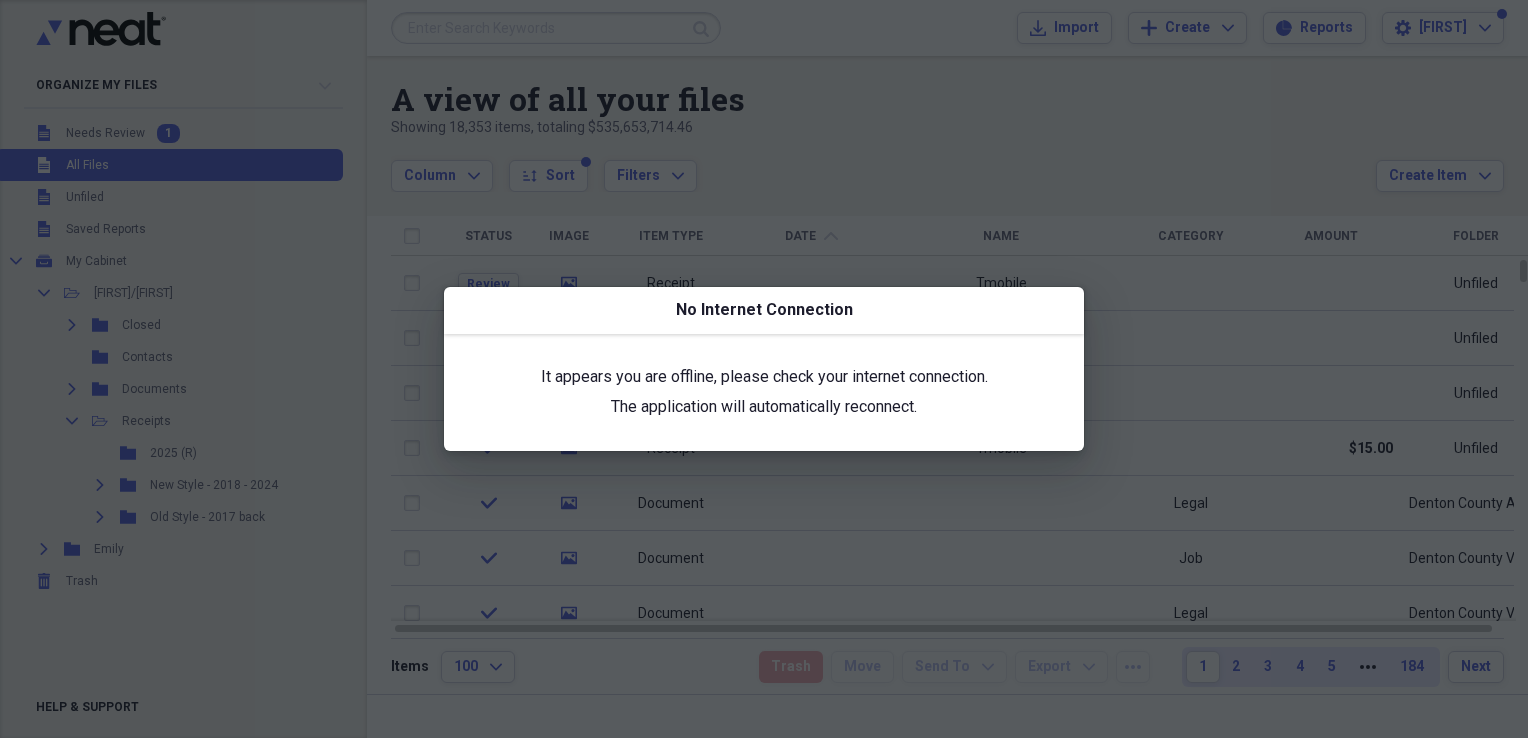 scroll, scrollTop: 0, scrollLeft: 0, axis: both 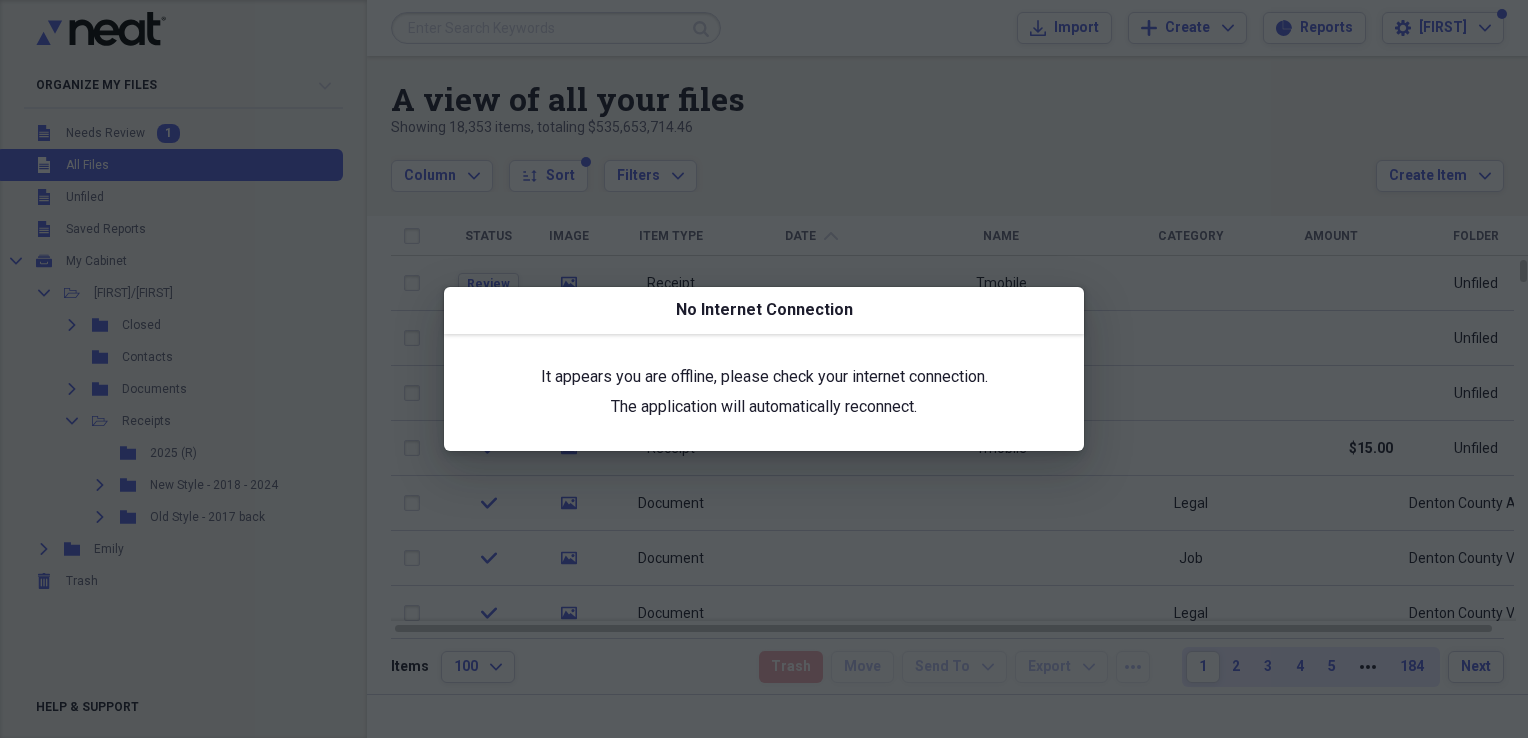 click at bounding box center [764, 369] 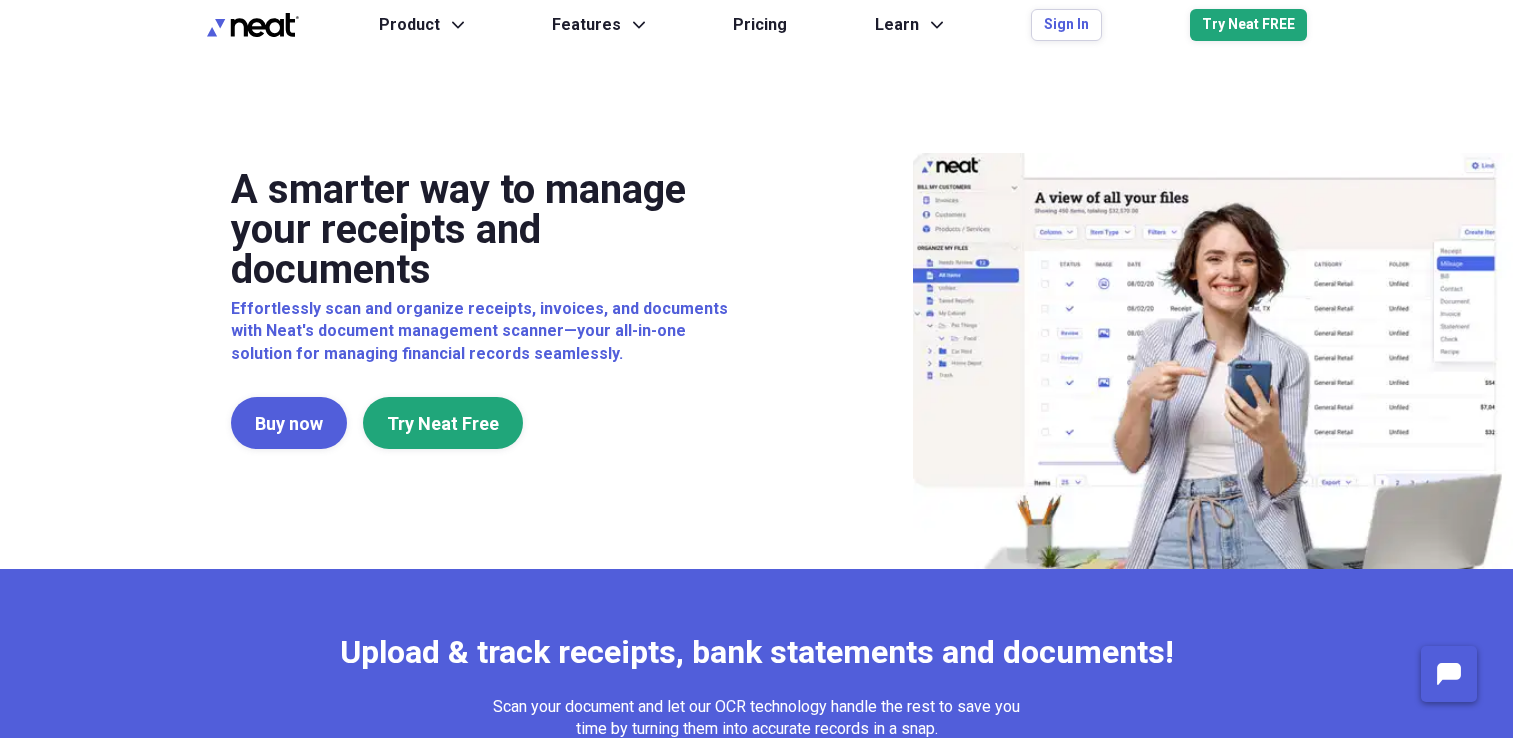scroll, scrollTop: 0, scrollLeft: 0, axis: both 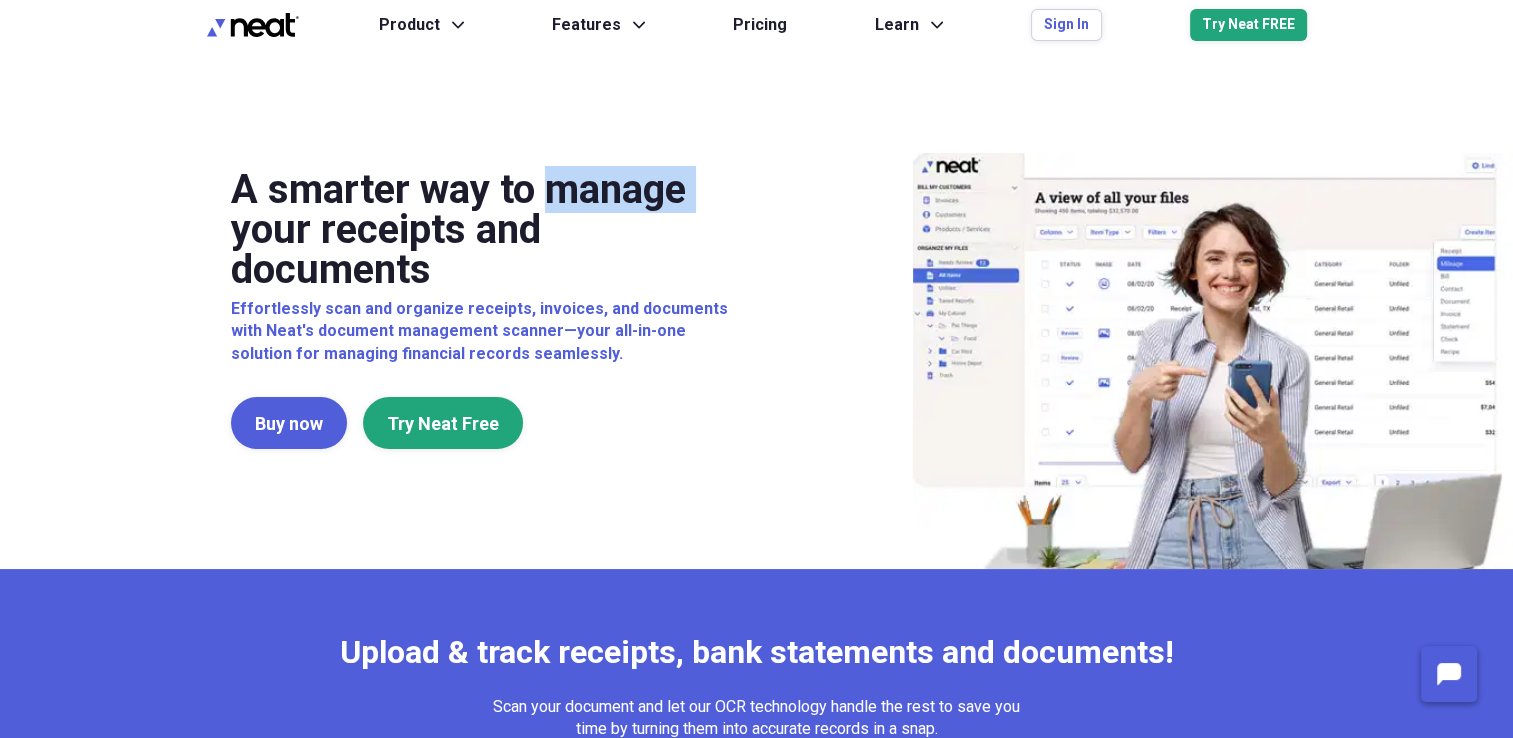 click on "A smarter way to manage your receipts and documents Effortlessly scan and organize receipts, invoices, and documents with Neat's document management scanner—your all-in-one solution for managing financial records seamlessly. Buy now Try Neat Free" at bounding box center [757, 309] 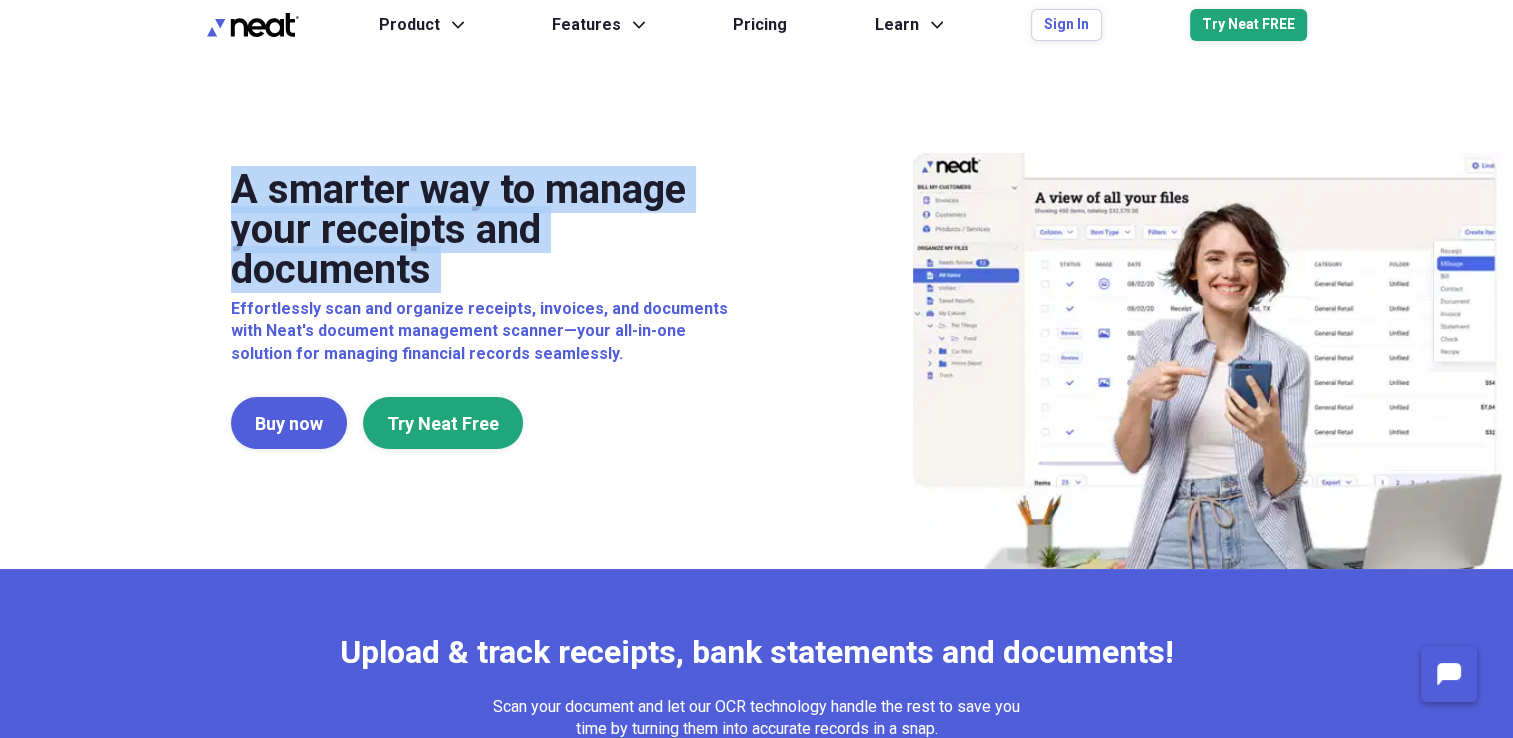 click on "A smarter way to manage your receipts and documents Effortlessly scan and organize receipts, invoices, and documents with Neat's document management scanner—your all-in-one solution for managing financial records seamlessly. Buy now Try Neat Free" at bounding box center [757, 309] 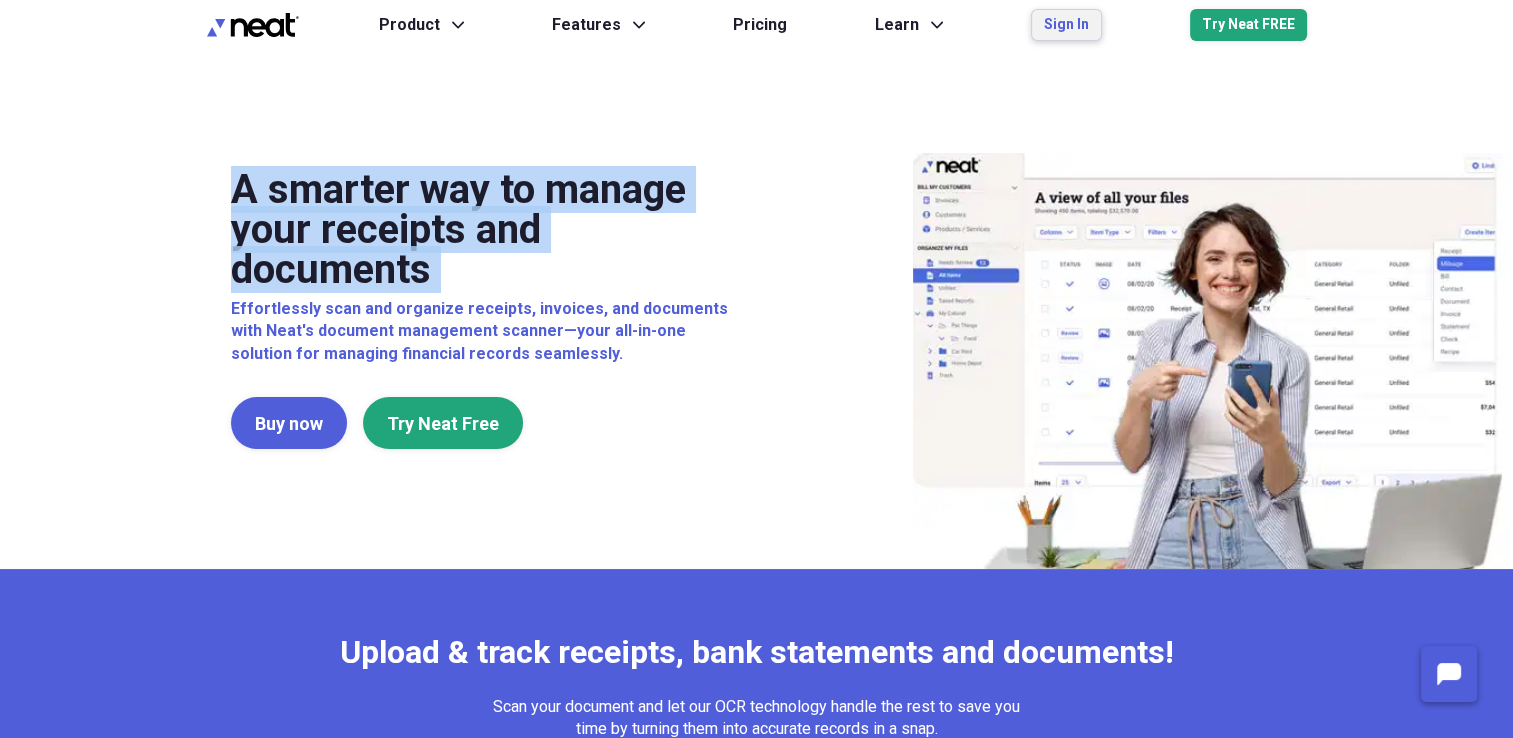click on "Sign In" at bounding box center [1066, 25] 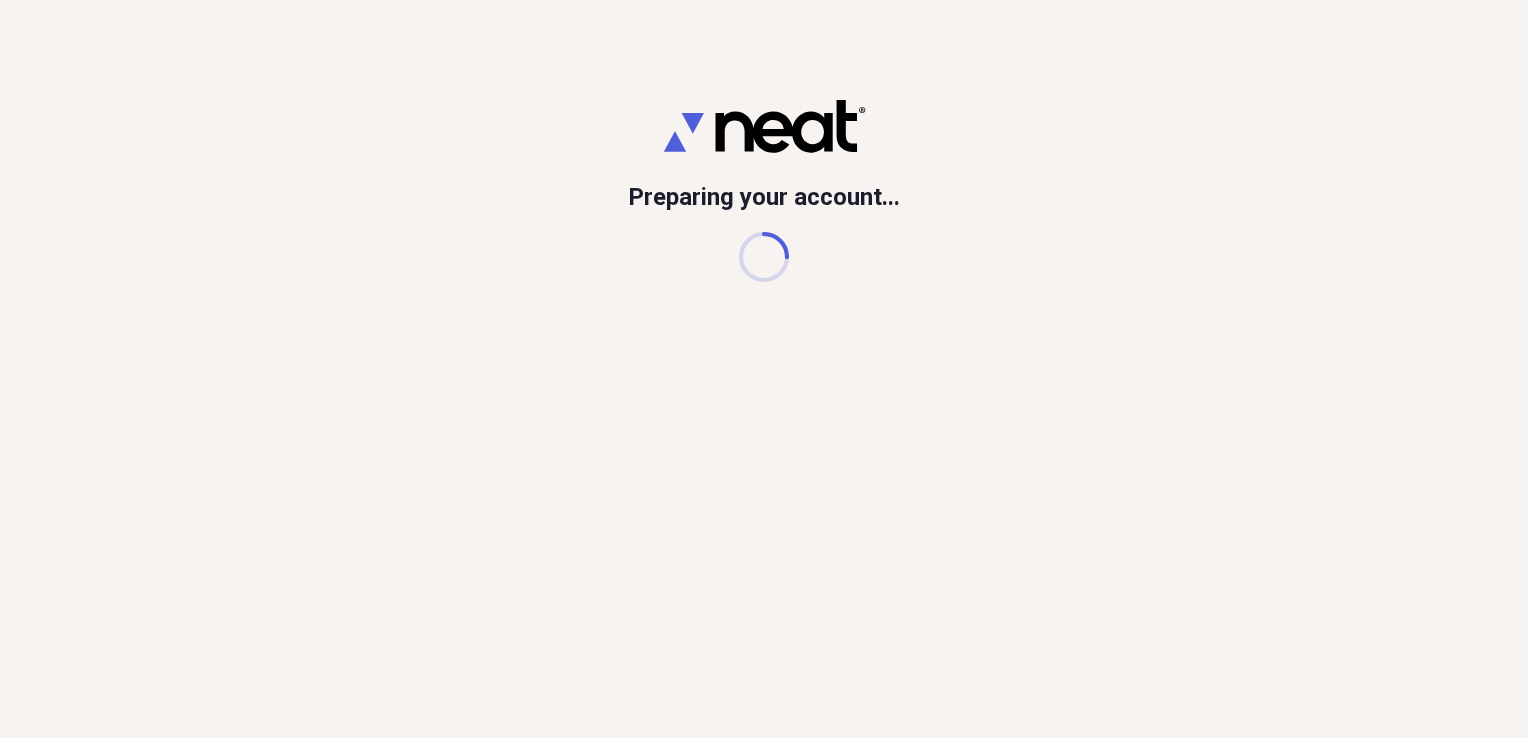 scroll, scrollTop: 0, scrollLeft: 0, axis: both 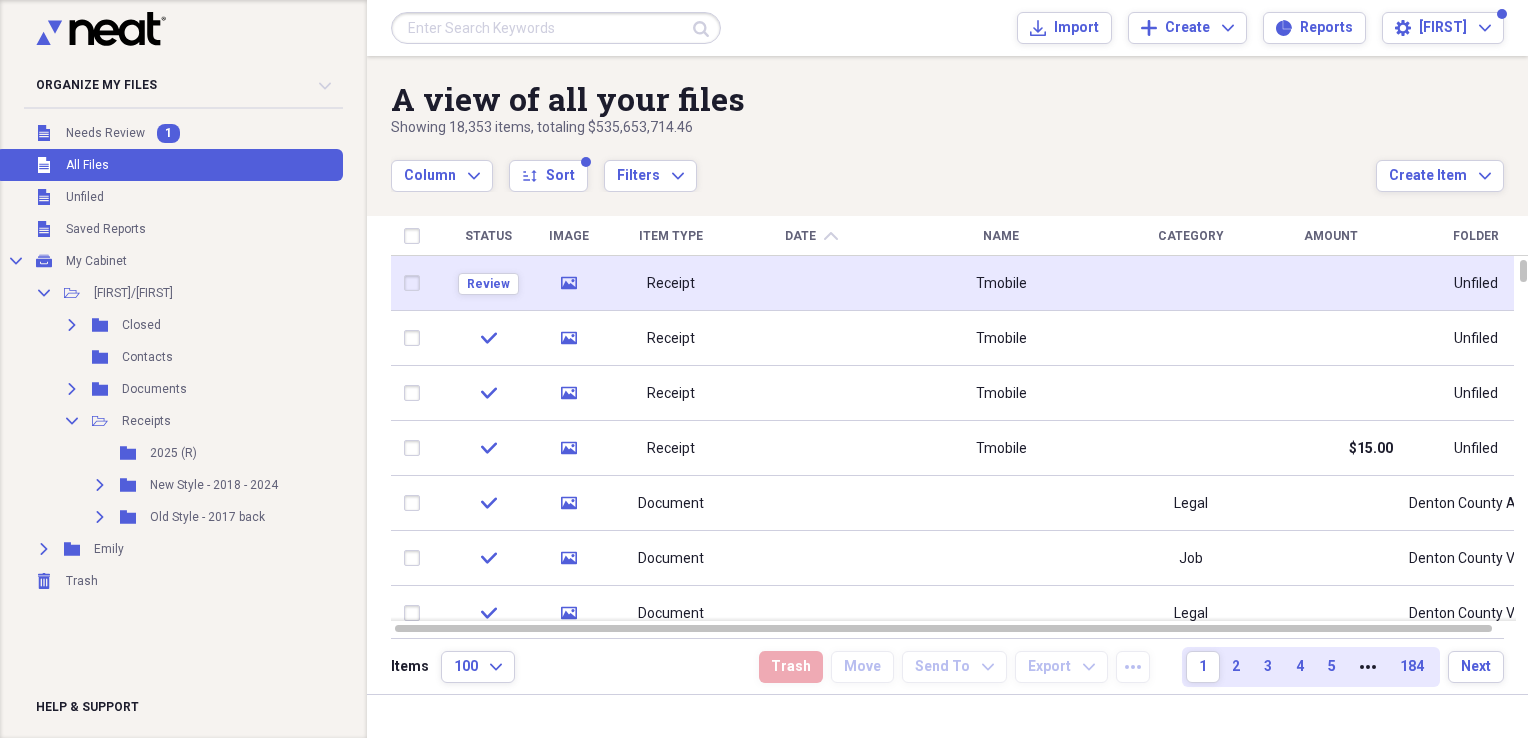 click on "media" 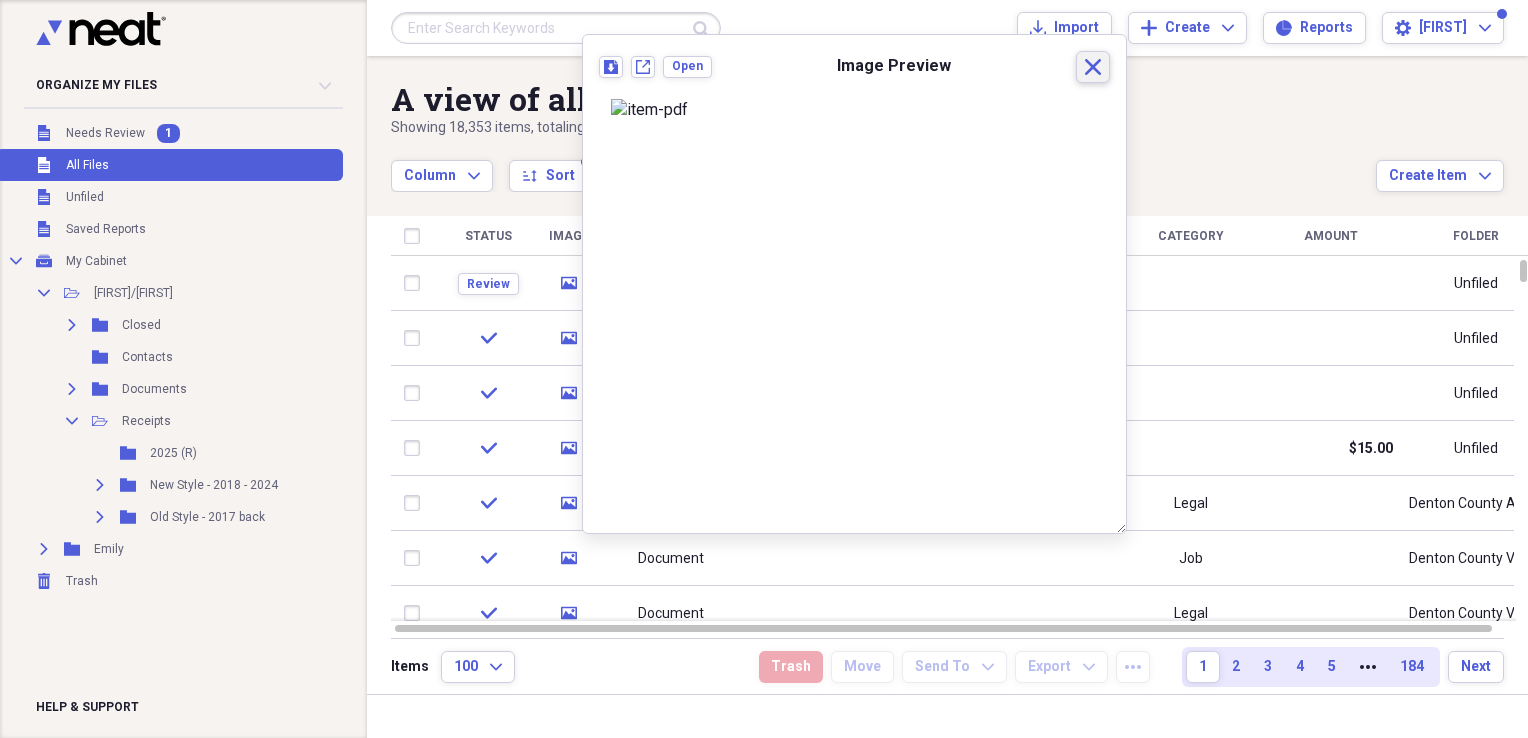 click on "Close" 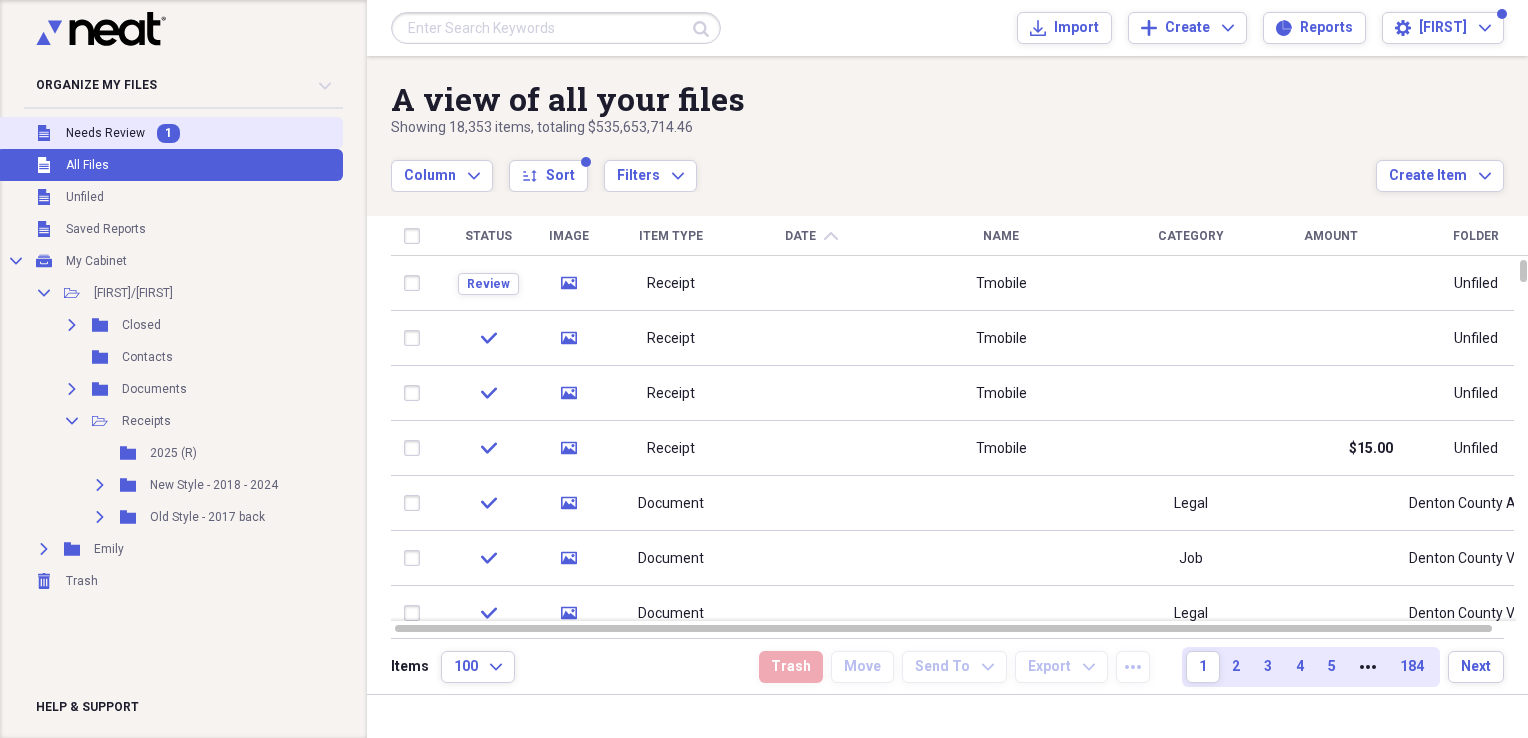 click on "Needs Review" at bounding box center [105, 133] 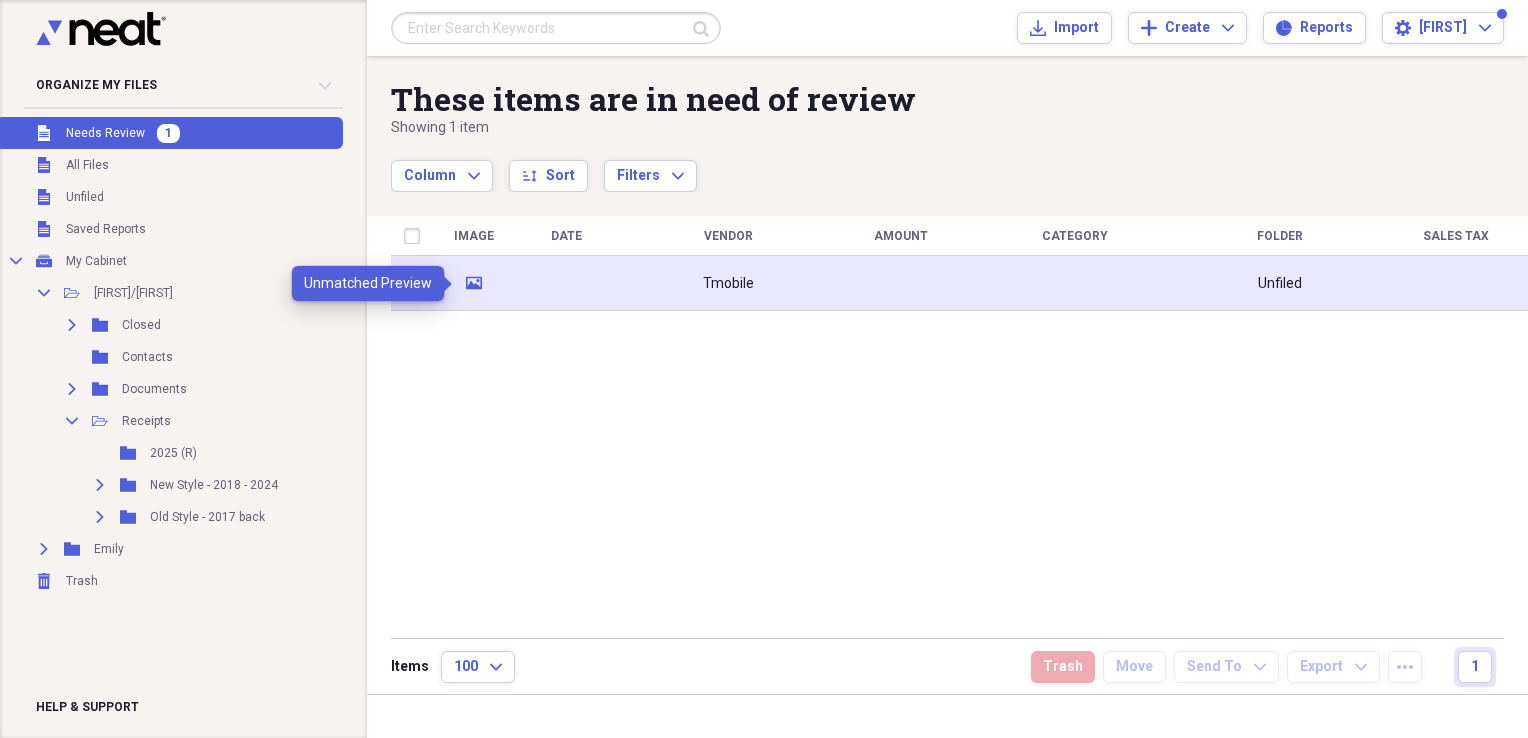 click 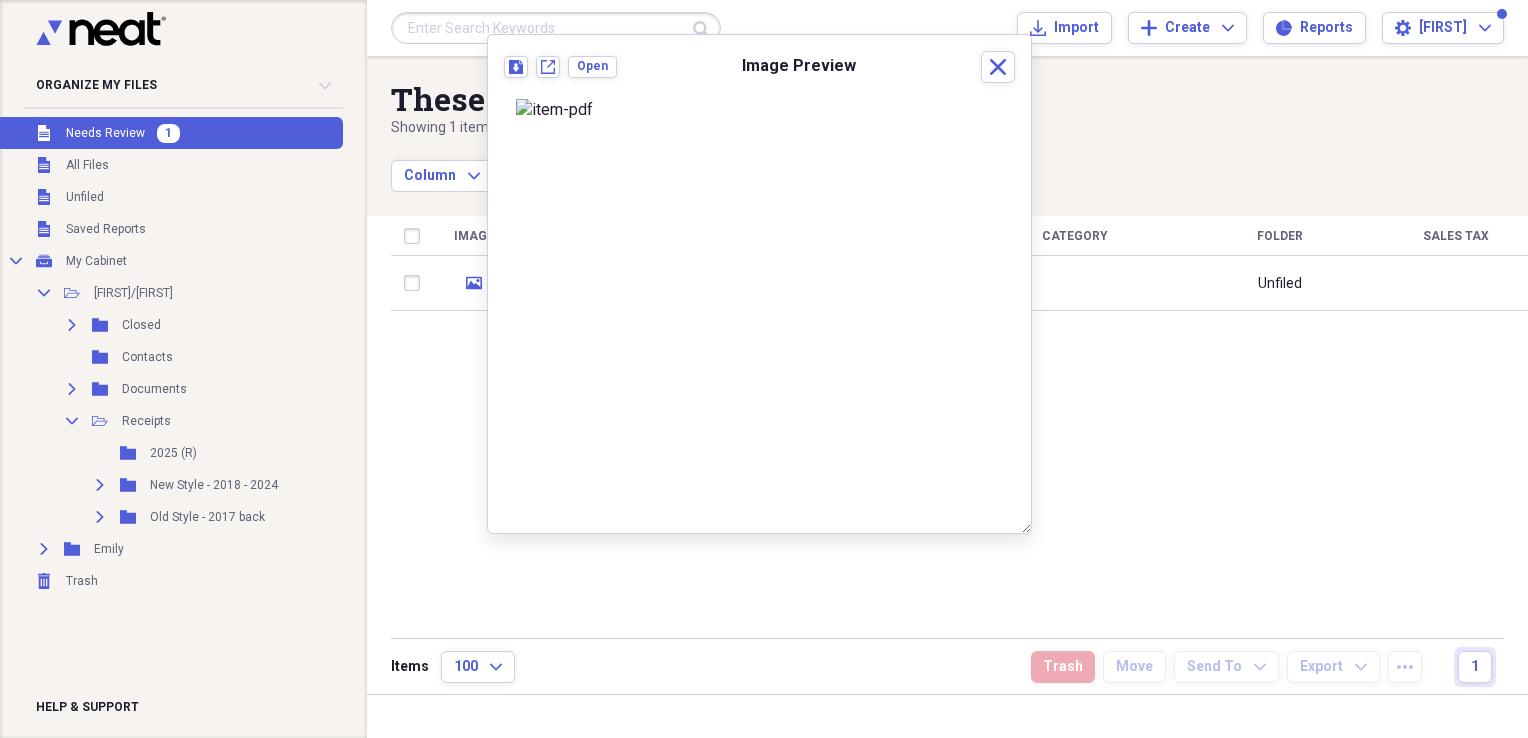 scroll, scrollTop: 0, scrollLeft: 0, axis: both 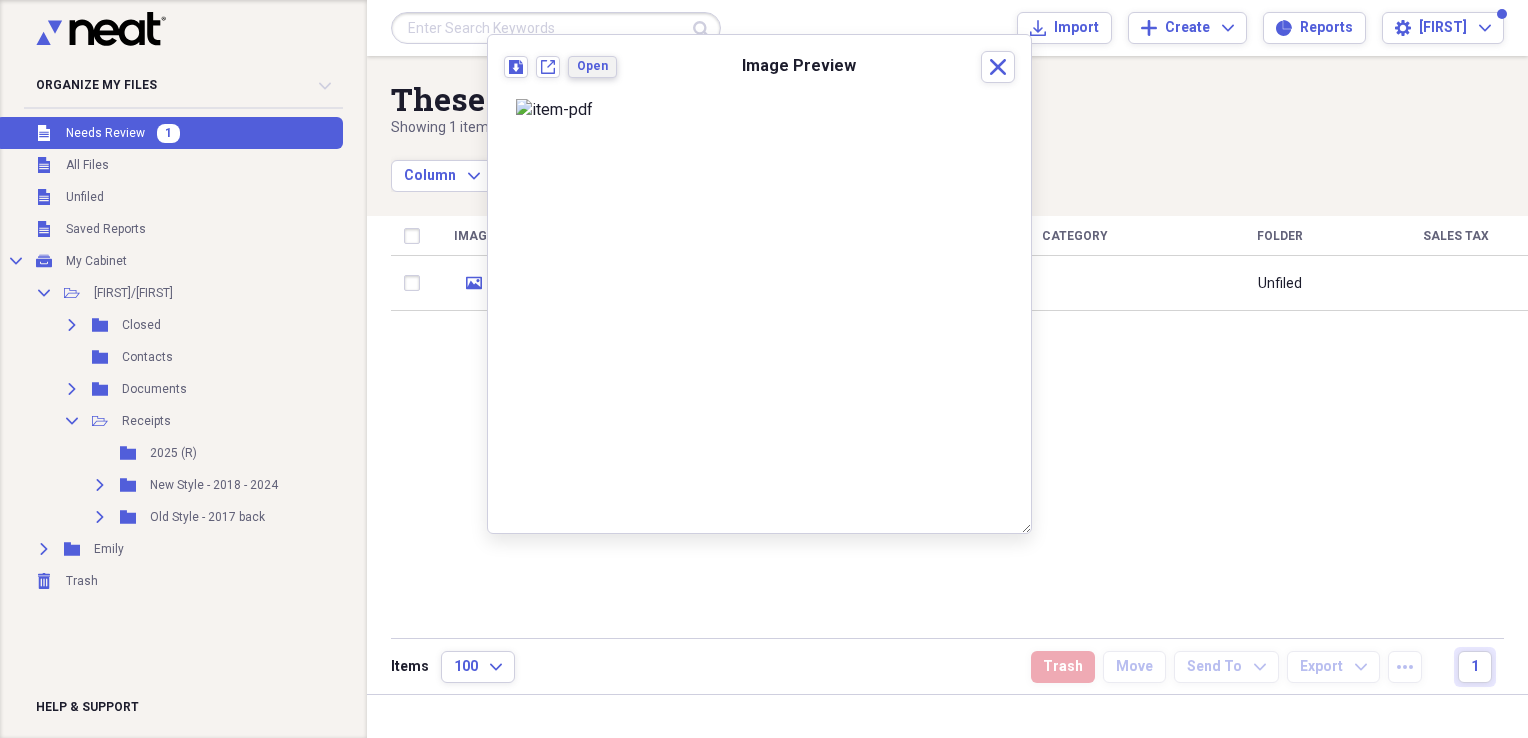 click on "Open" at bounding box center [592, 66] 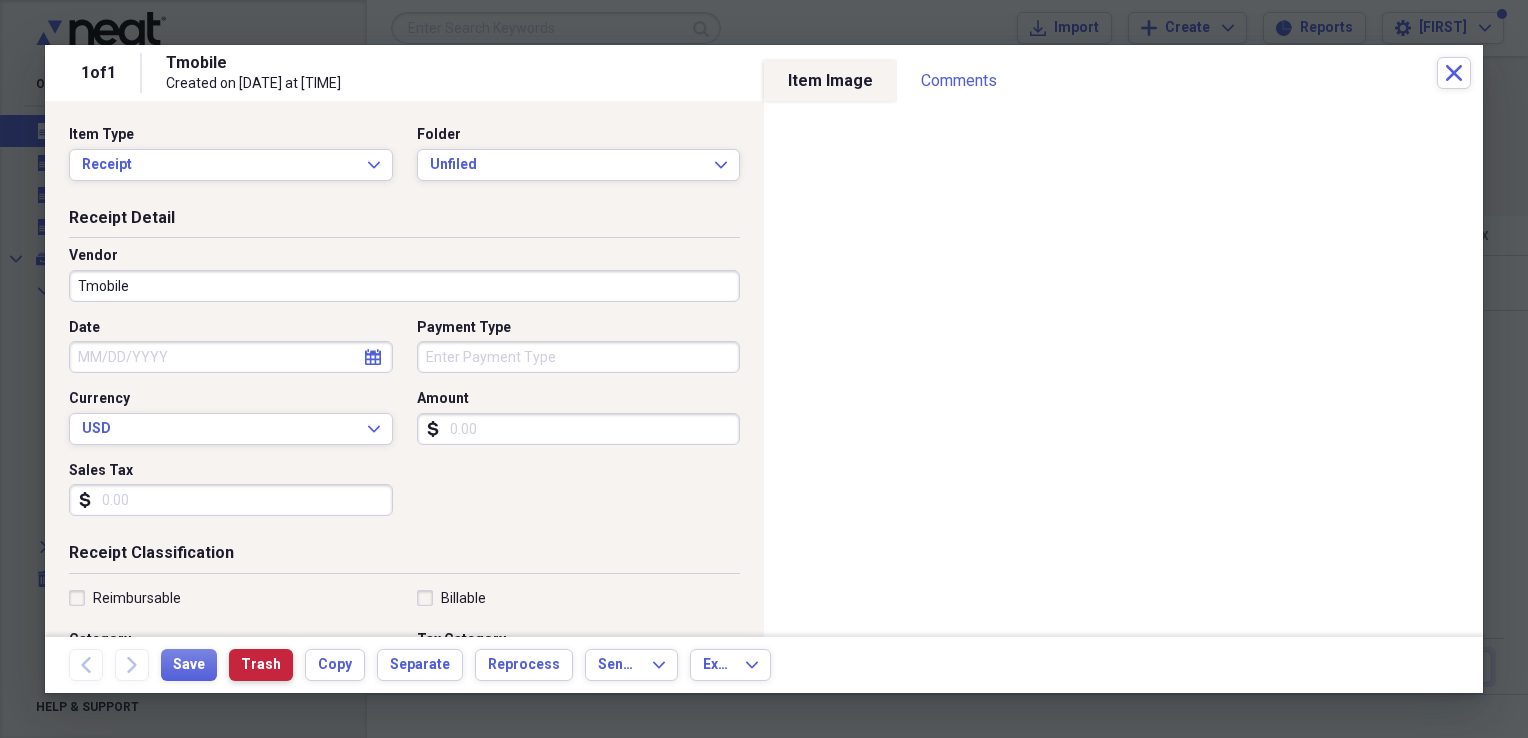 click on "Trash" at bounding box center (261, 665) 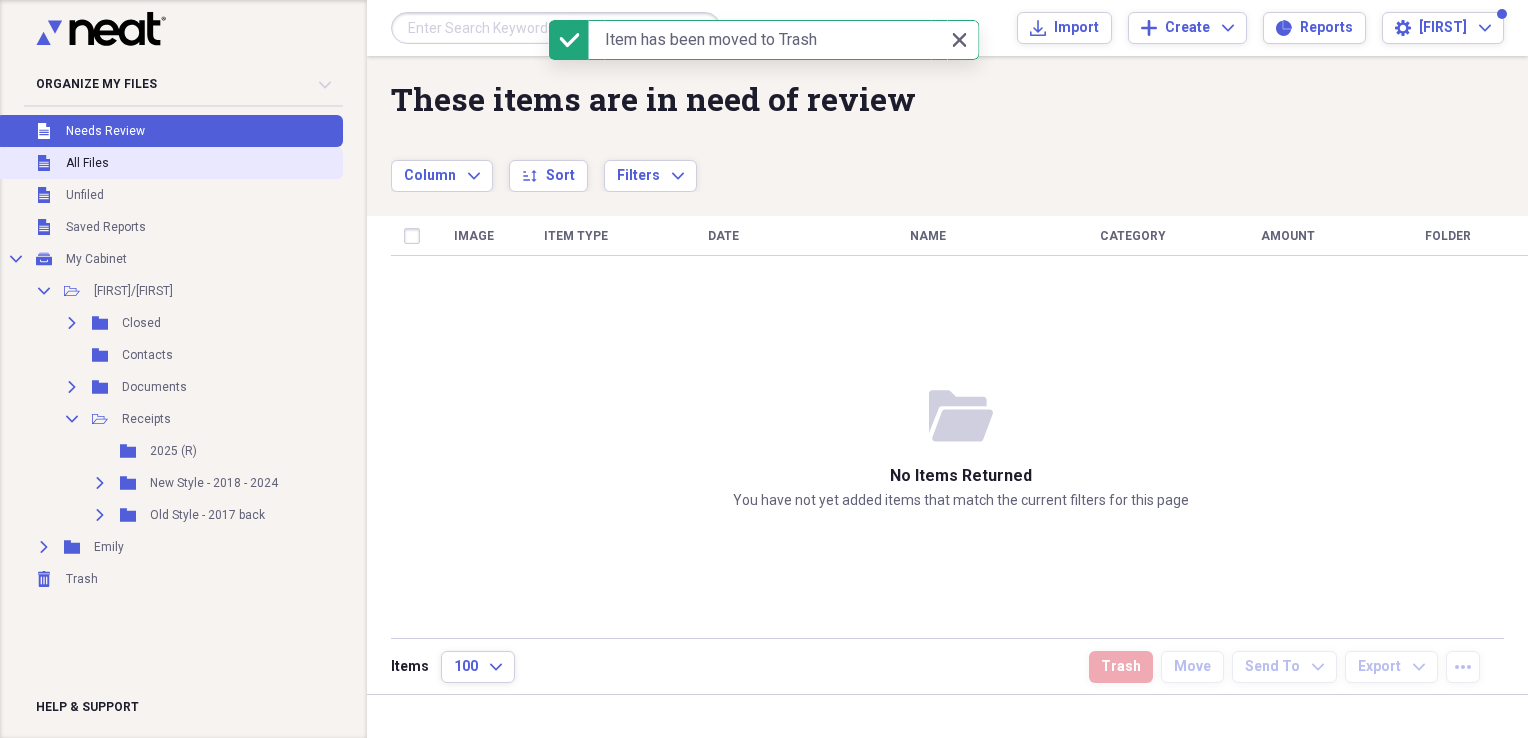 click on "All Files" at bounding box center [87, 163] 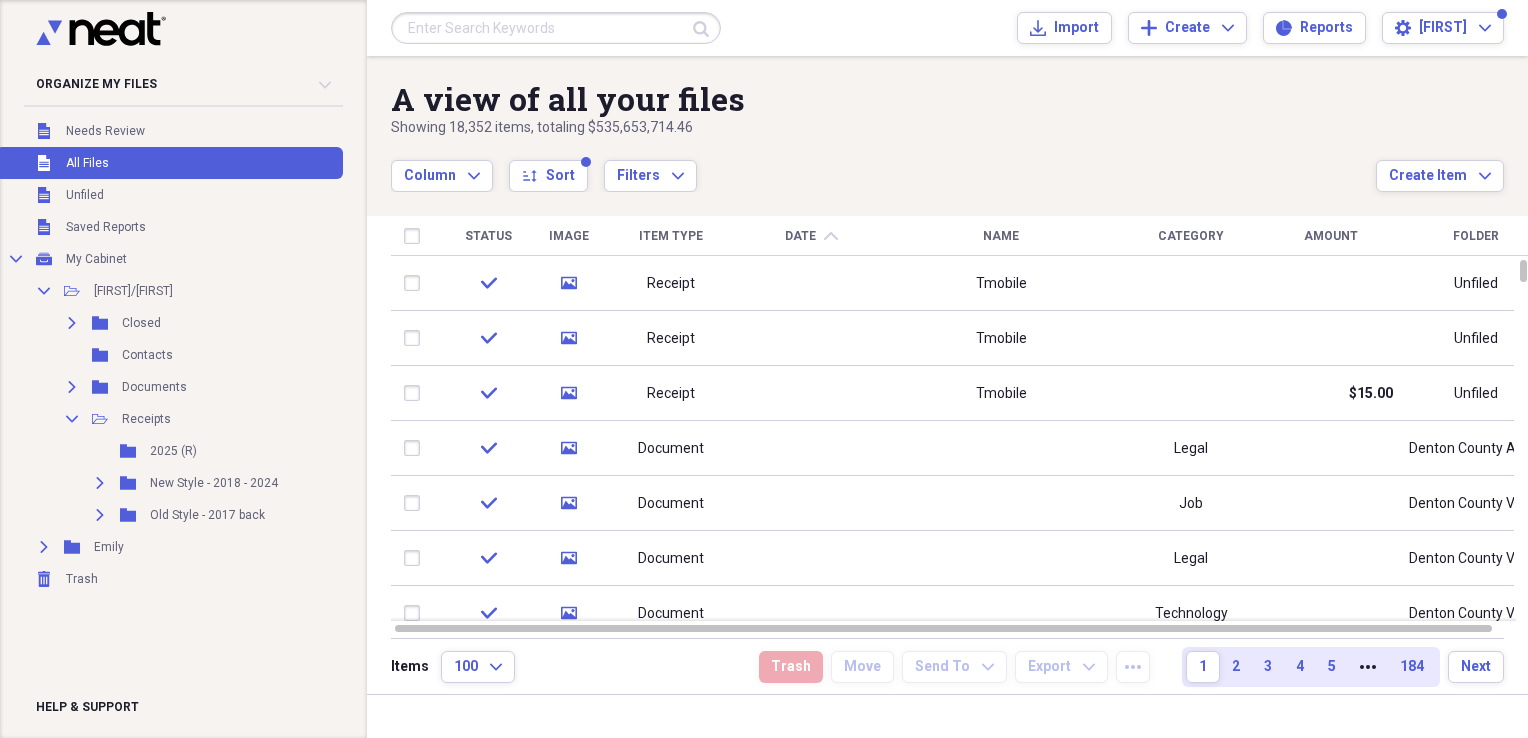 click on "A view of all your files" at bounding box center (883, 99) 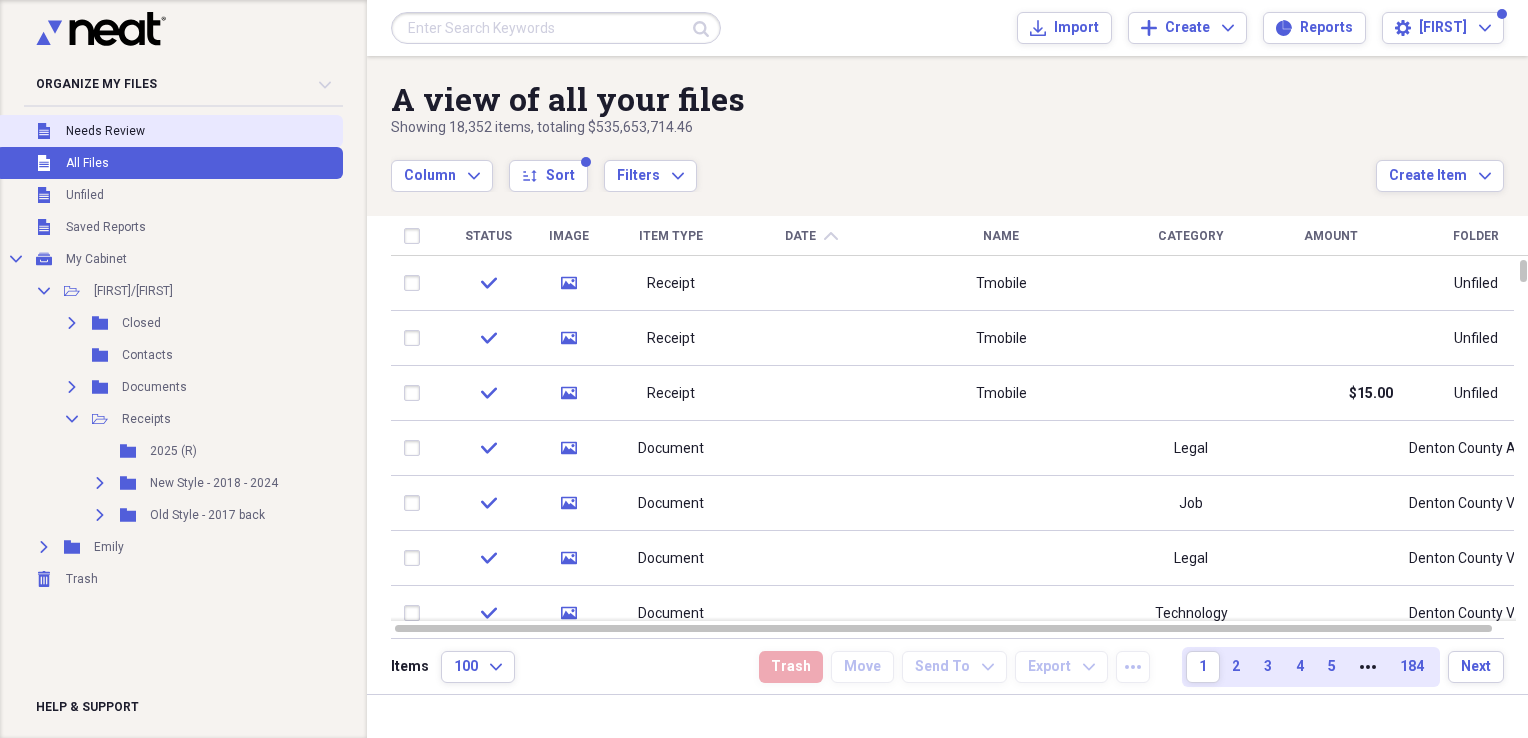 click on "Needs Review" at bounding box center (105, 131) 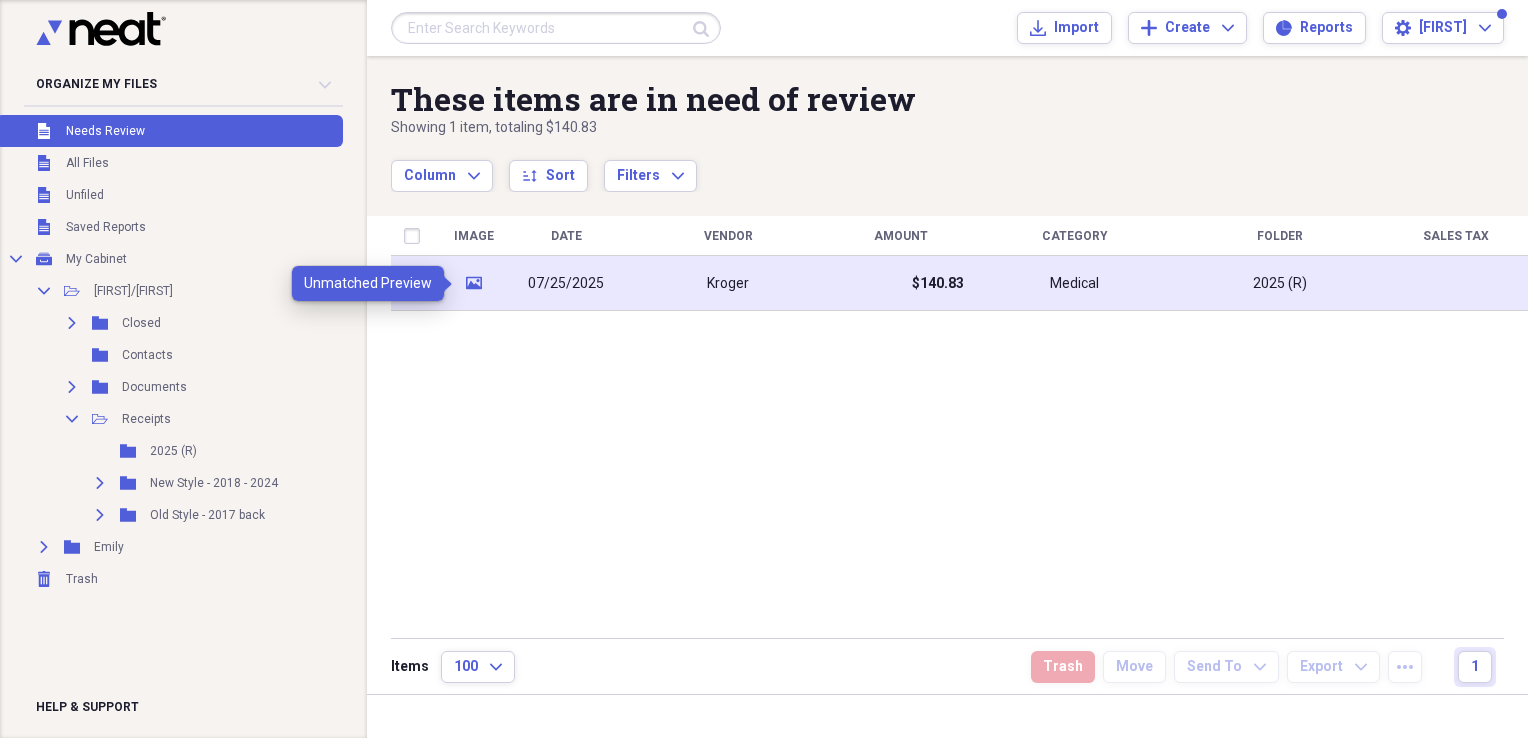 click on "media" 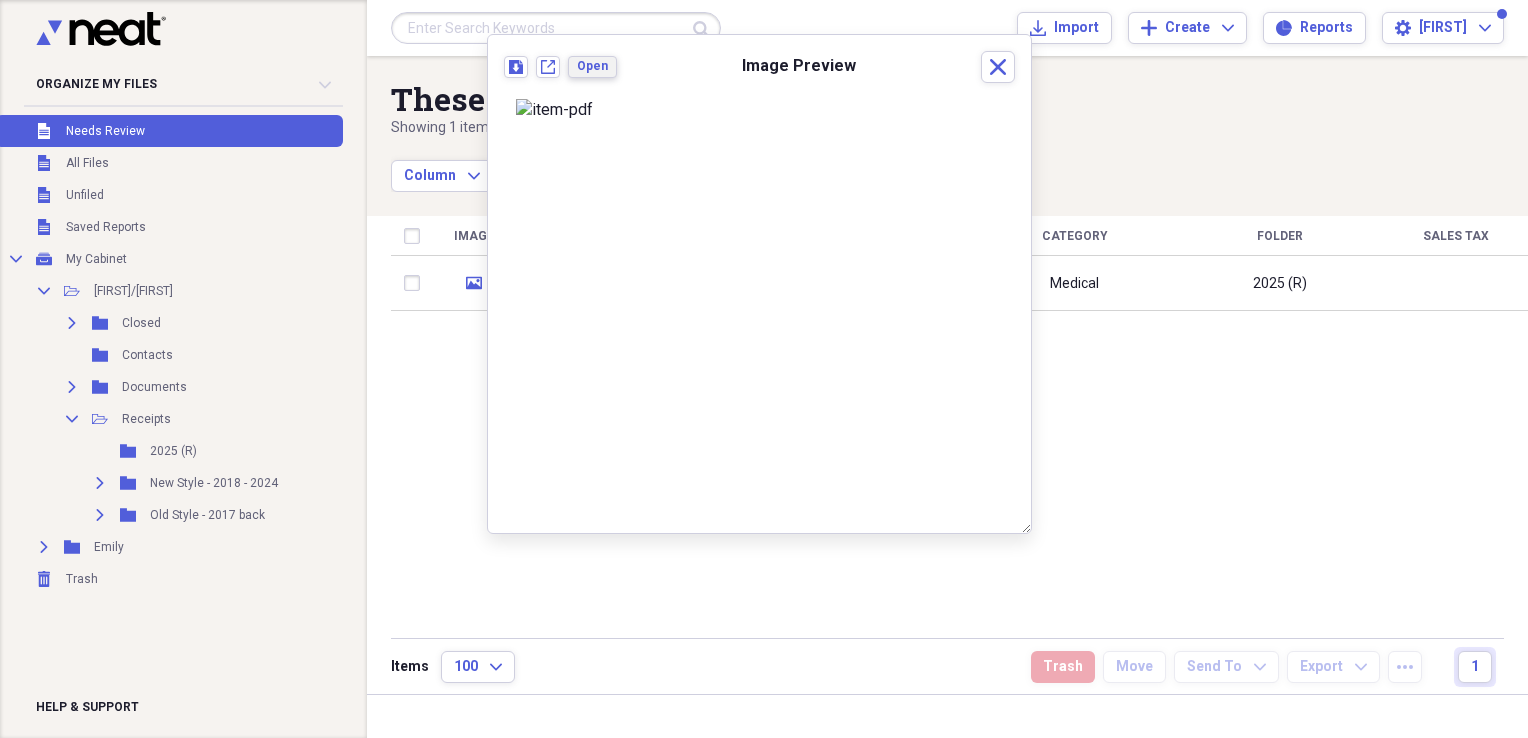 click on "Open" at bounding box center [592, 66] 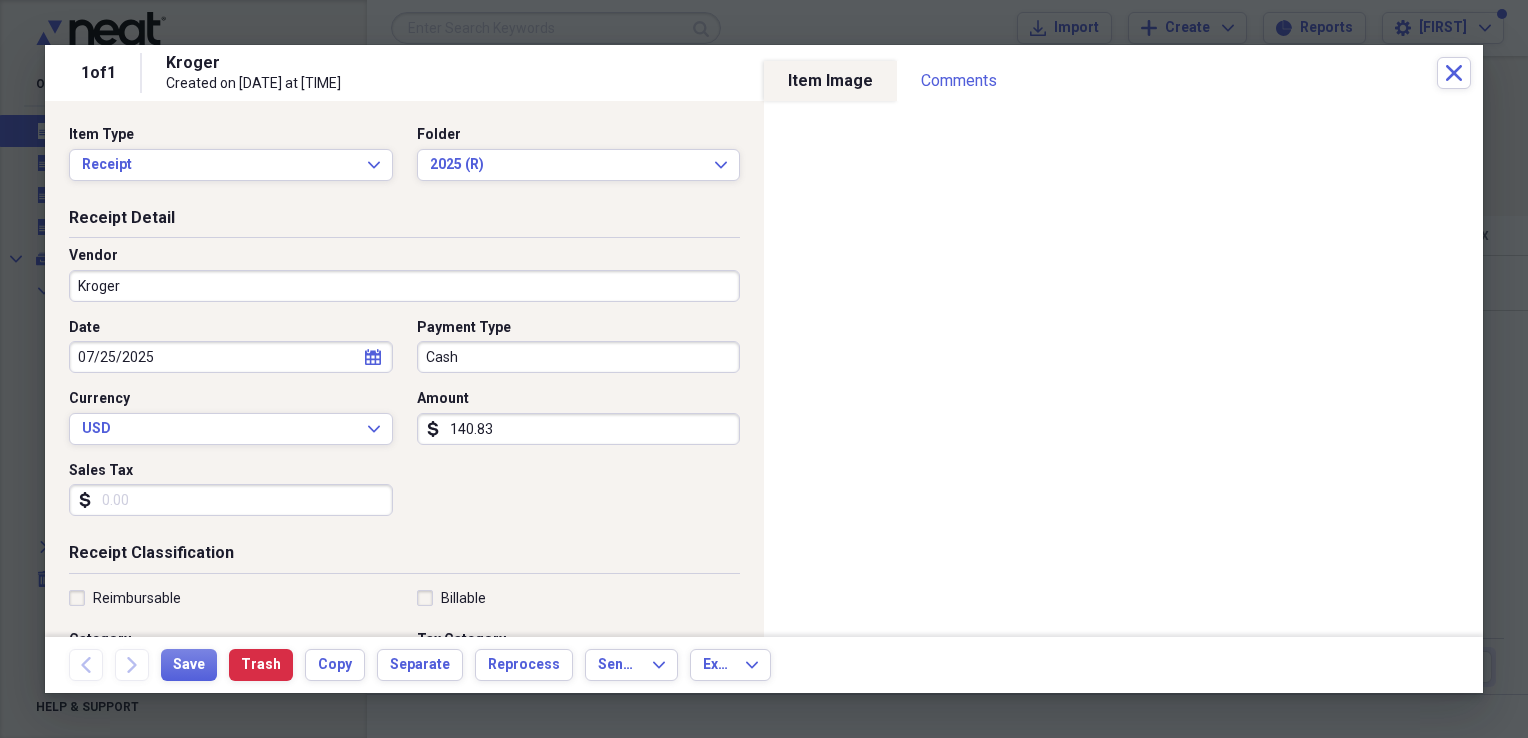 click on "Kroger" at bounding box center [404, 286] 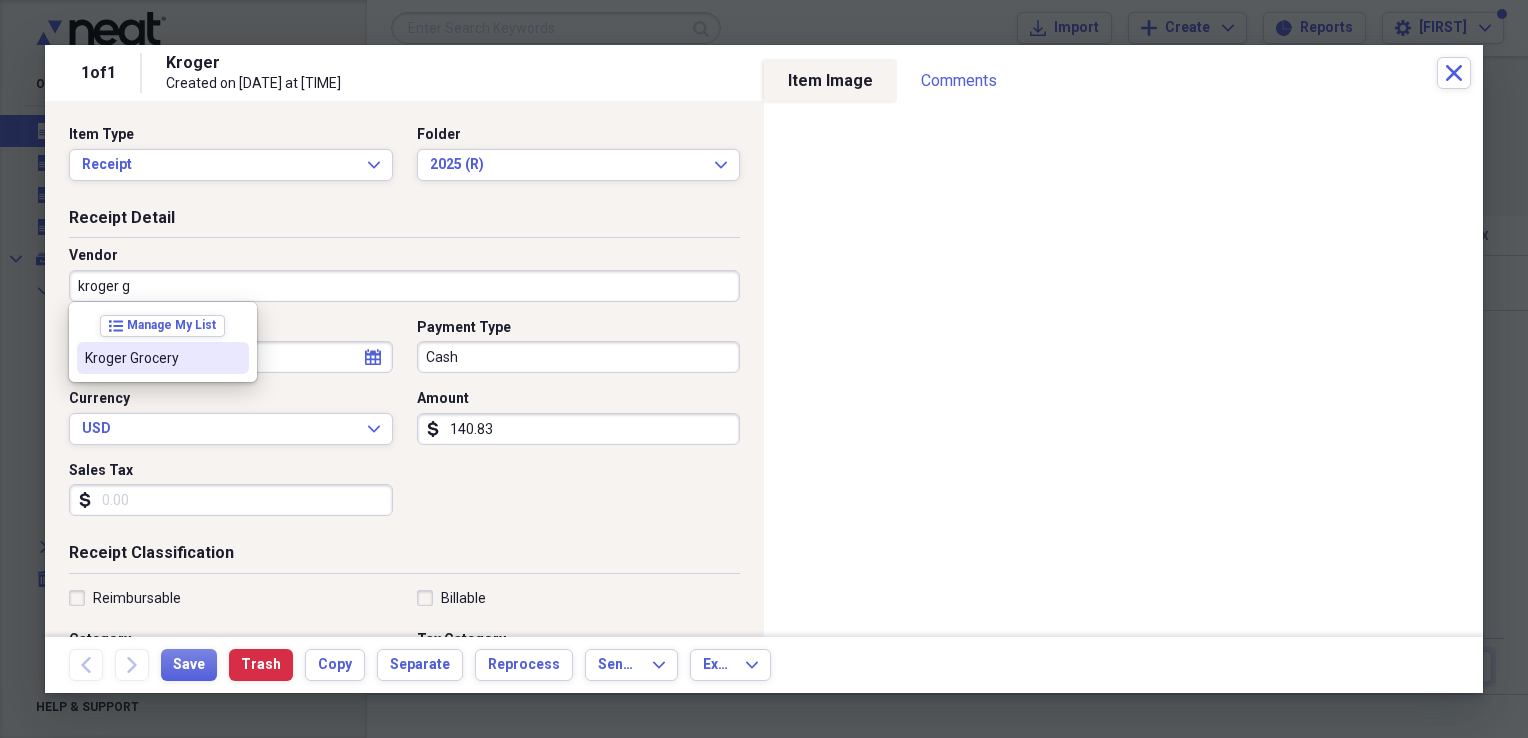 click on "Kroger Grocery" at bounding box center [151, 358] 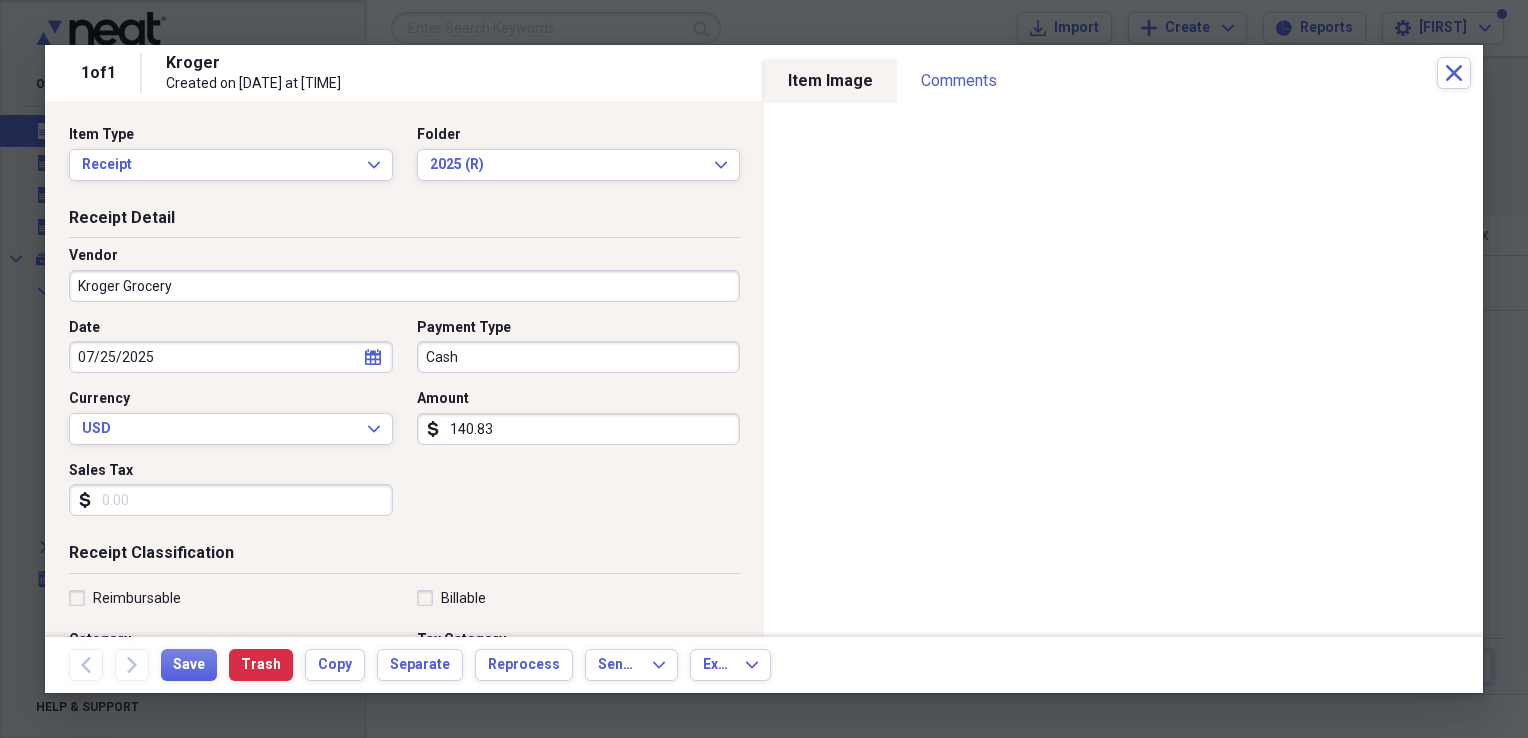 type on "Grocery" 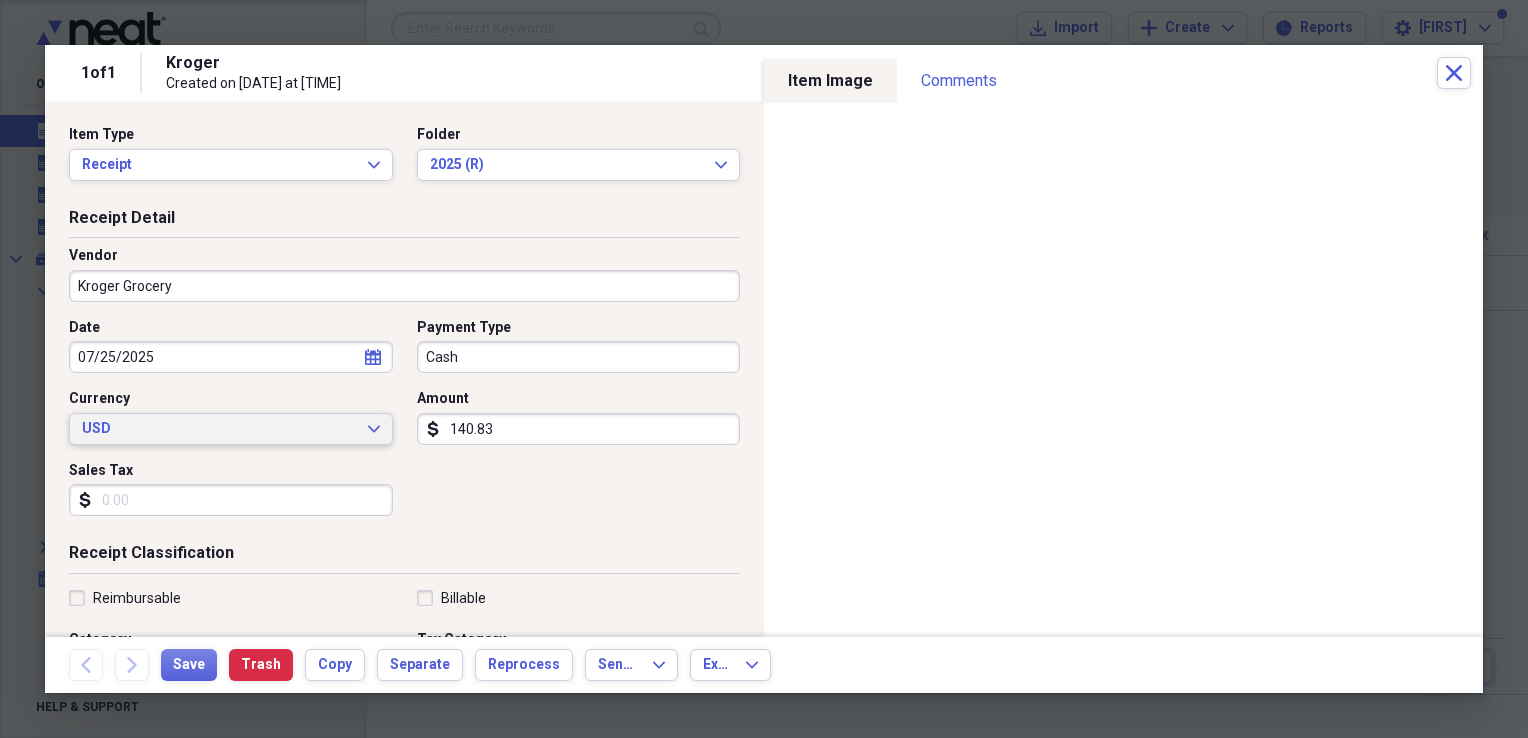 drag, startPoint x: 506, startPoint y: 422, endPoint x: 281, endPoint y: 422, distance: 225 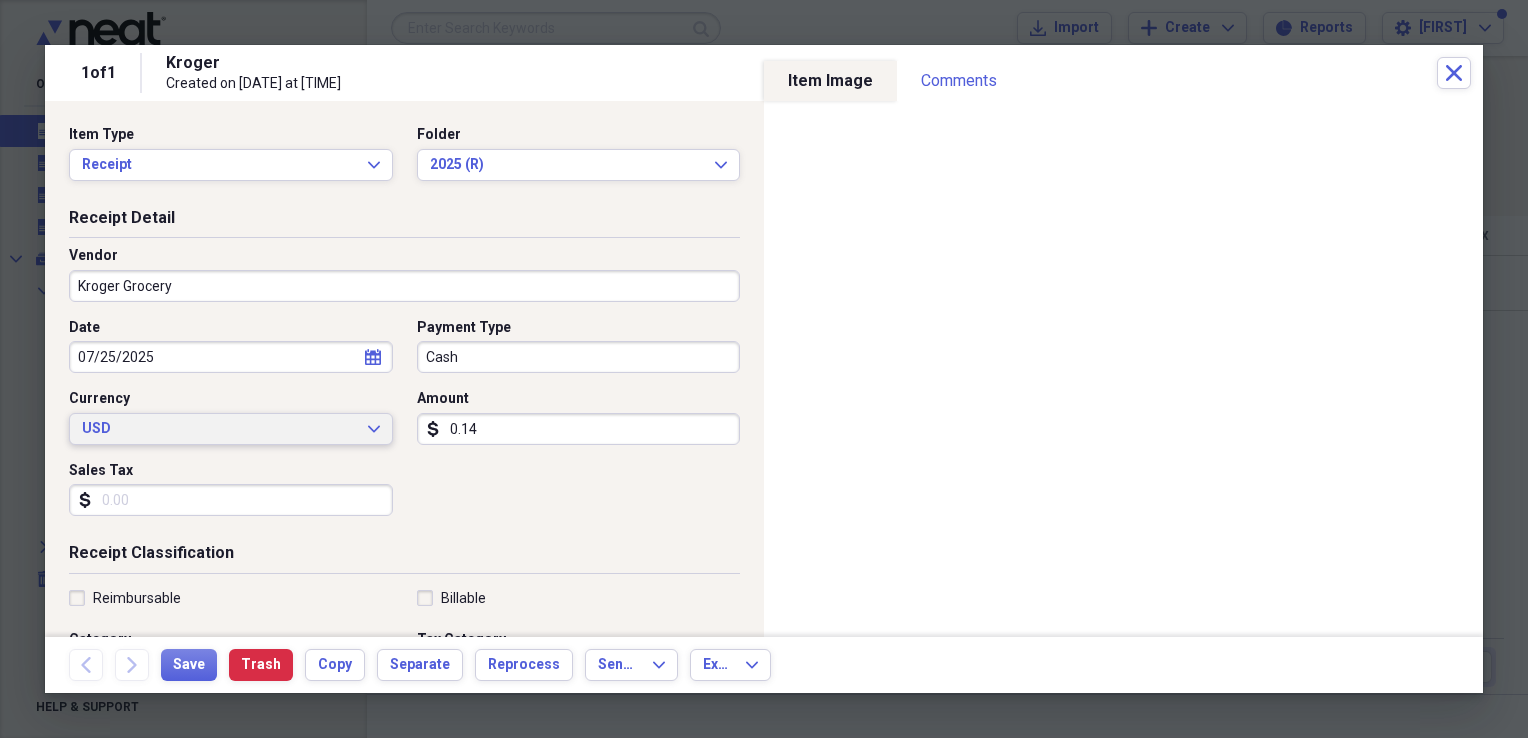 type on "0.01" 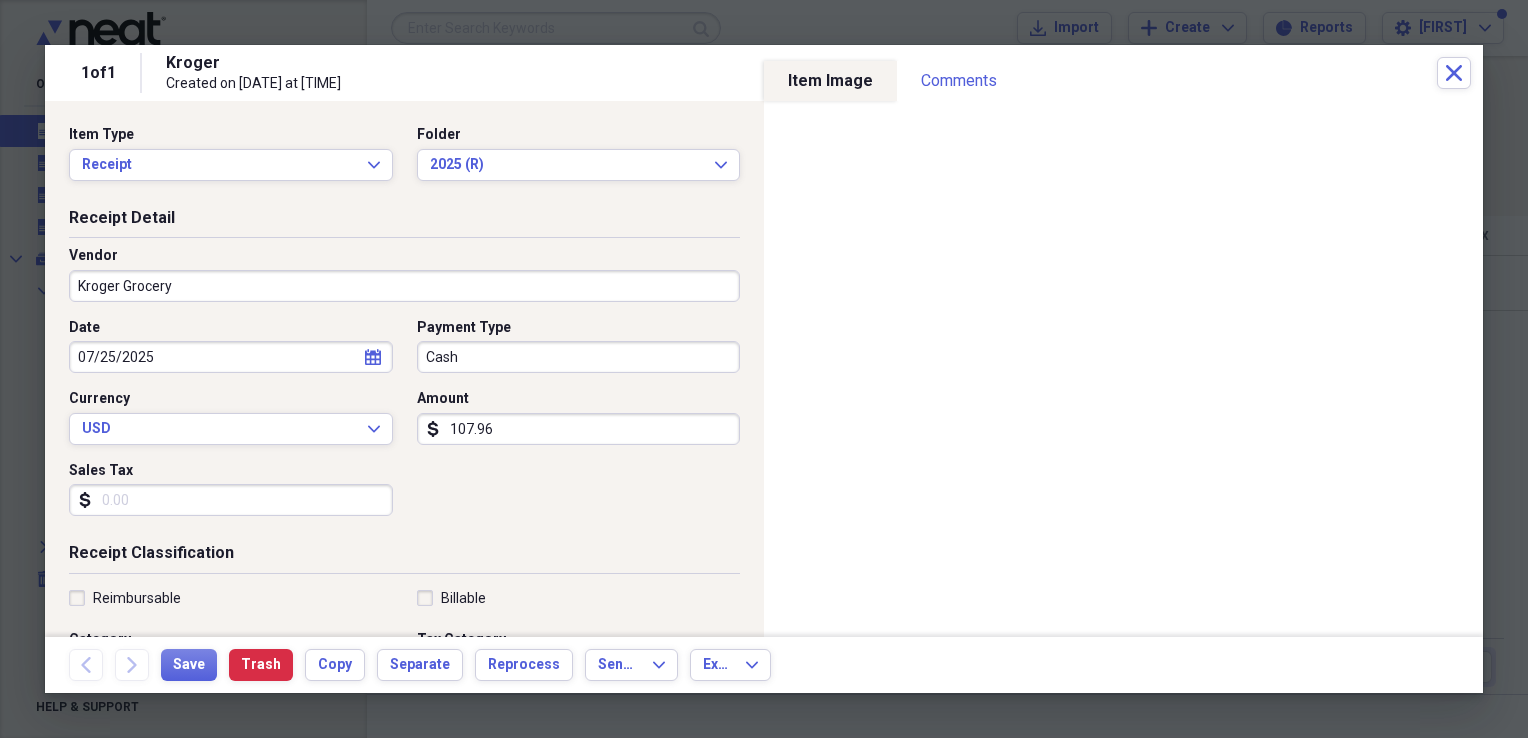 type on "107.96" 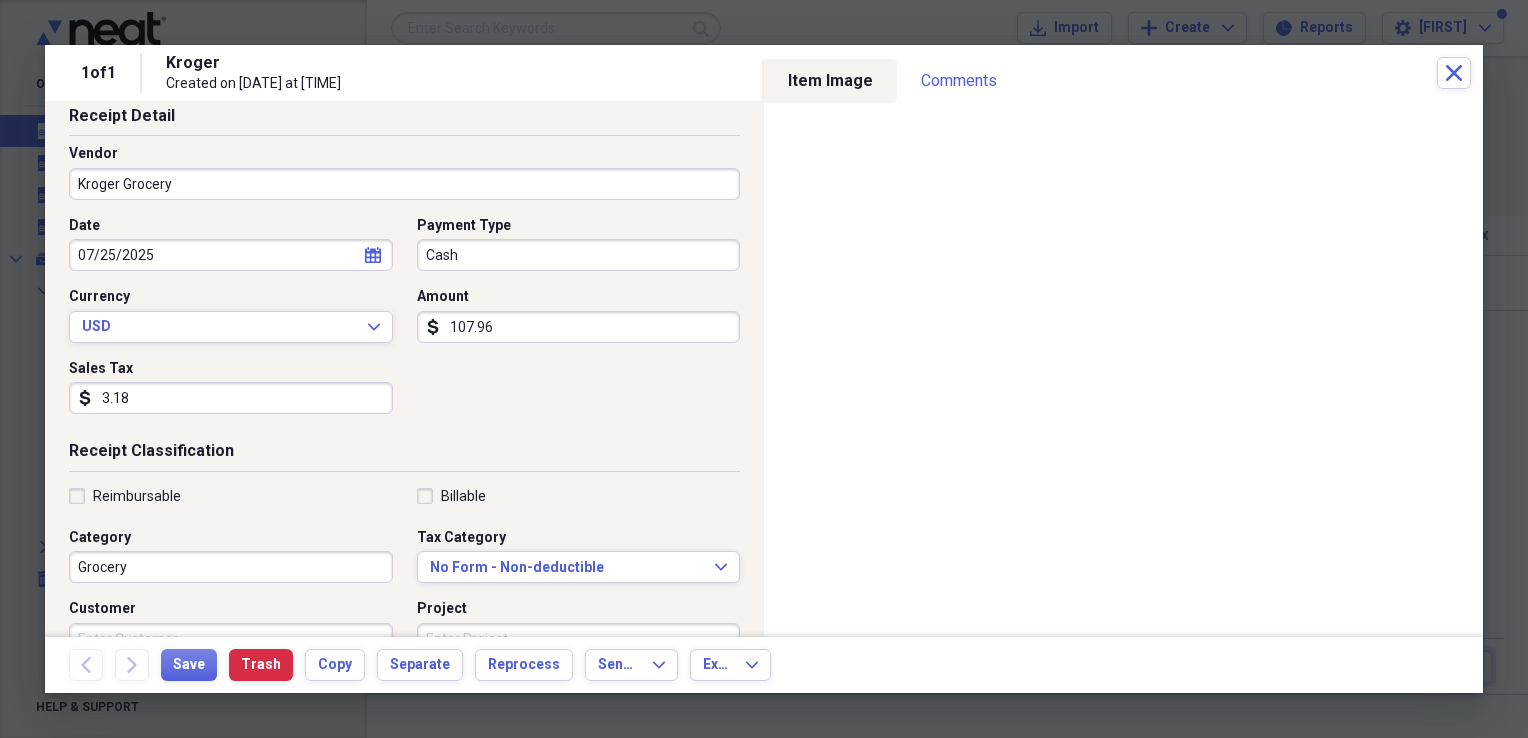 scroll, scrollTop: 112, scrollLeft: 0, axis: vertical 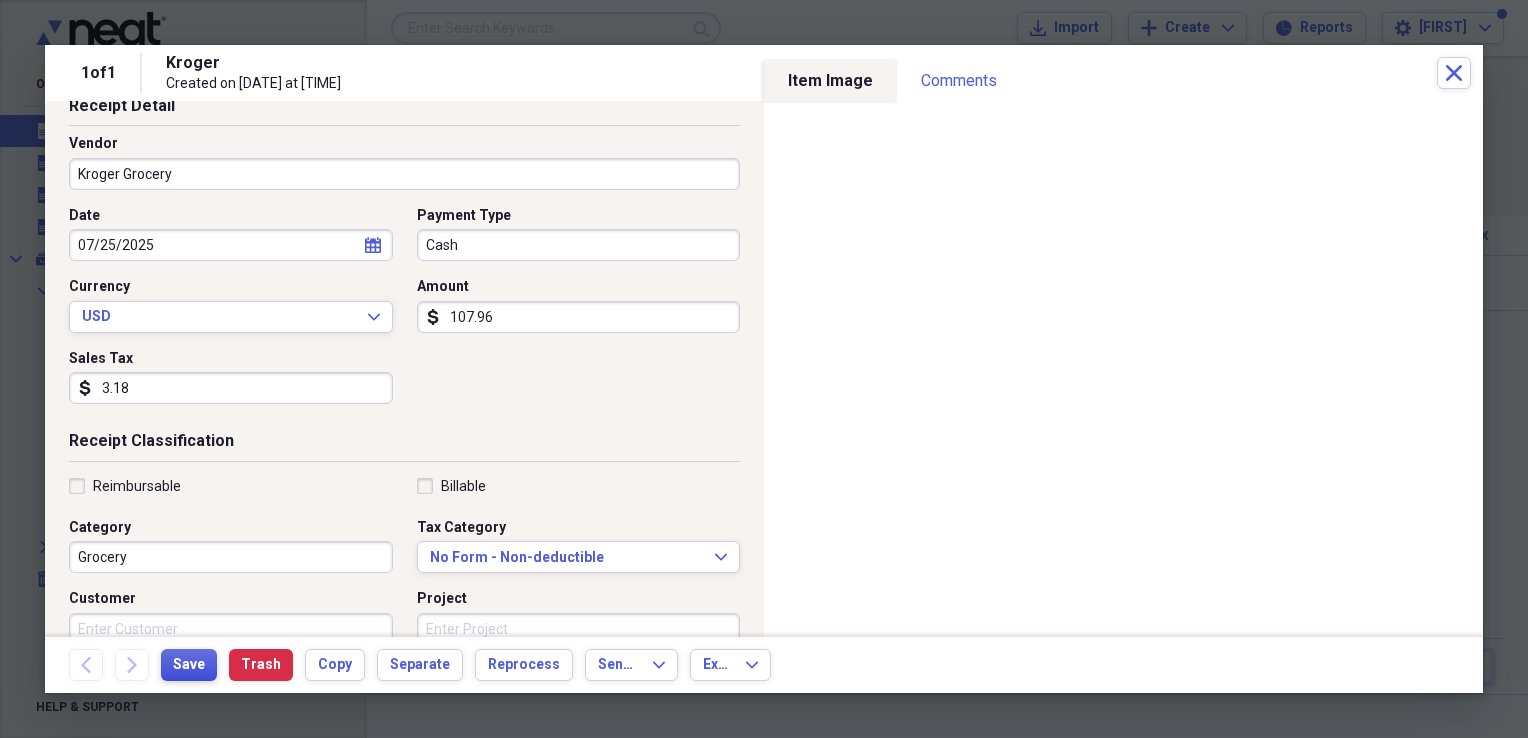 type on "3.18" 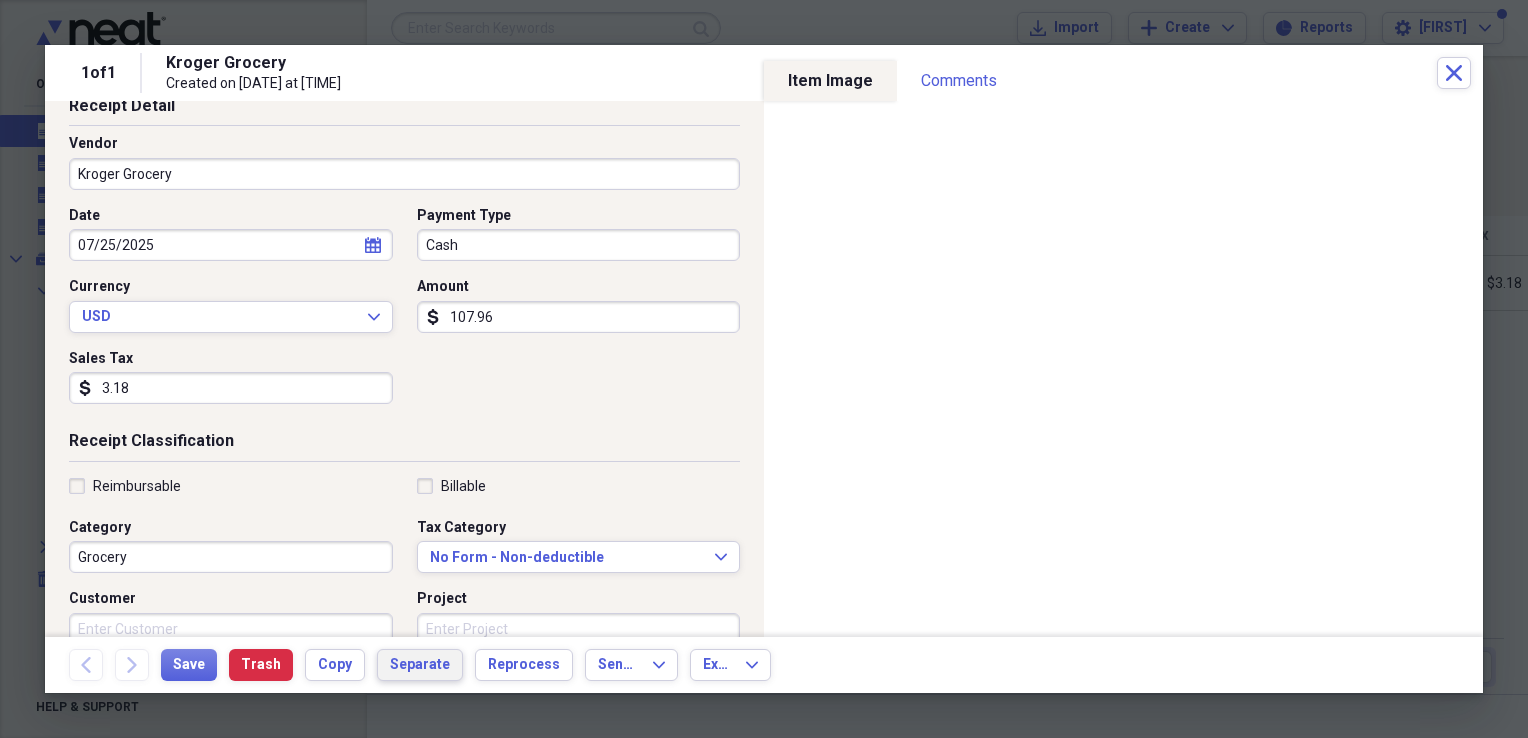 click on "Separate" at bounding box center [420, 665] 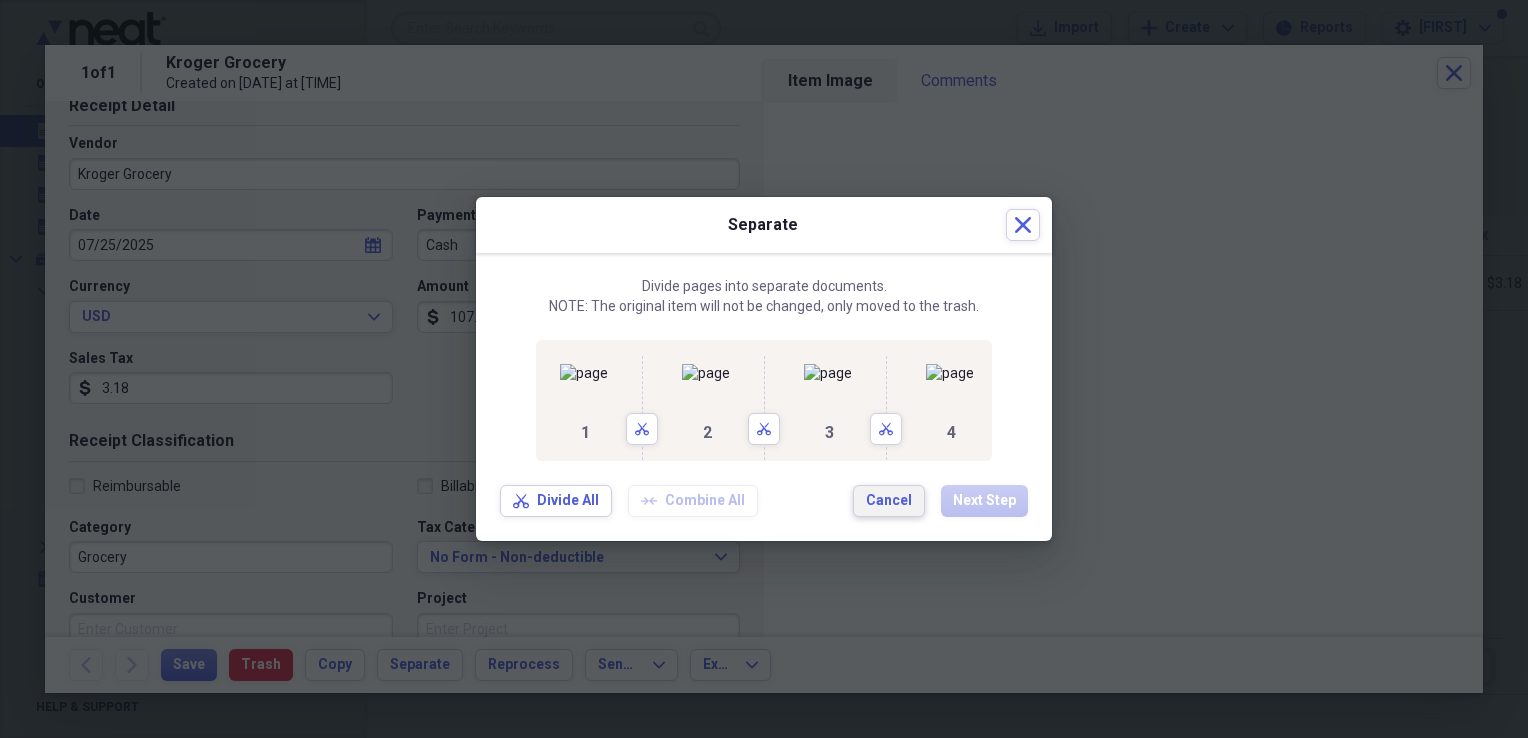 click on "Cancel" at bounding box center [889, 501] 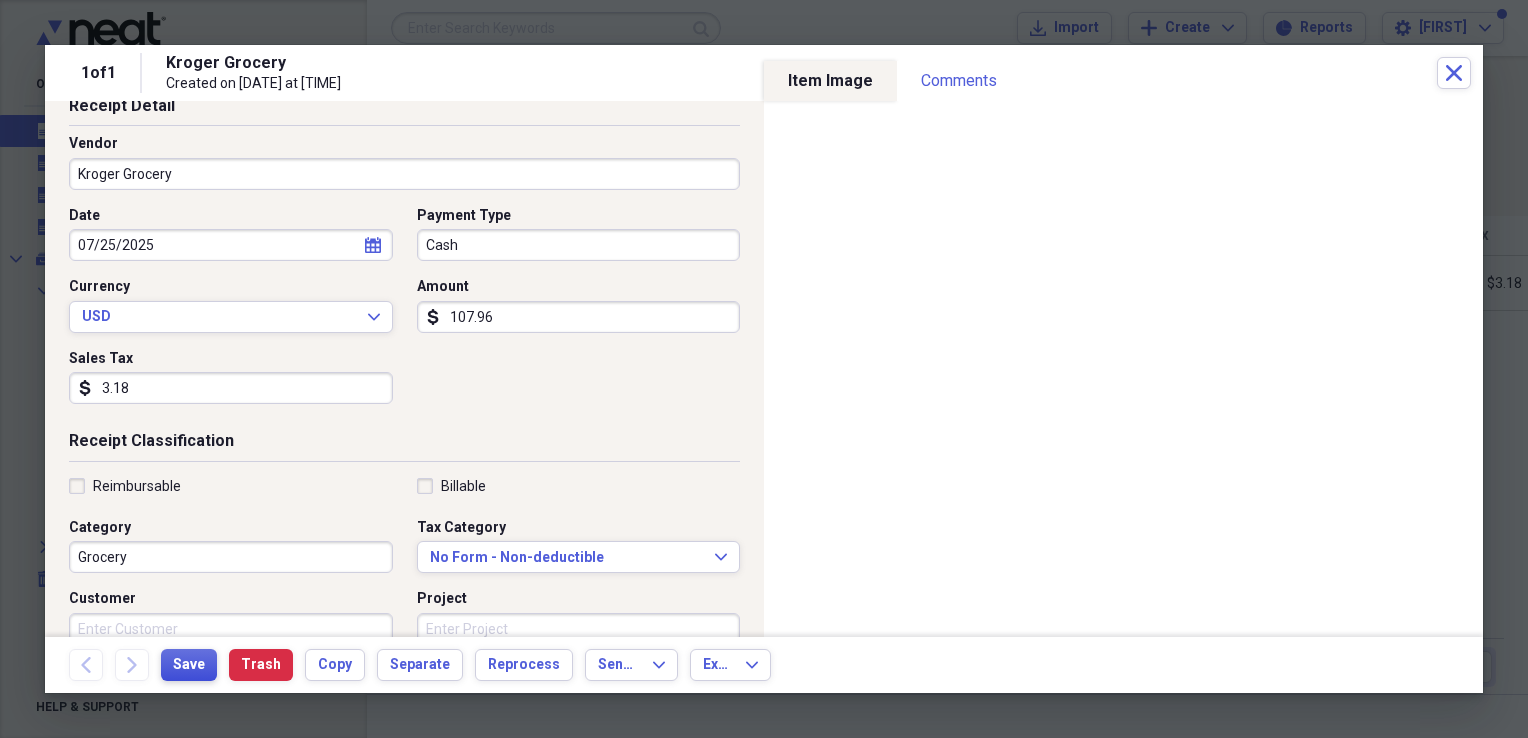 click on "Save" at bounding box center (189, 665) 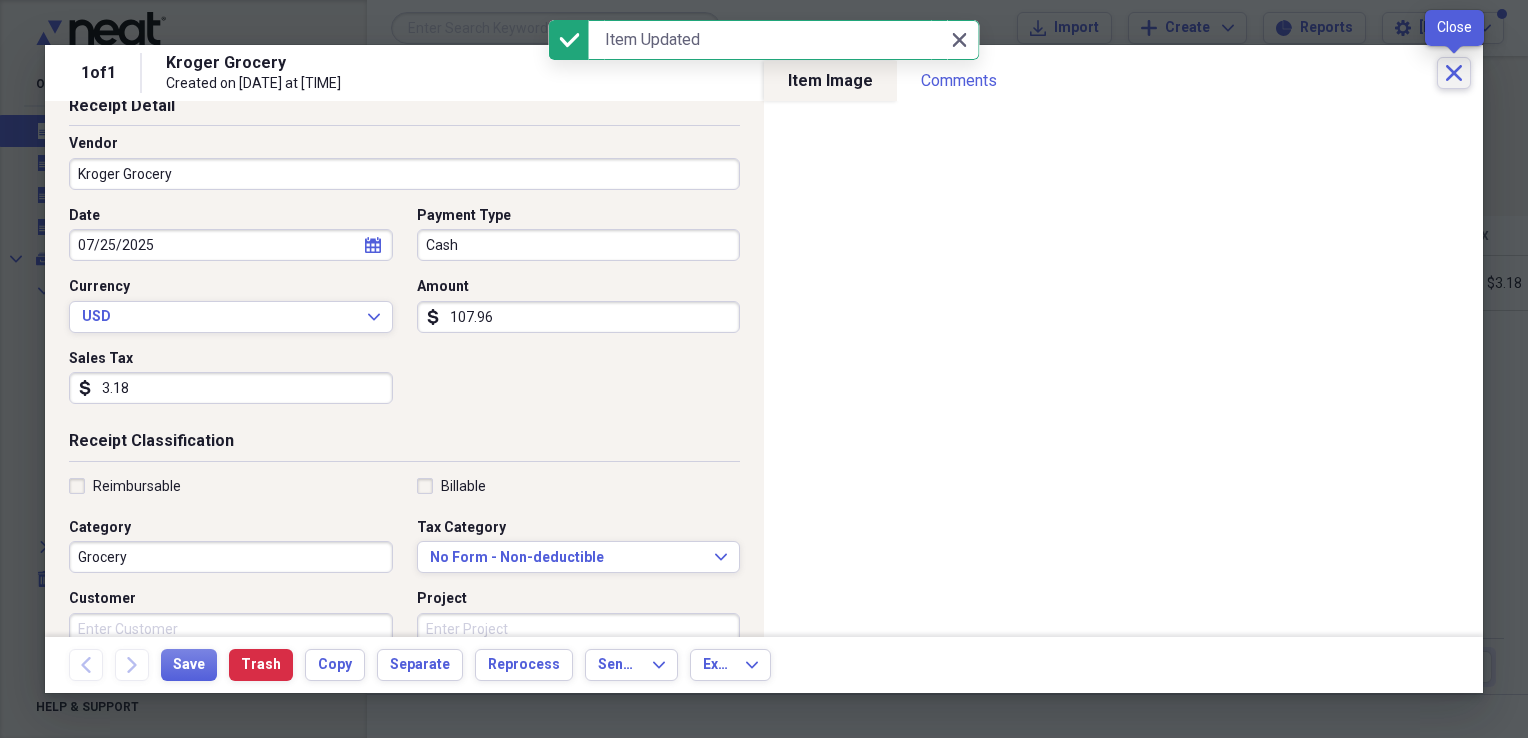 click on "Close" 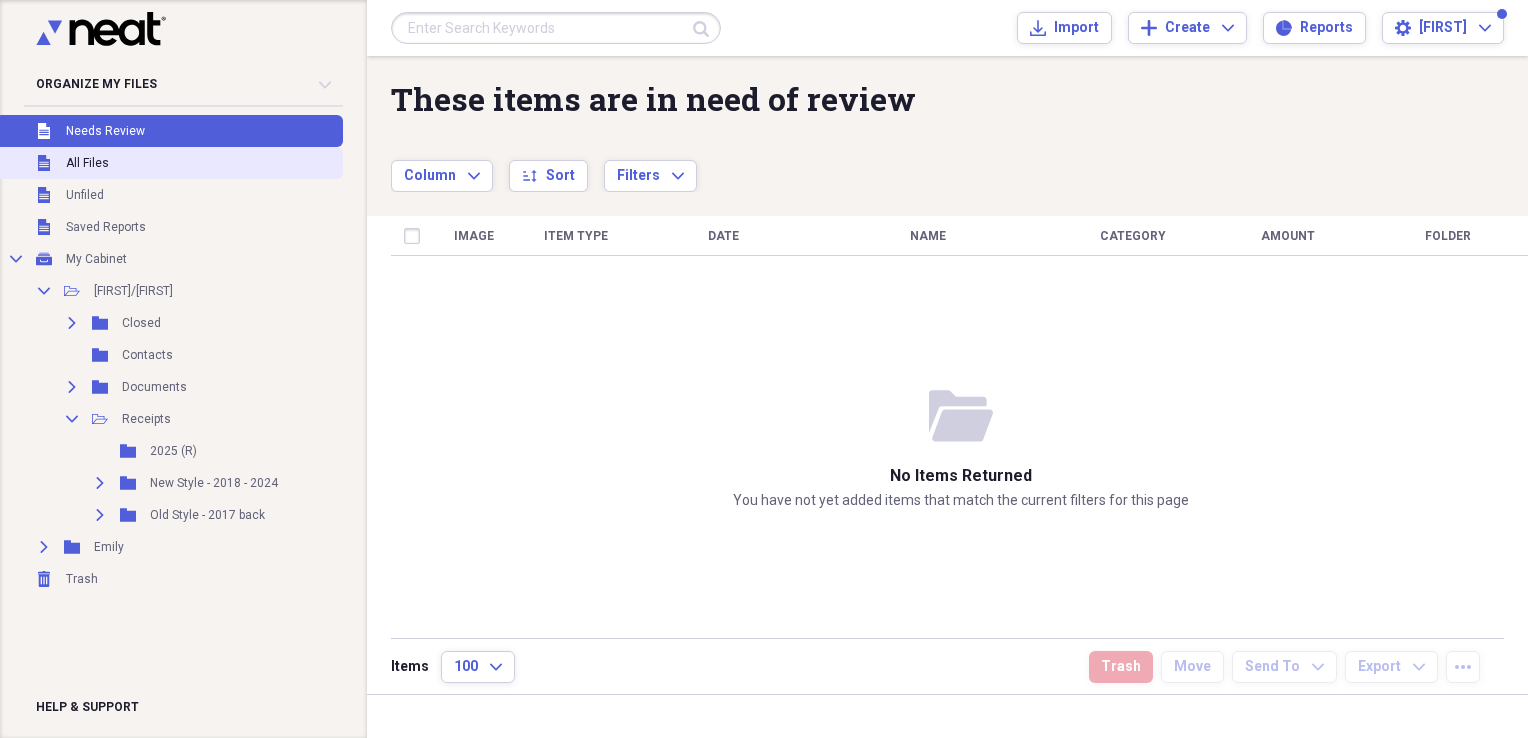 click on "All Files" at bounding box center (87, 163) 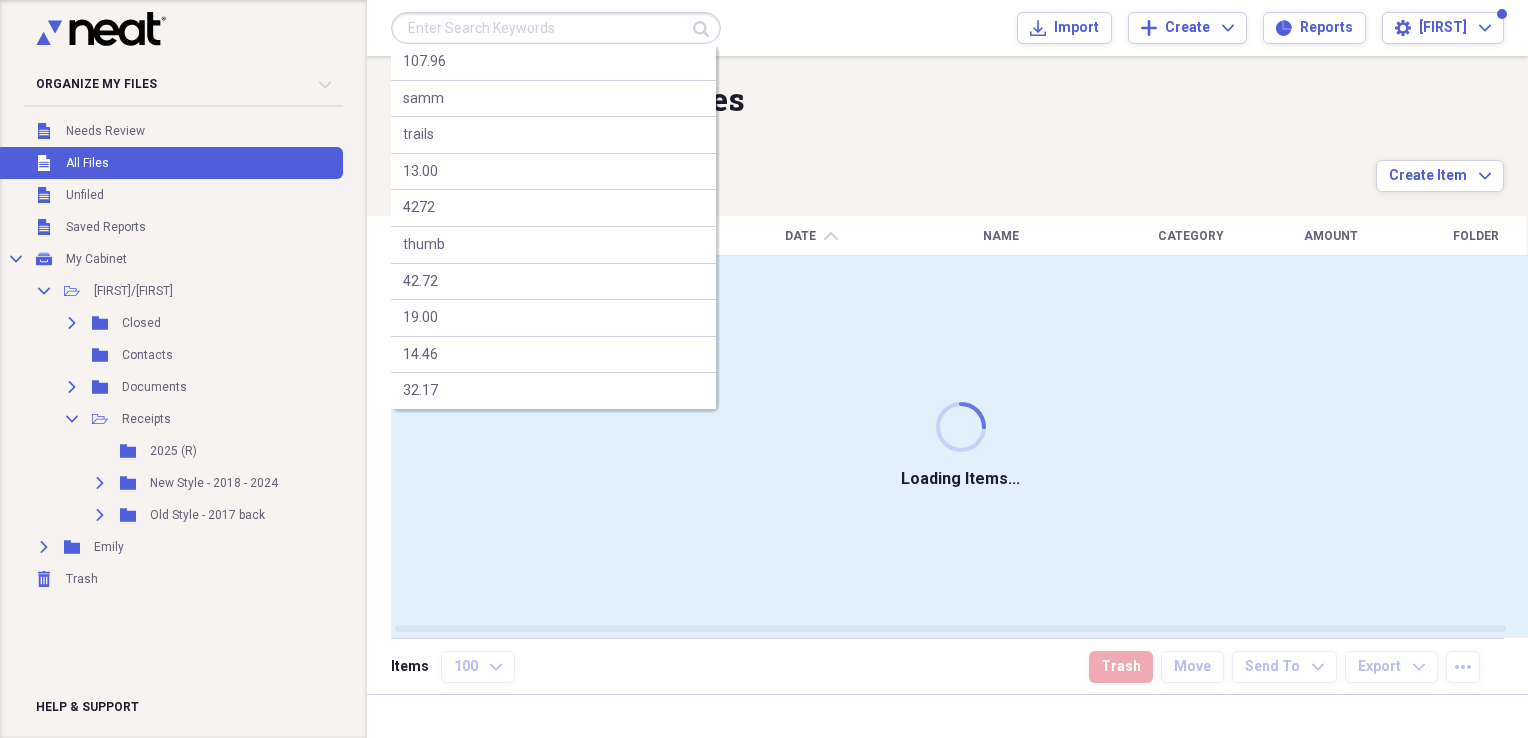 click at bounding box center (556, 28) 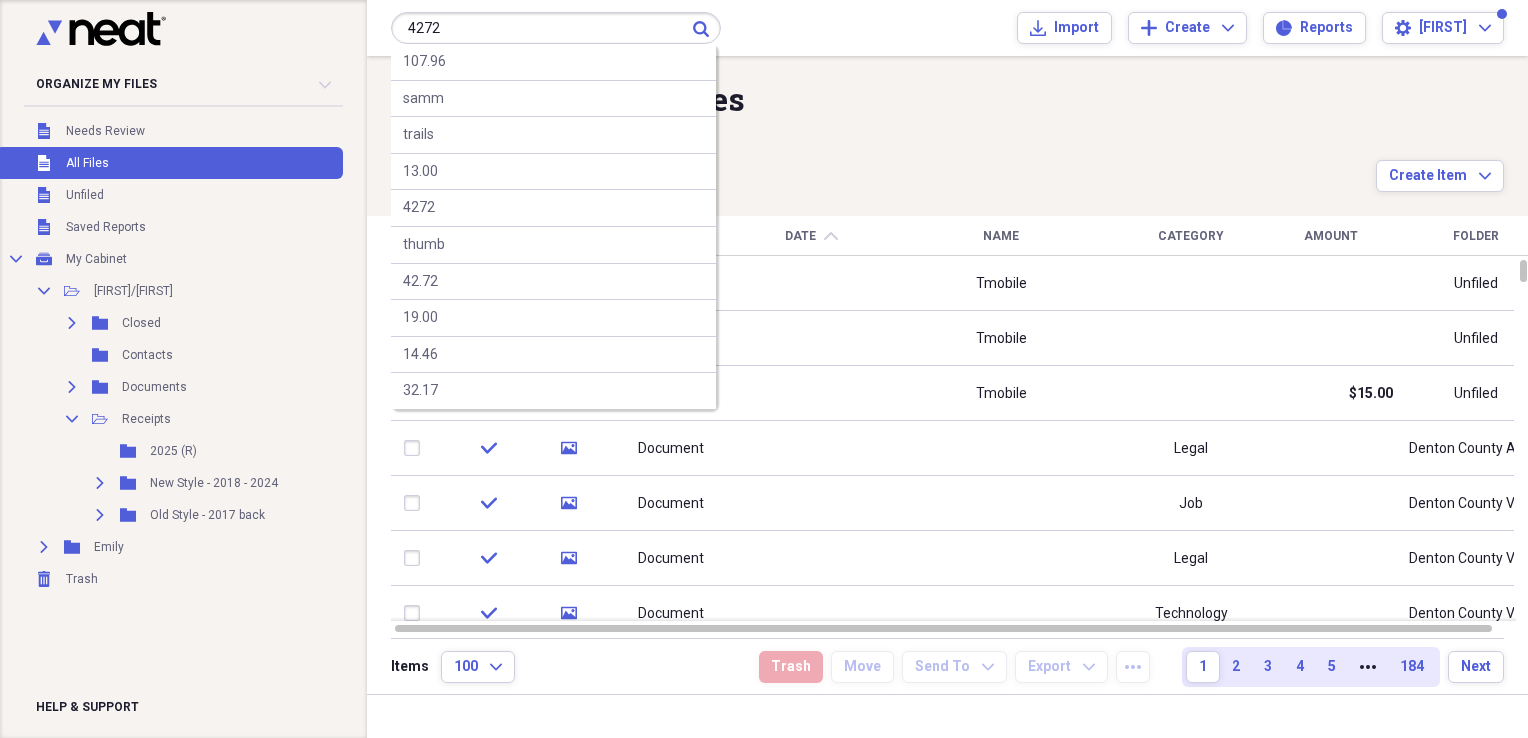 type on "4272" 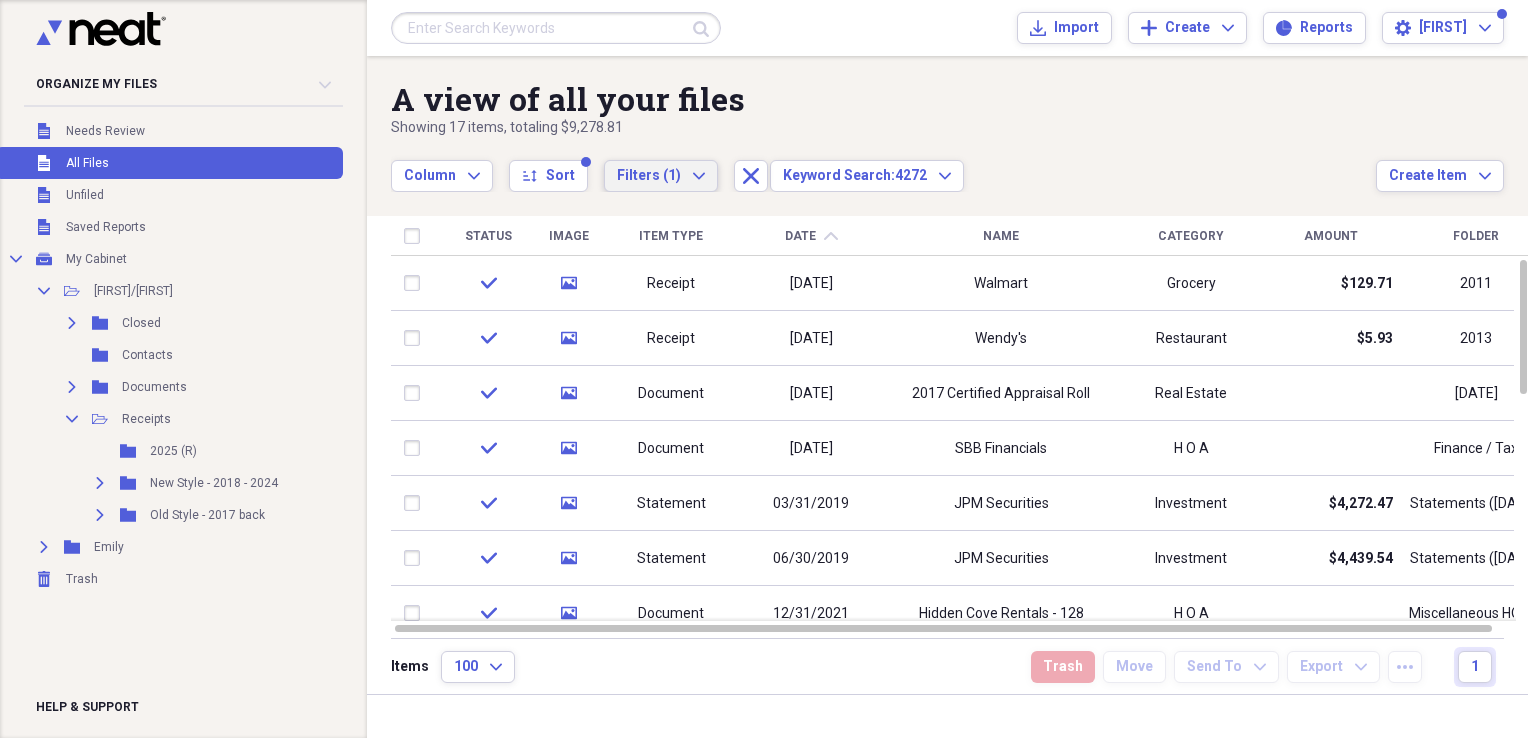 click on "Expand" 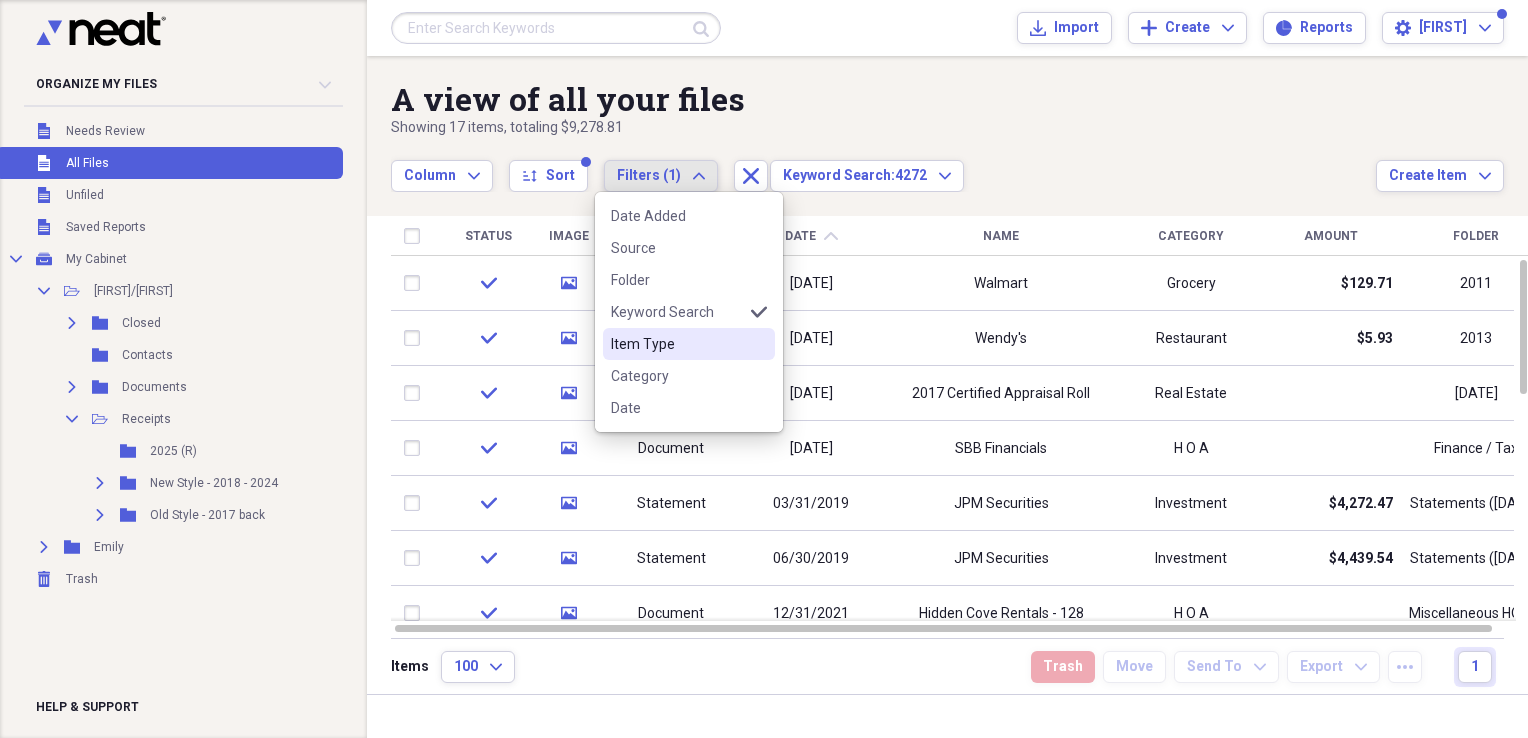 click on "Item Type" at bounding box center (677, 344) 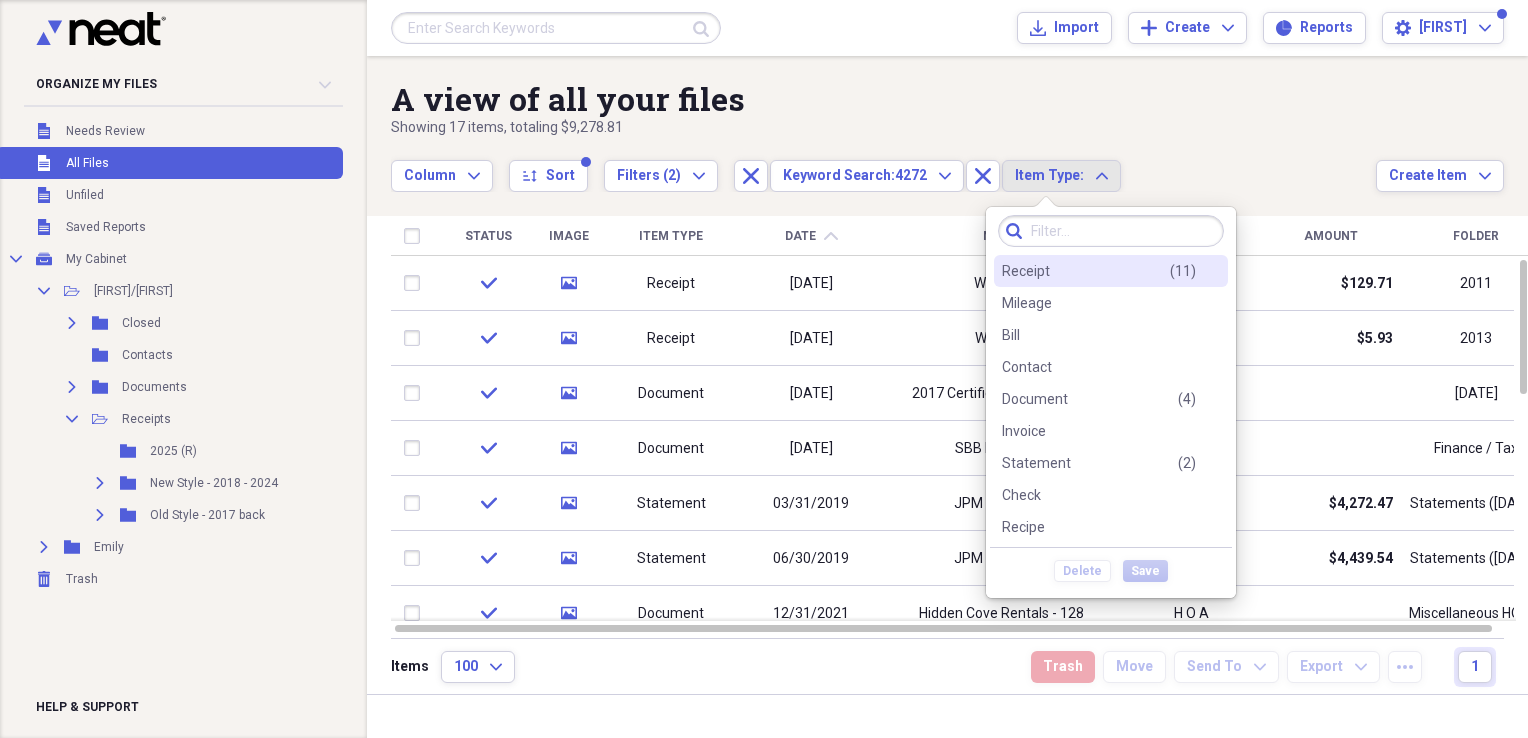 click on "Receipt" at bounding box center (1026, 271) 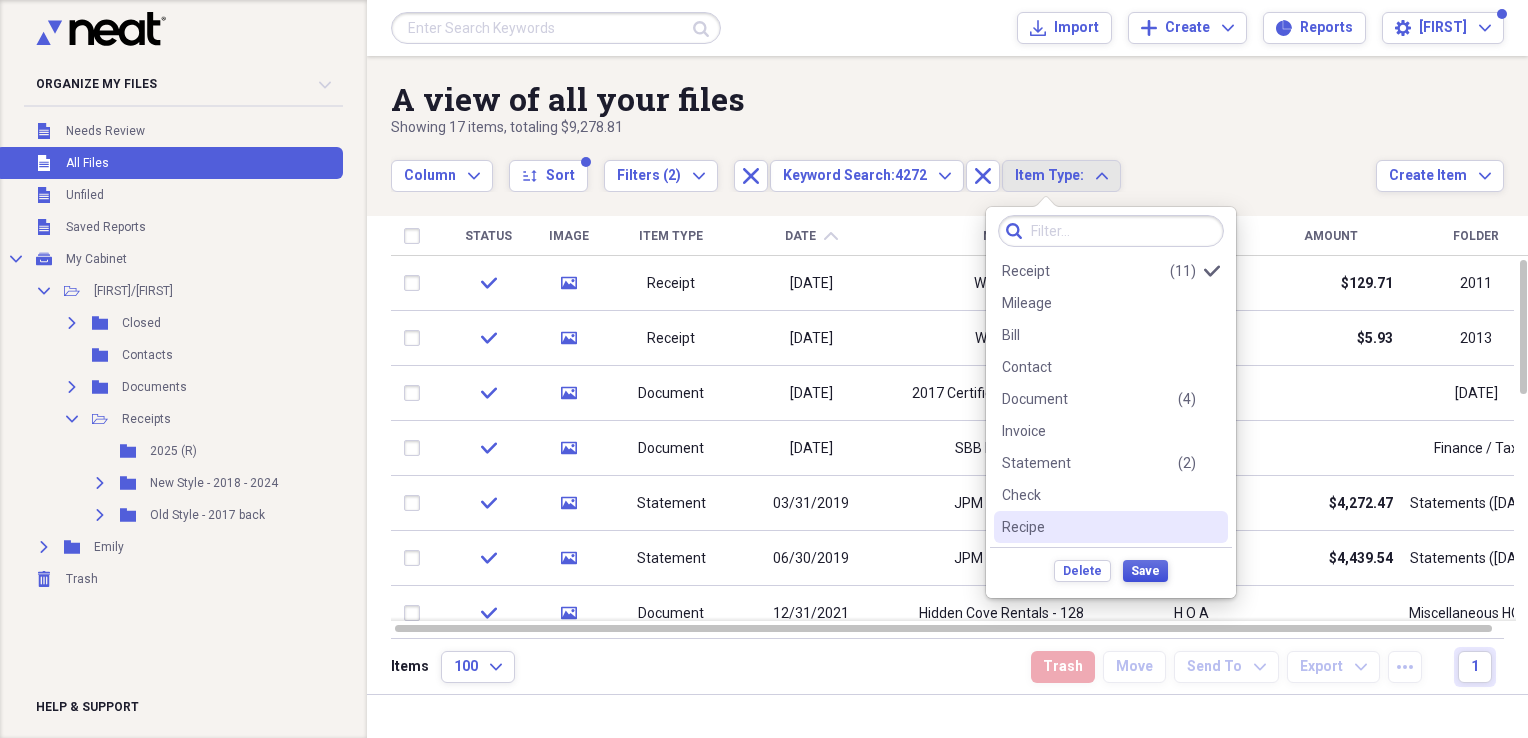 click on "Save" at bounding box center [1145, 571] 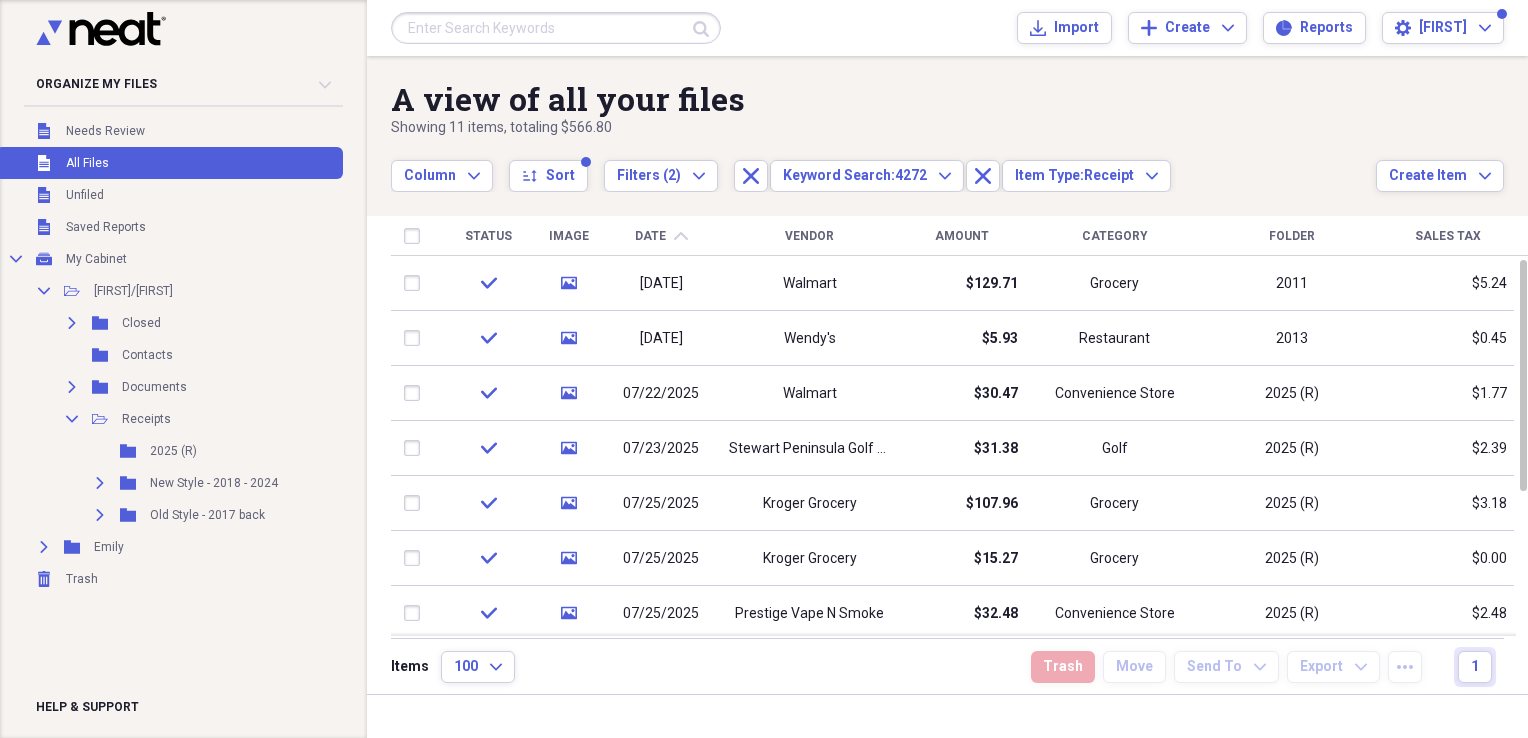 click on "Date" at bounding box center [650, 236] 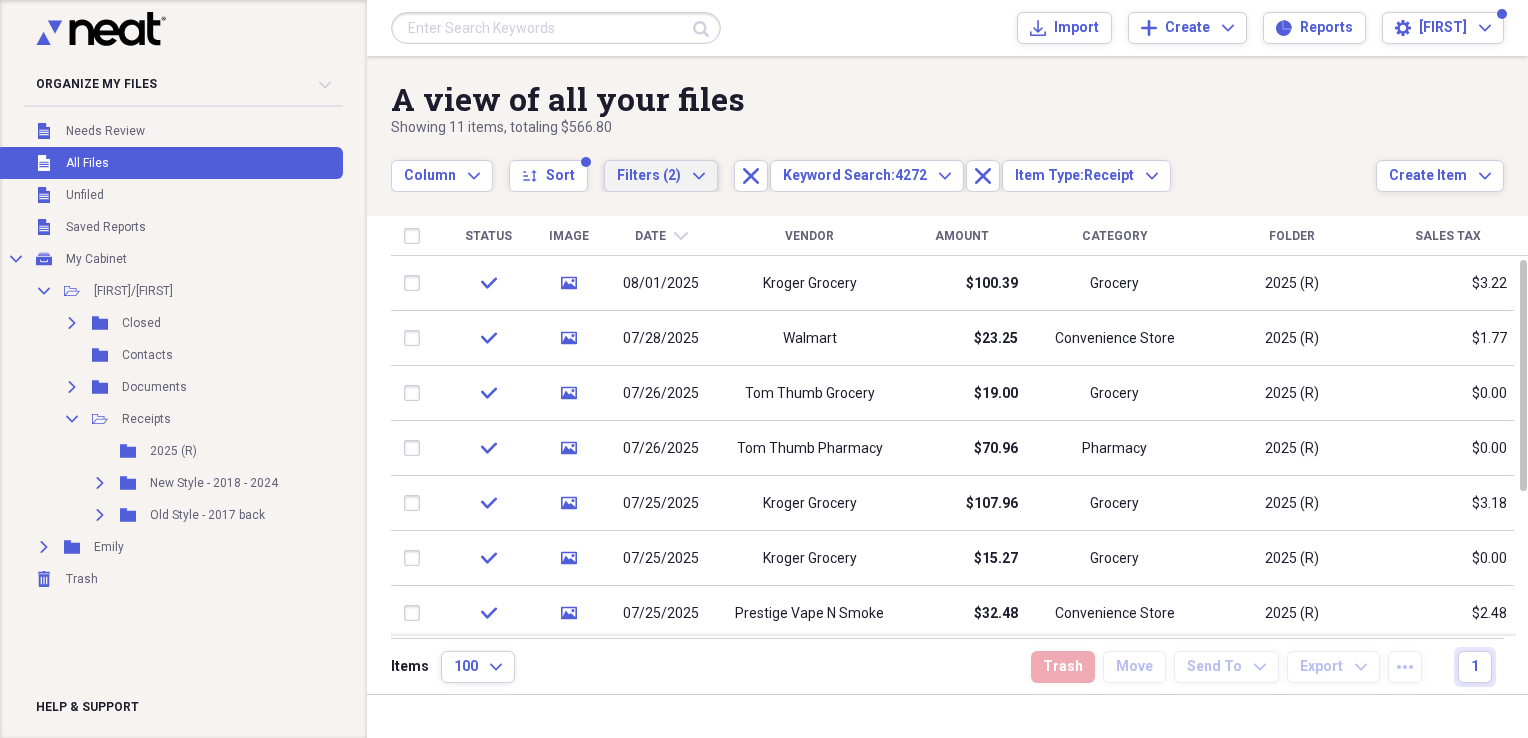 click 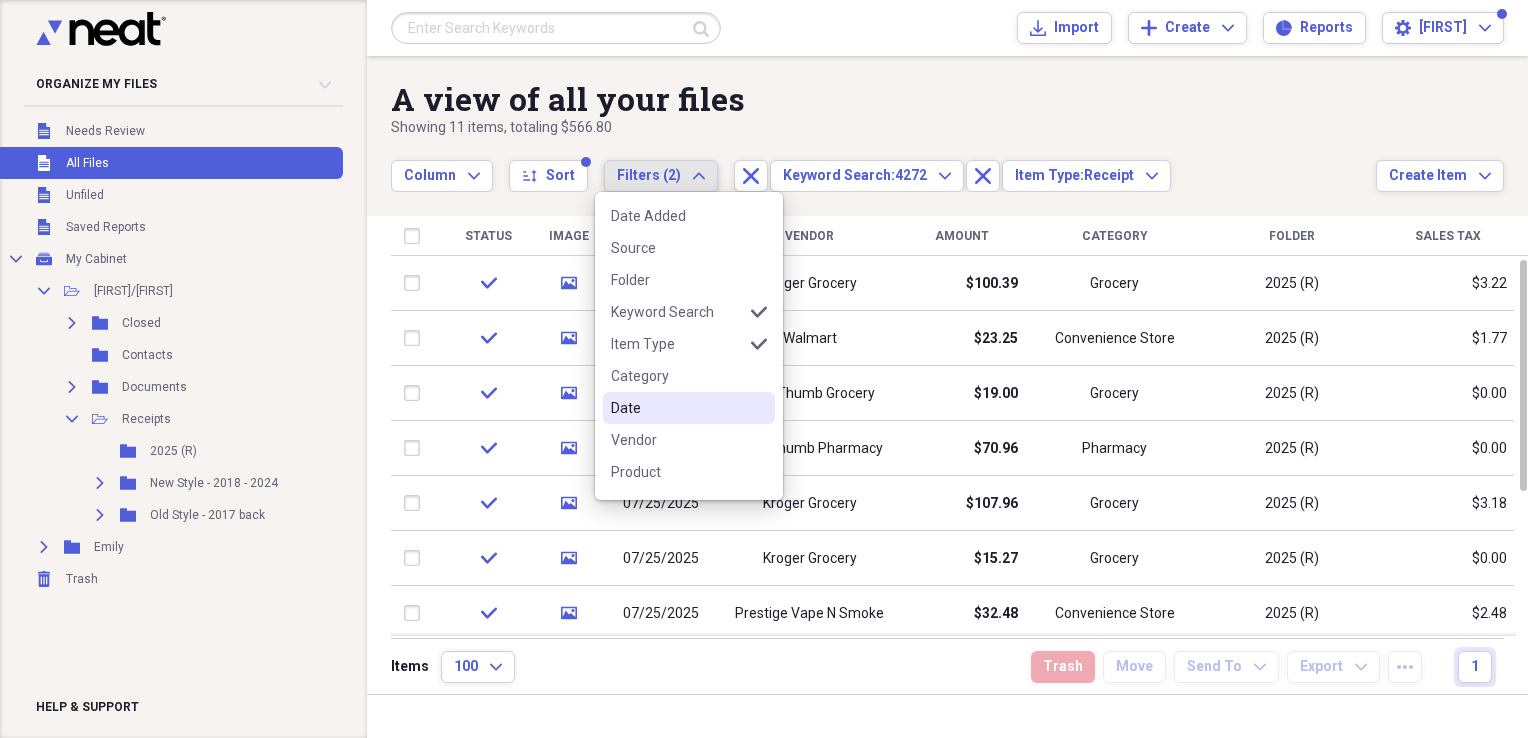 click on "Date" at bounding box center (677, 408) 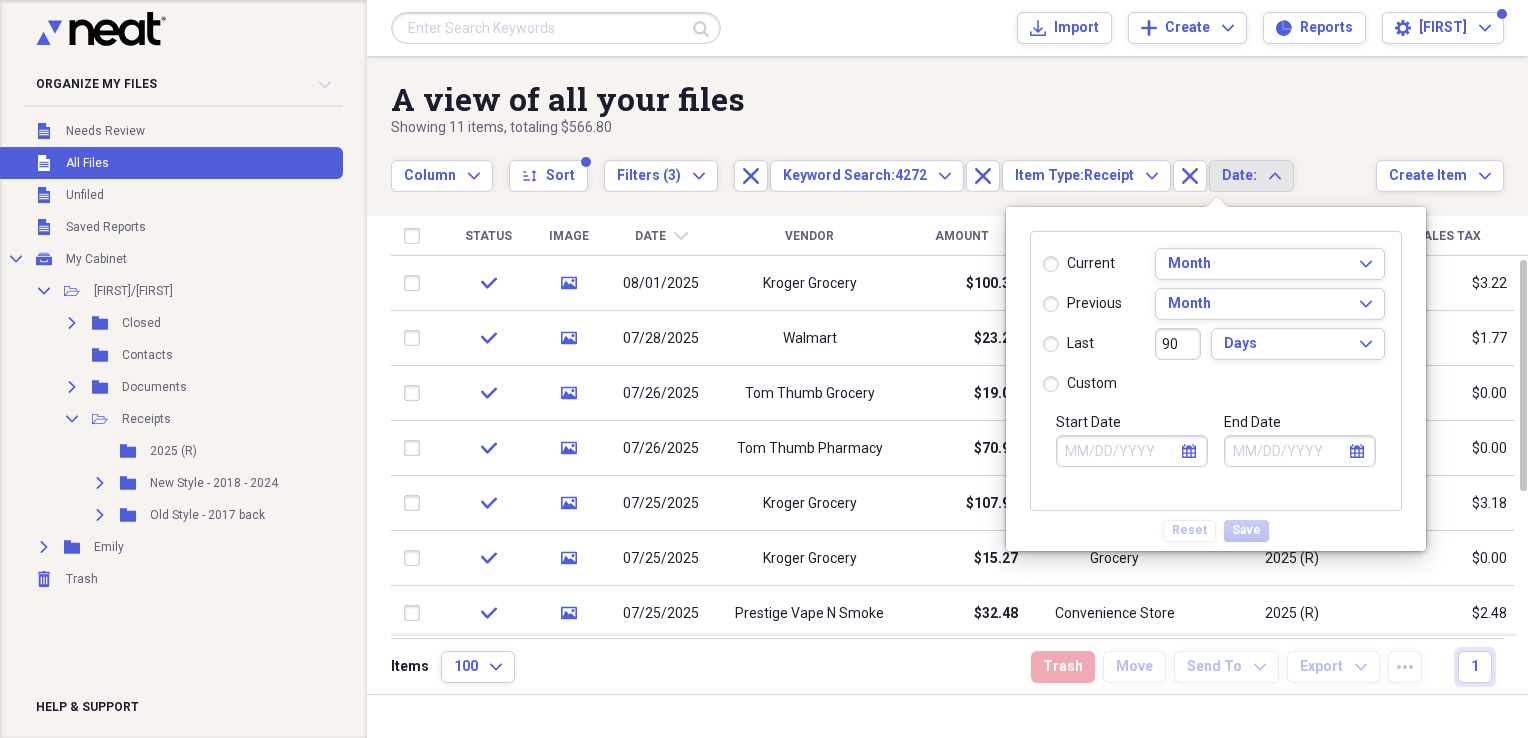click on "custom" at bounding box center [1080, 384] 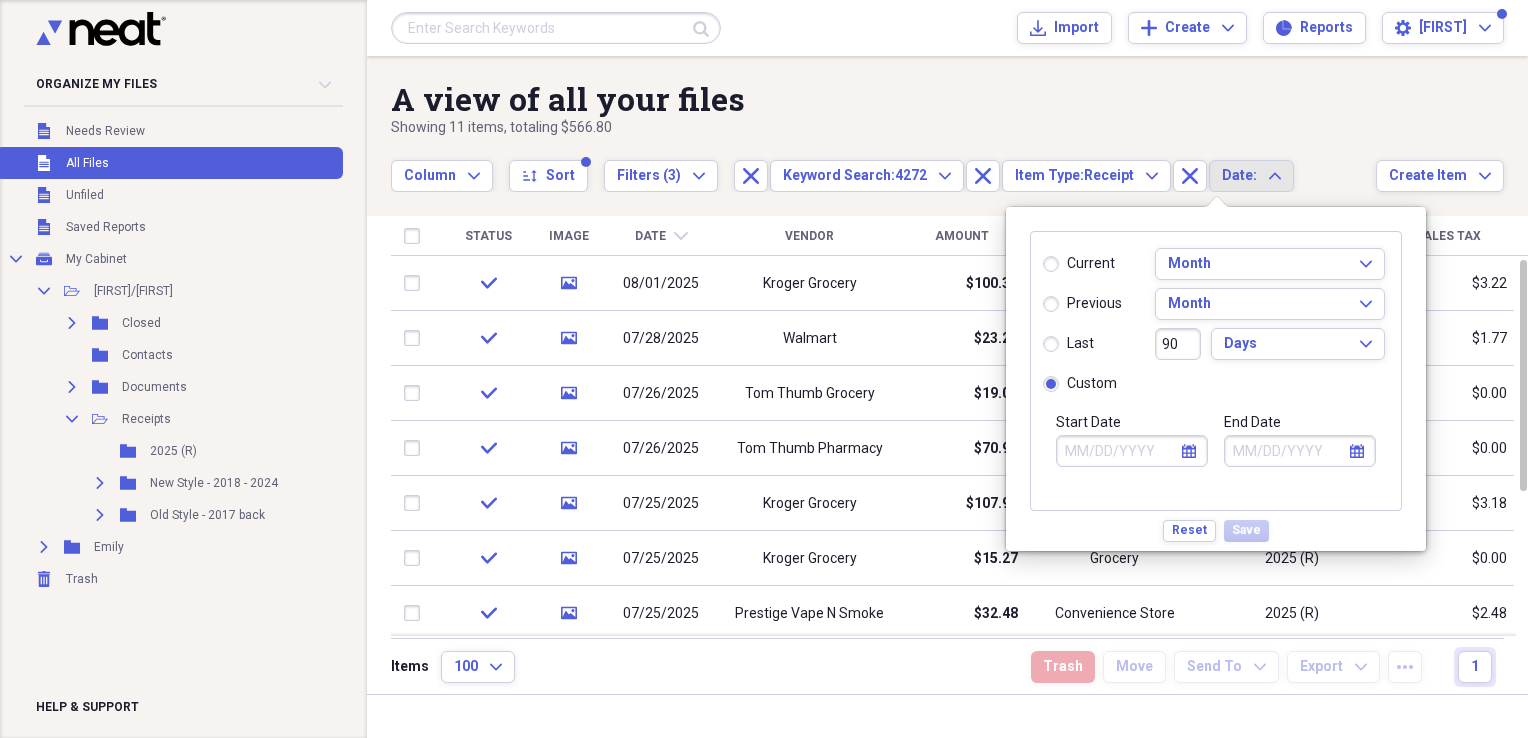 click 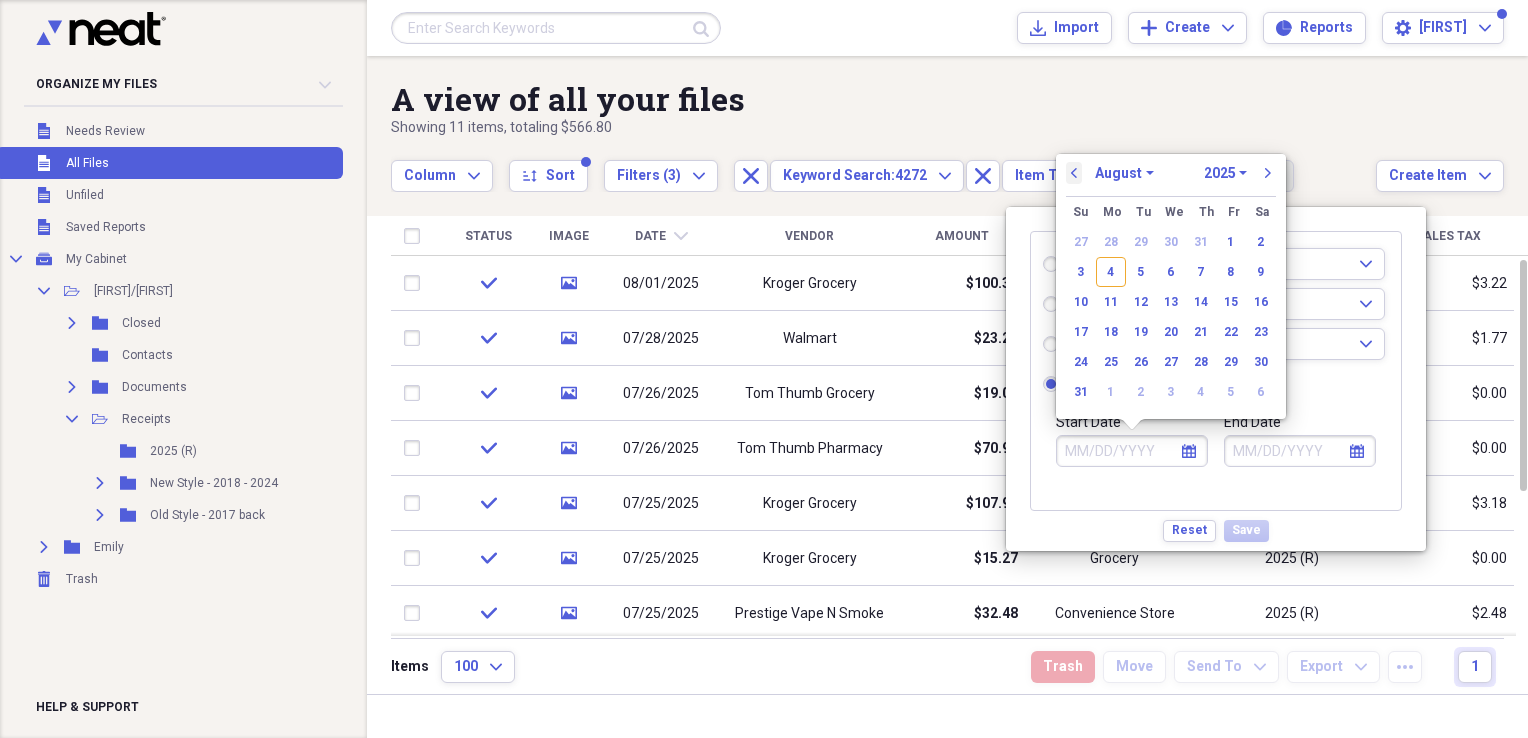 click on "previous" at bounding box center [1074, 173] 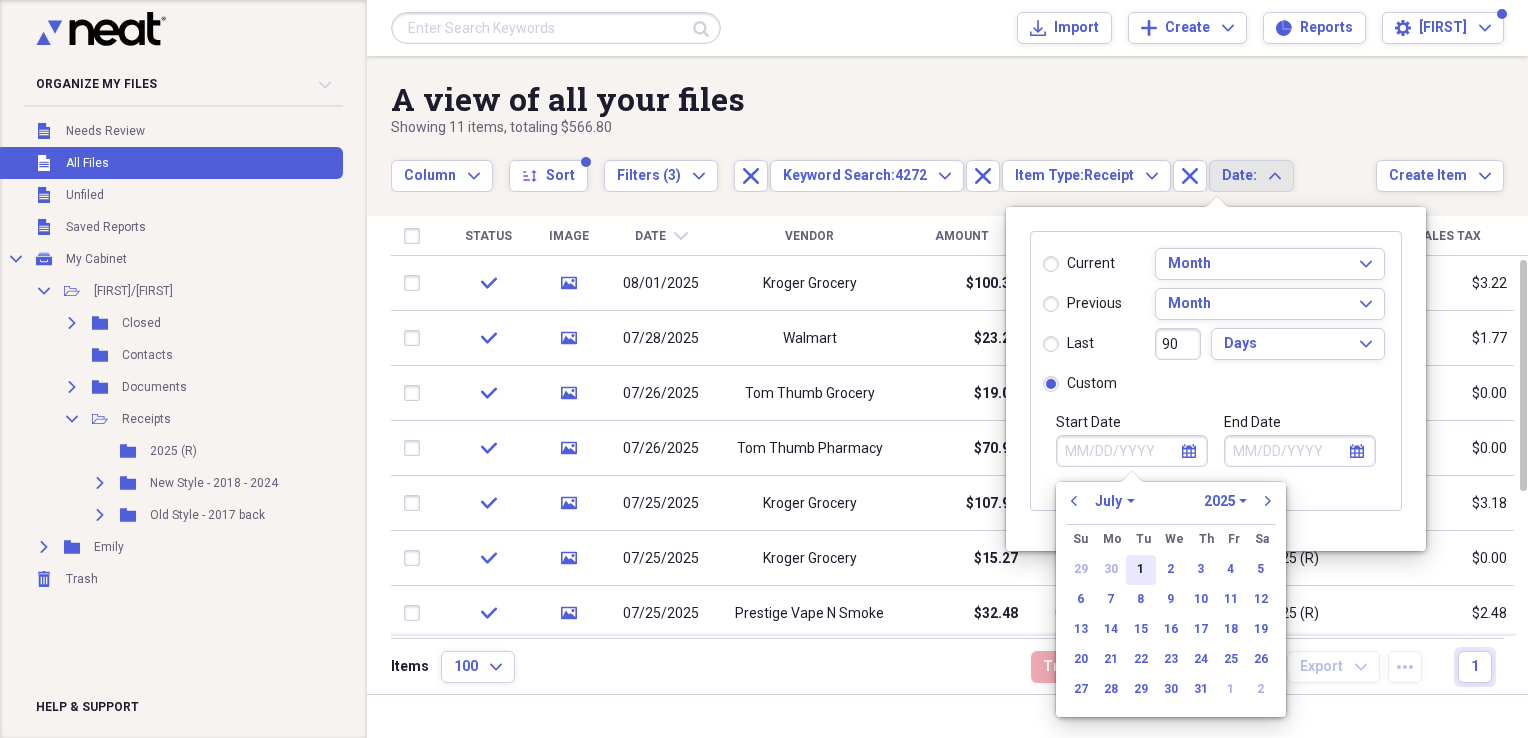 click on "1" at bounding box center (1141, 570) 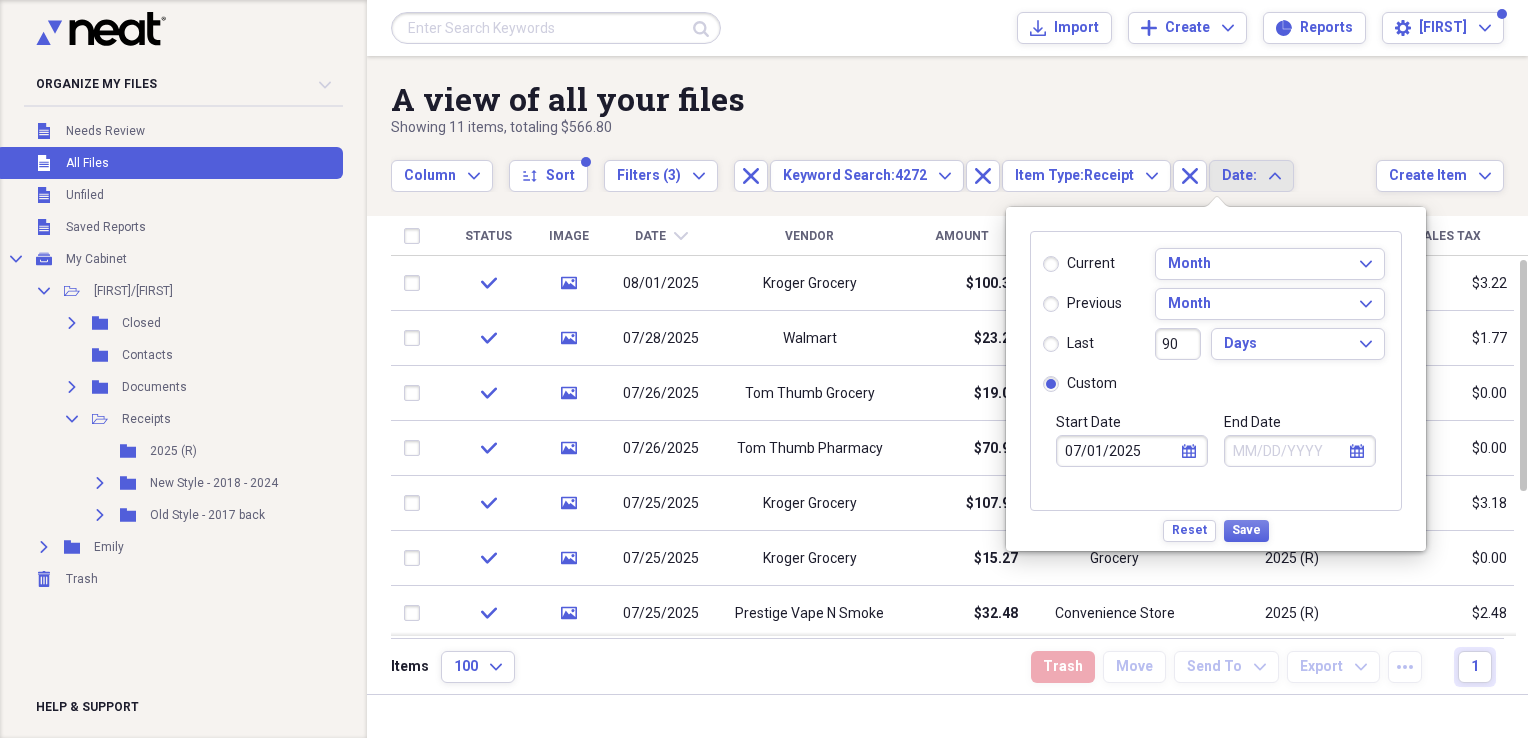 click on "calendar" 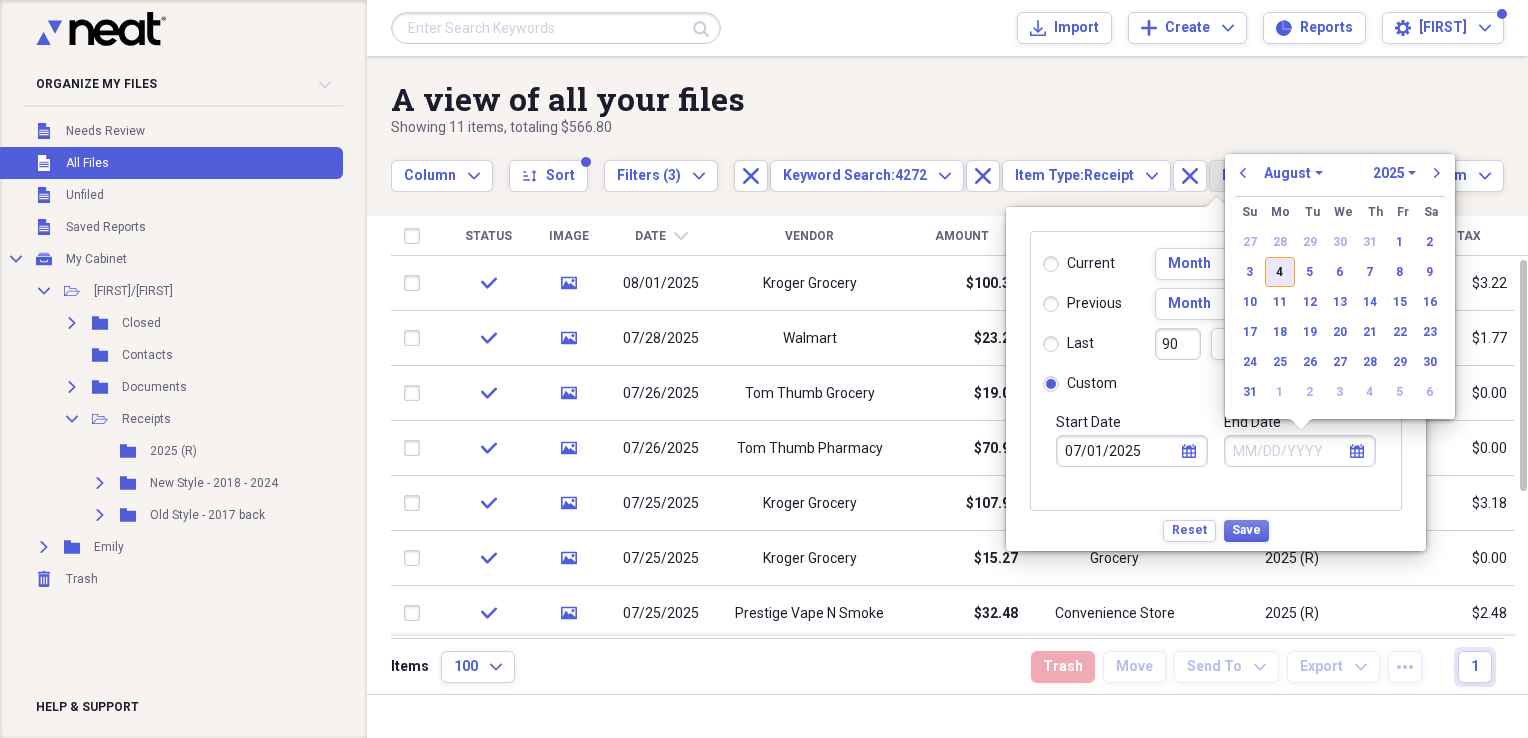click on "4" at bounding box center [1280, 272] 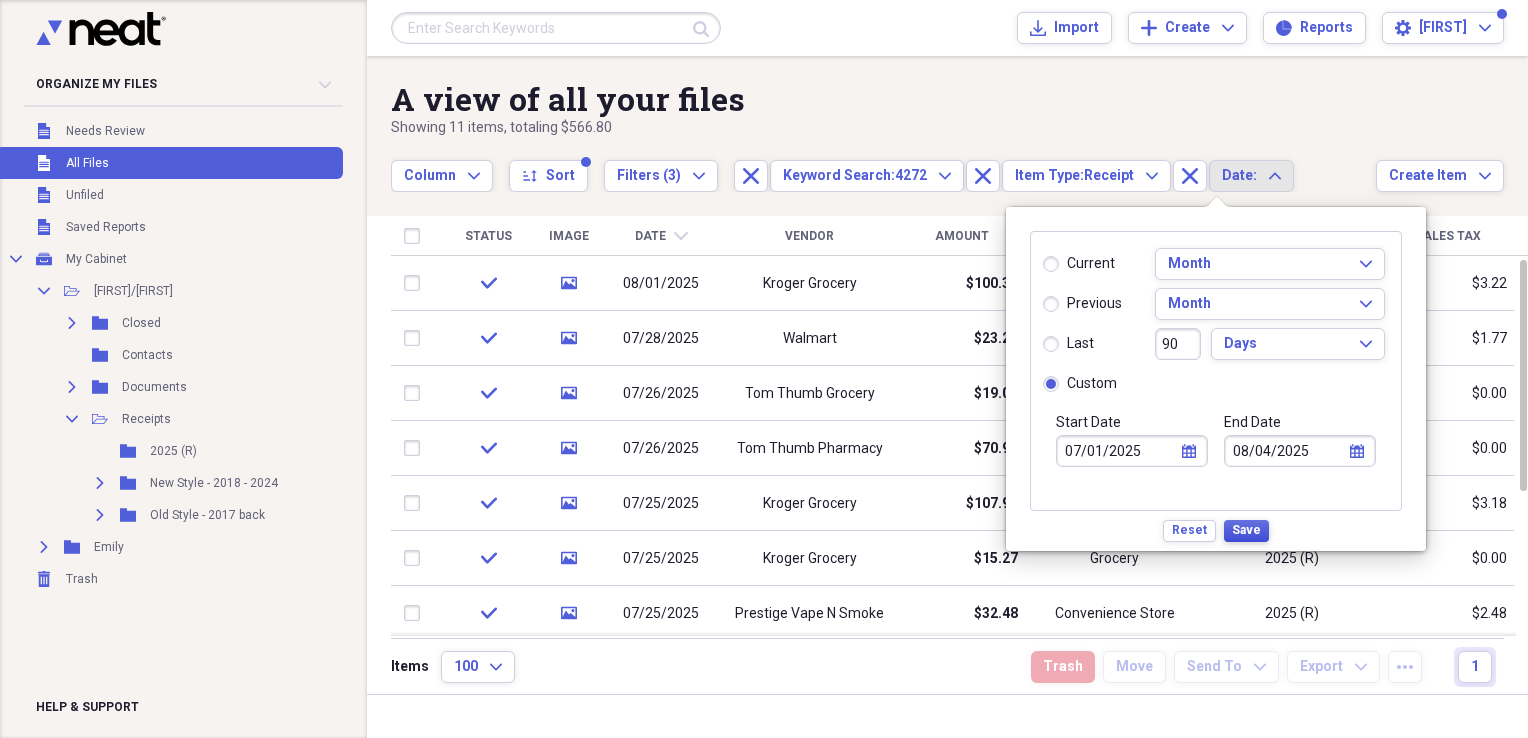 click on "Save" at bounding box center [1246, 530] 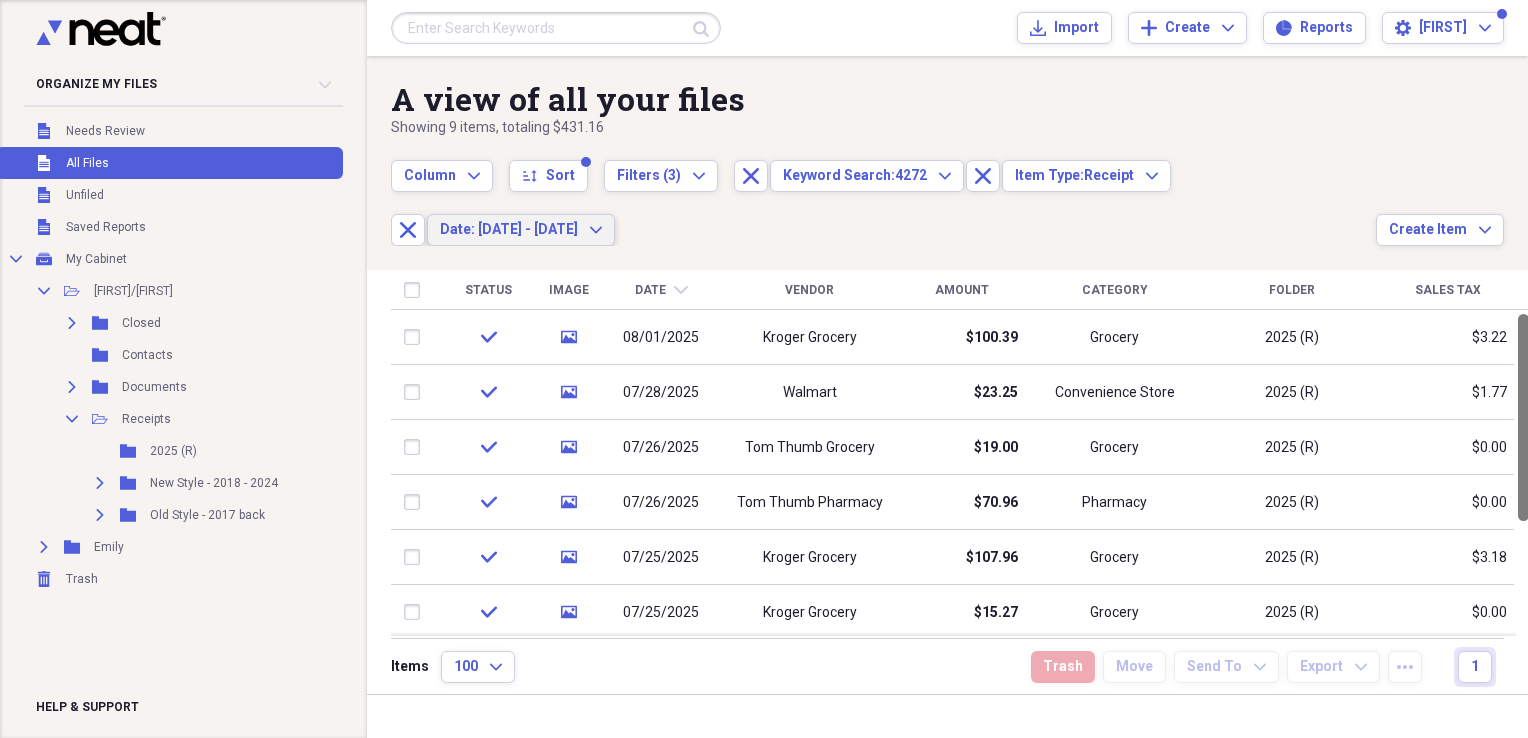 drag, startPoint x: 1520, startPoint y: 399, endPoint x: 1522, endPoint y: 364, distance: 35.057095 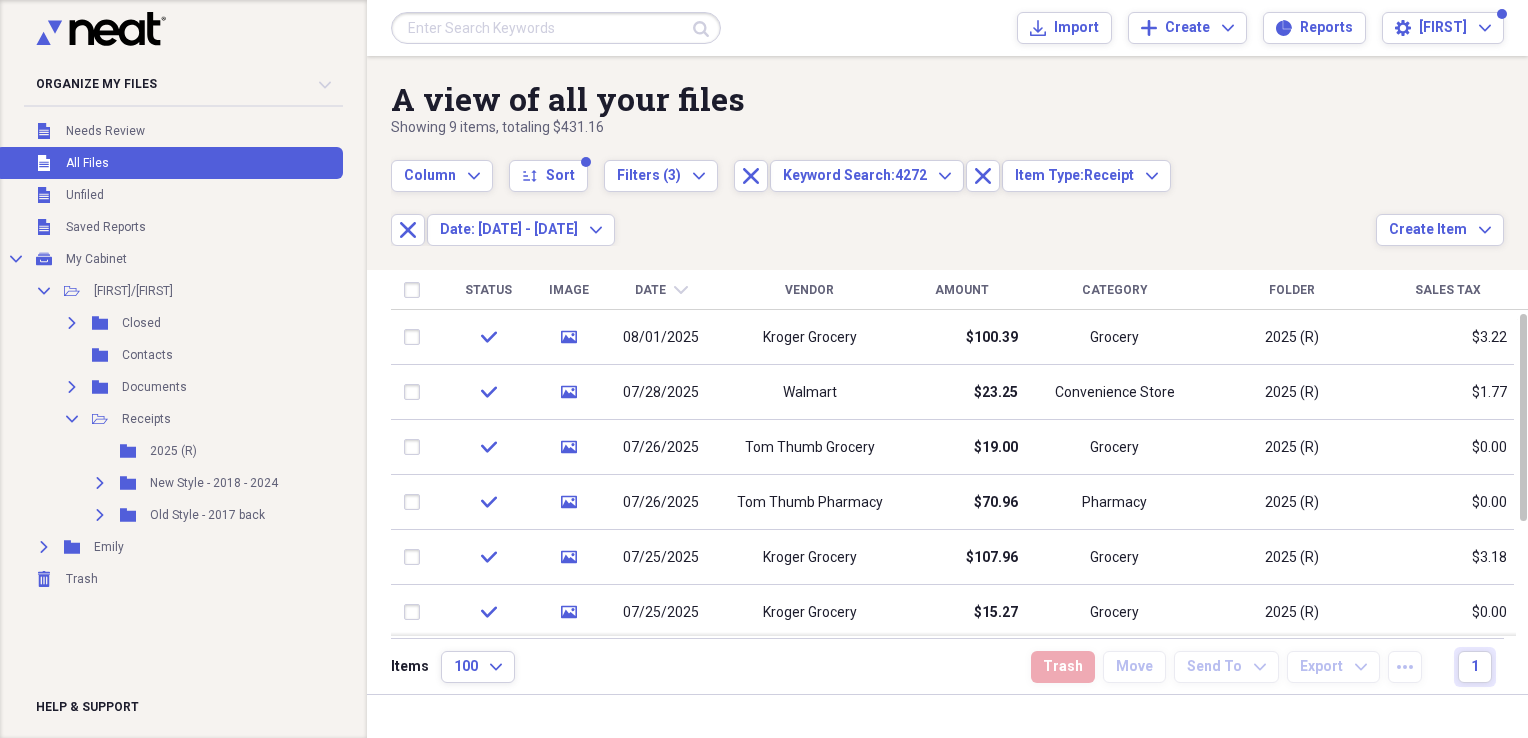 click on "Date" at bounding box center [650, 290] 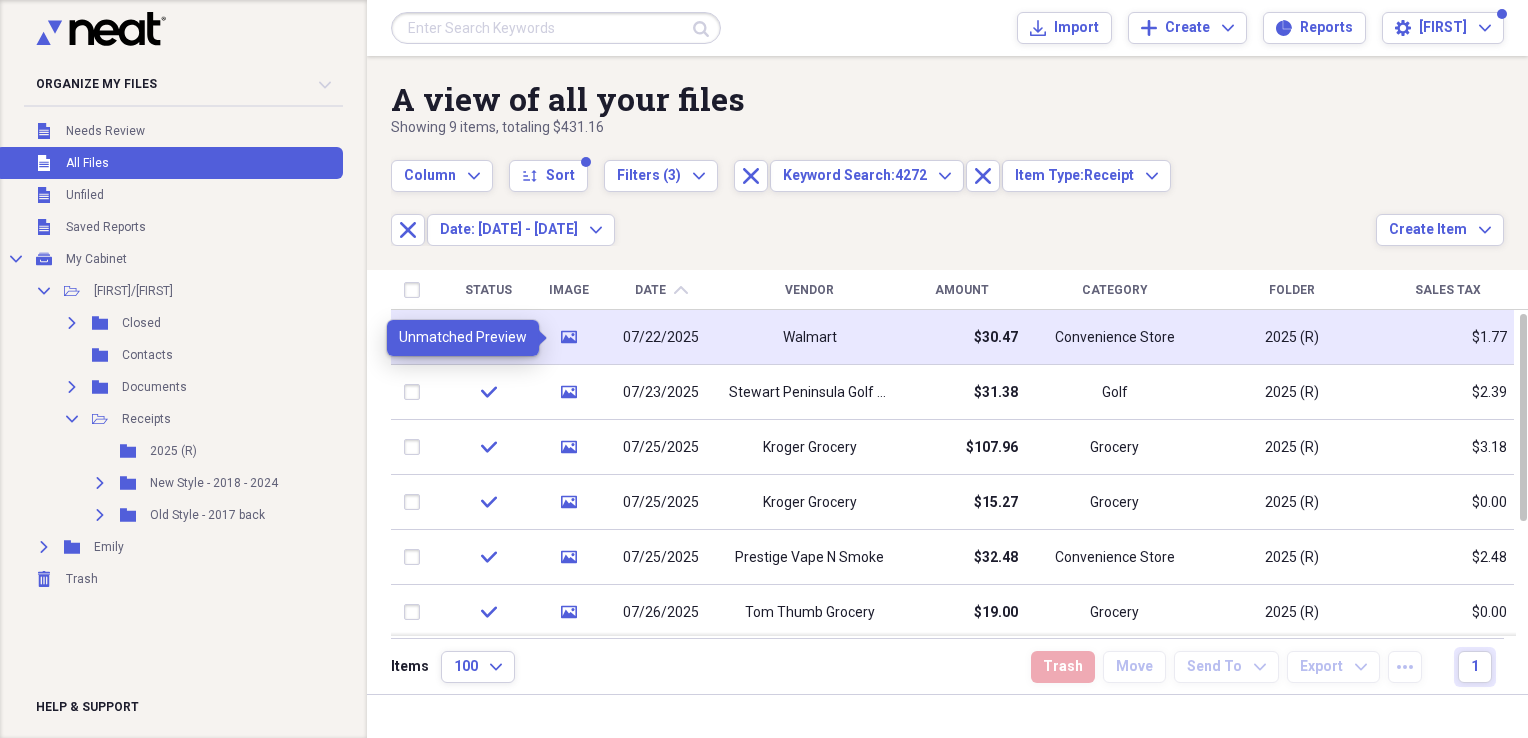 type 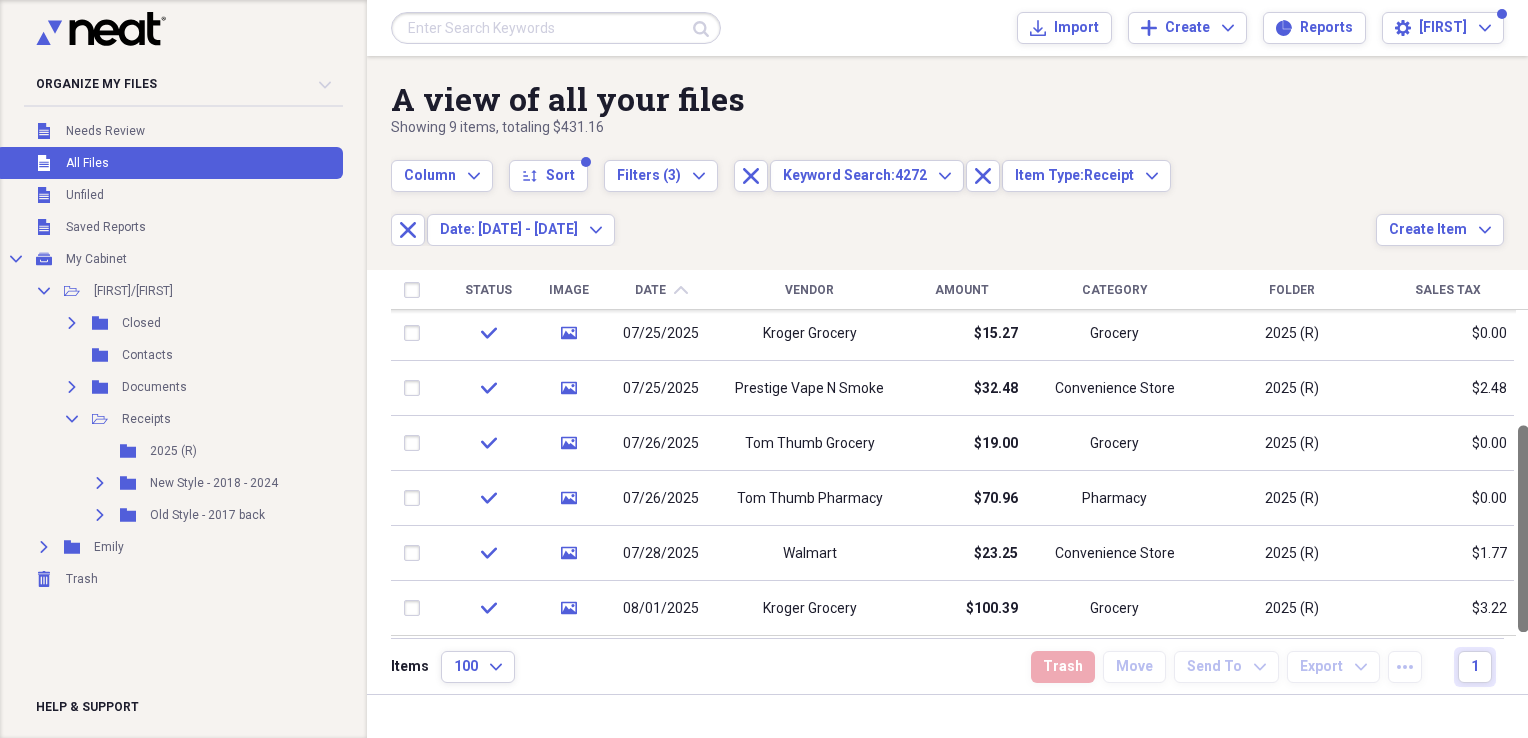 drag, startPoint x: 1520, startPoint y: 374, endPoint x: 1527, endPoint y: 542, distance: 168.14577 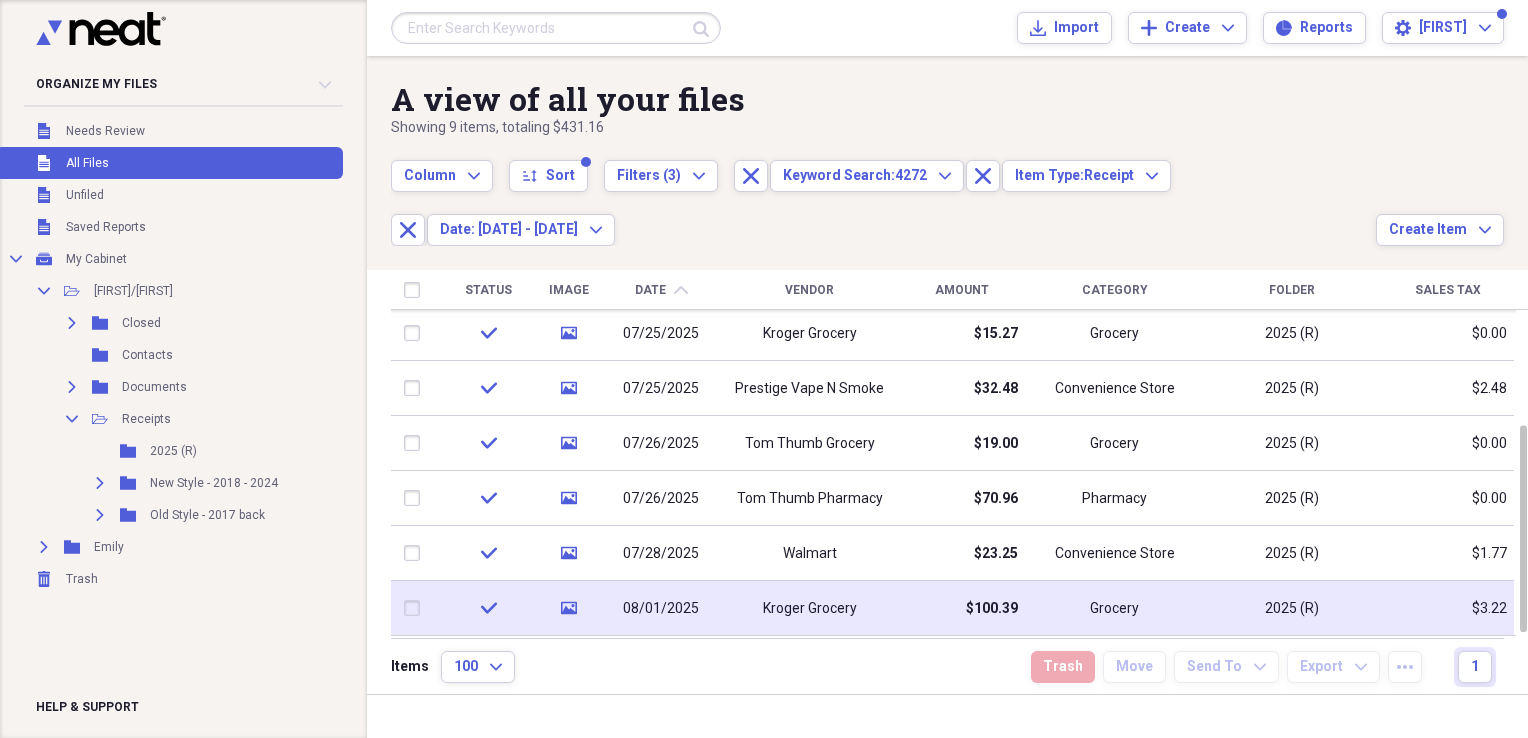 click on "media" 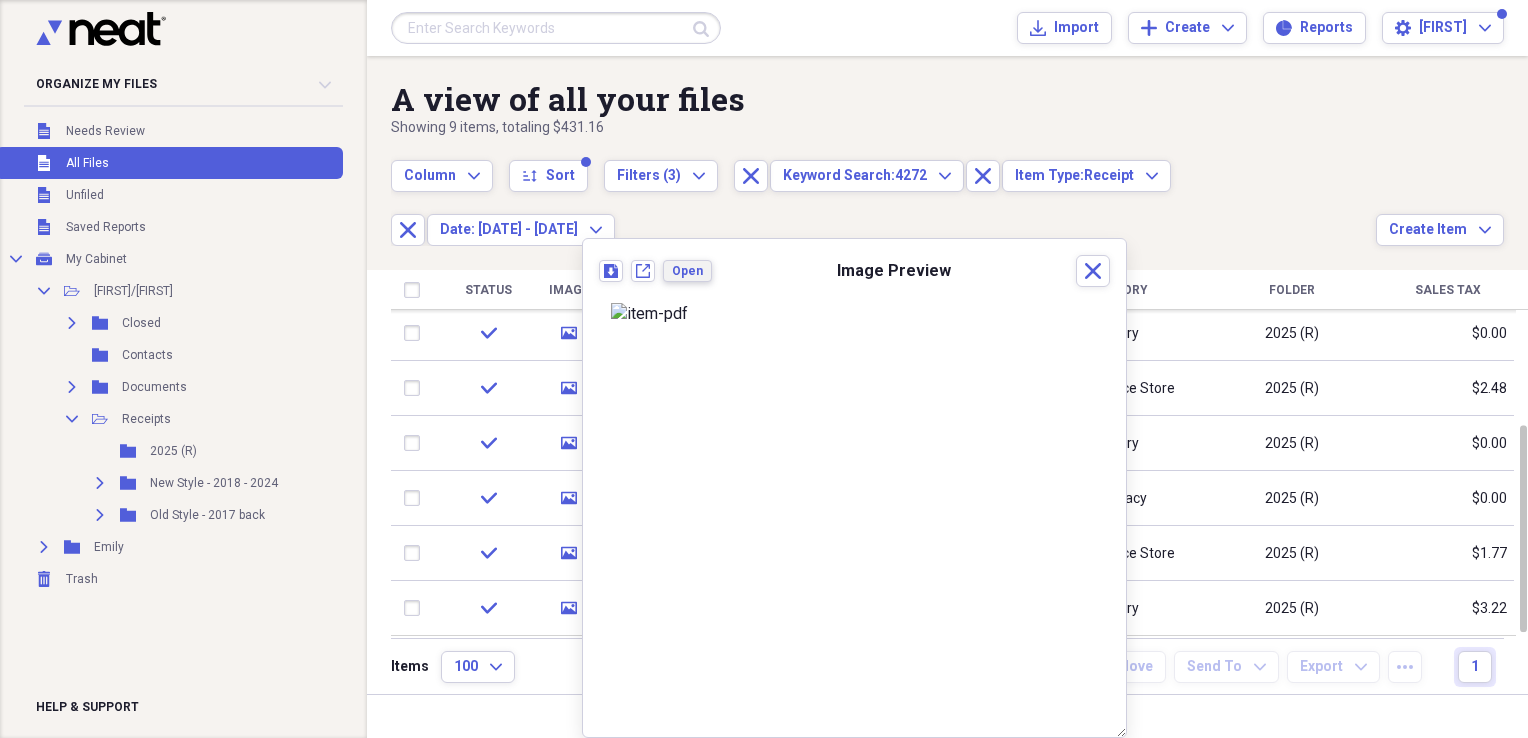 click on "Open" at bounding box center [687, 271] 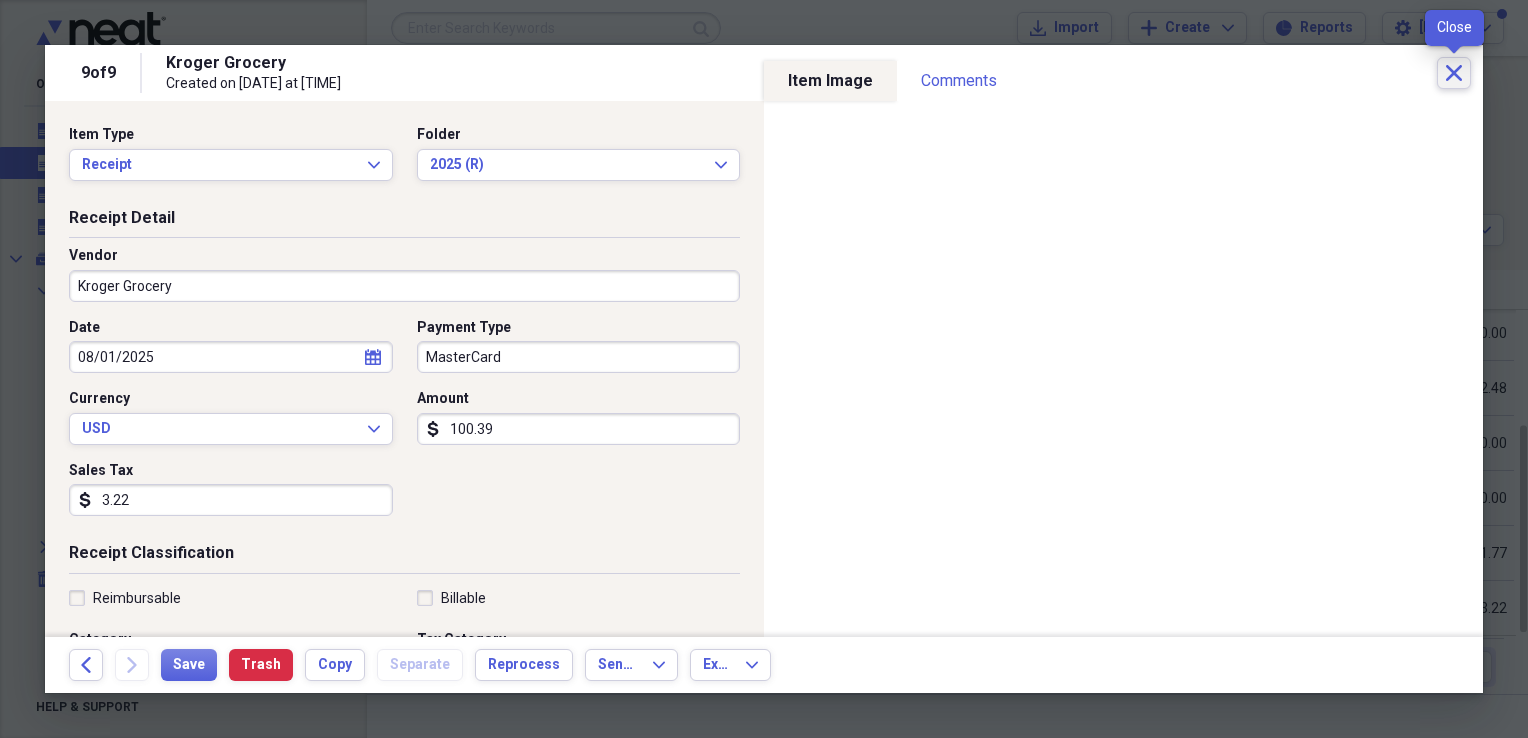 click on "Close" 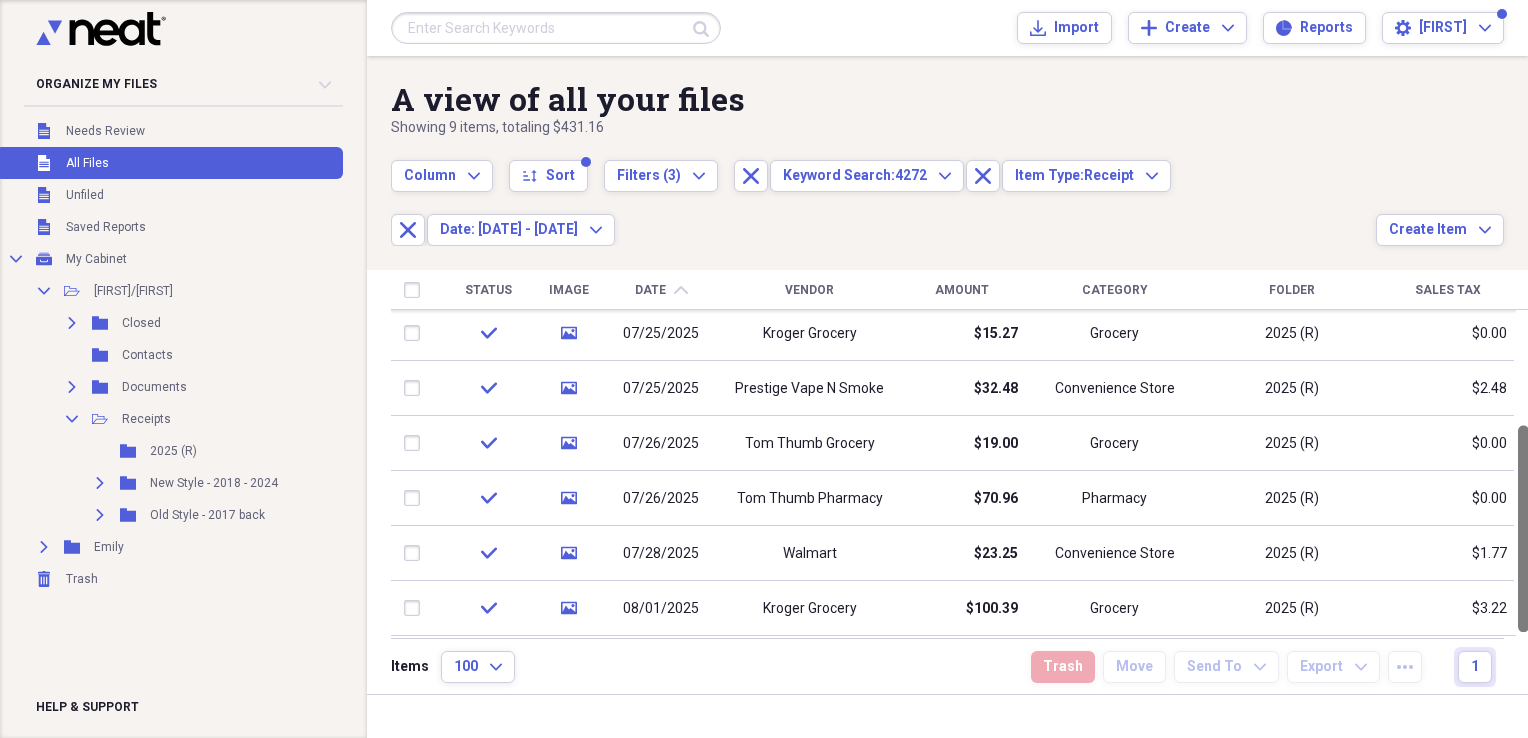 drag, startPoint x: 1521, startPoint y: 445, endPoint x: 1515, endPoint y: 658, distance: 213.08449 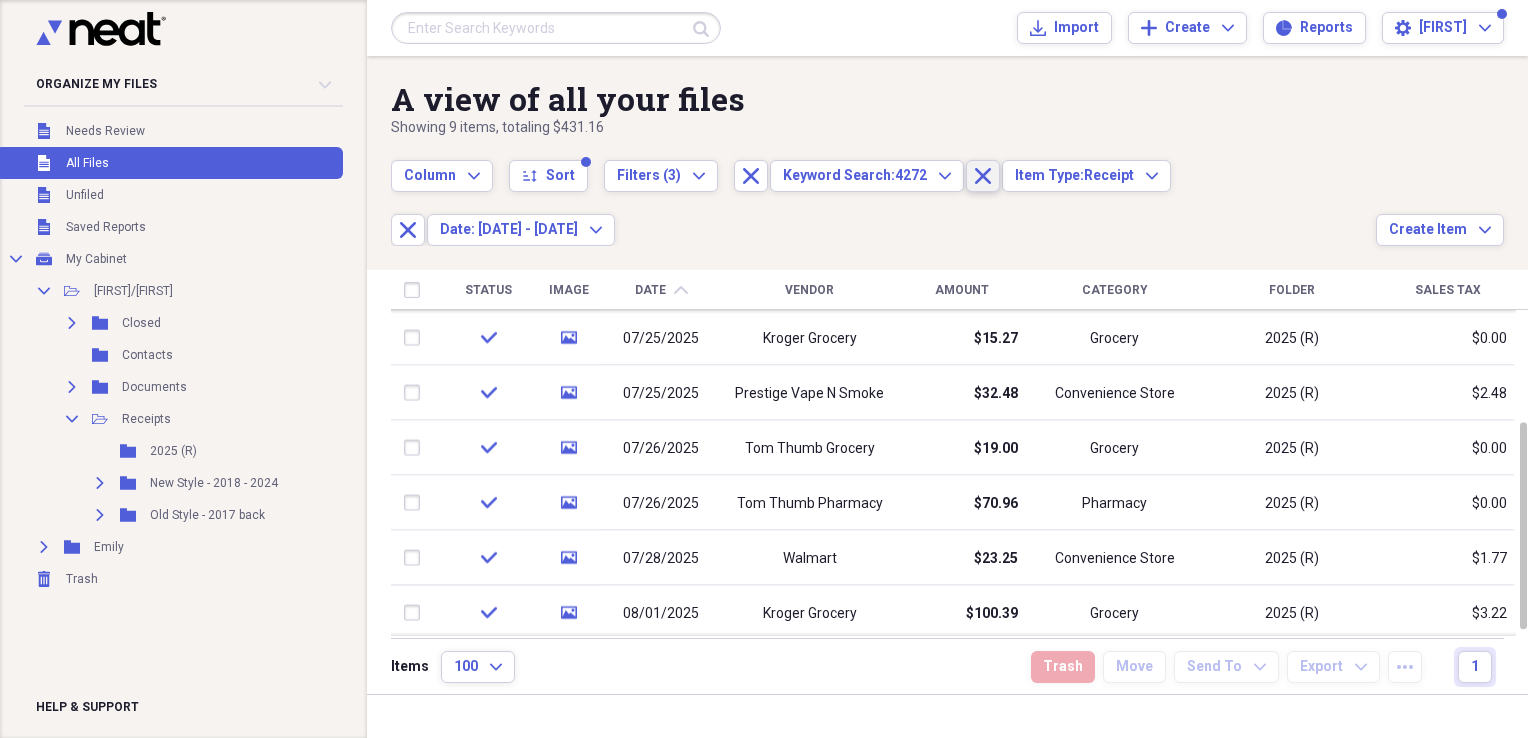 click on "Close" 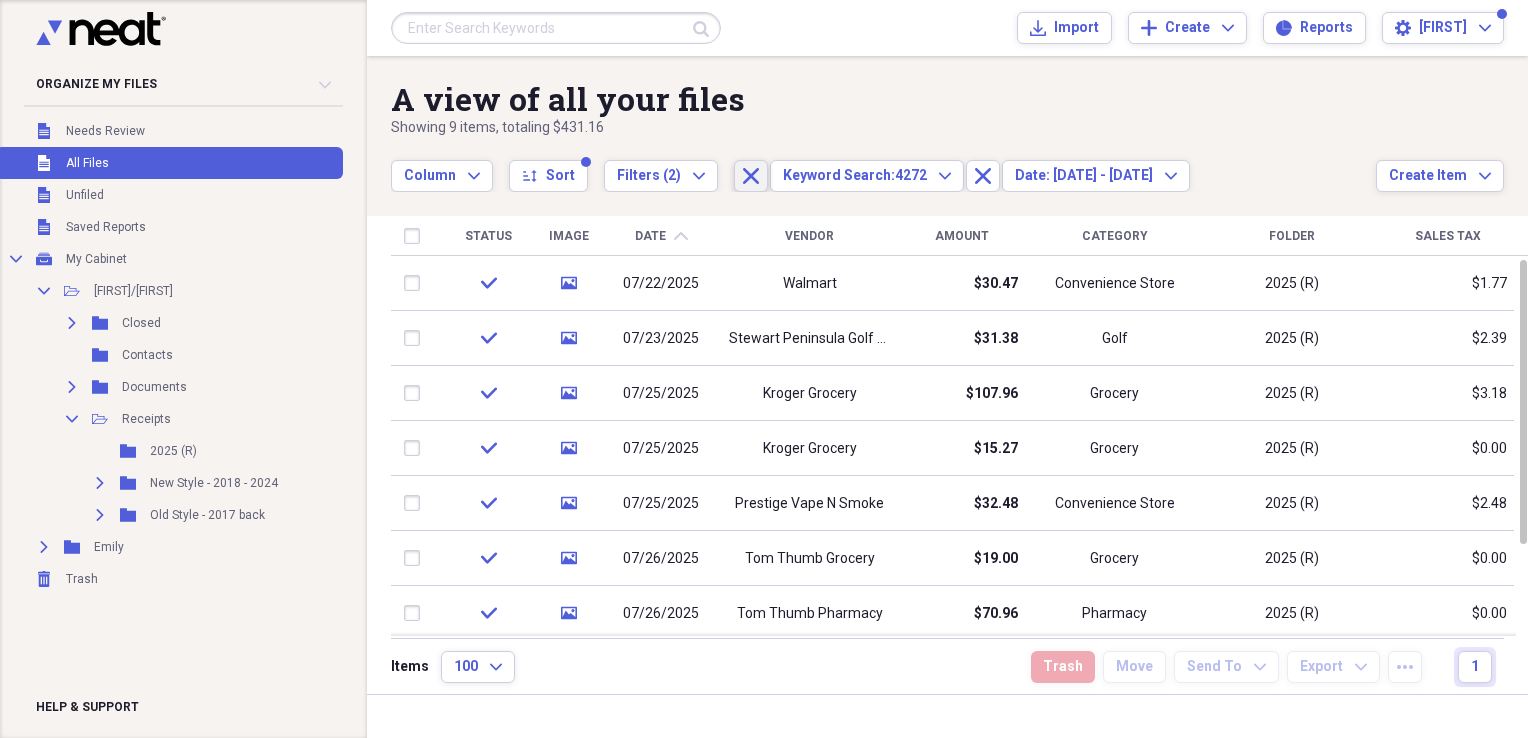 click 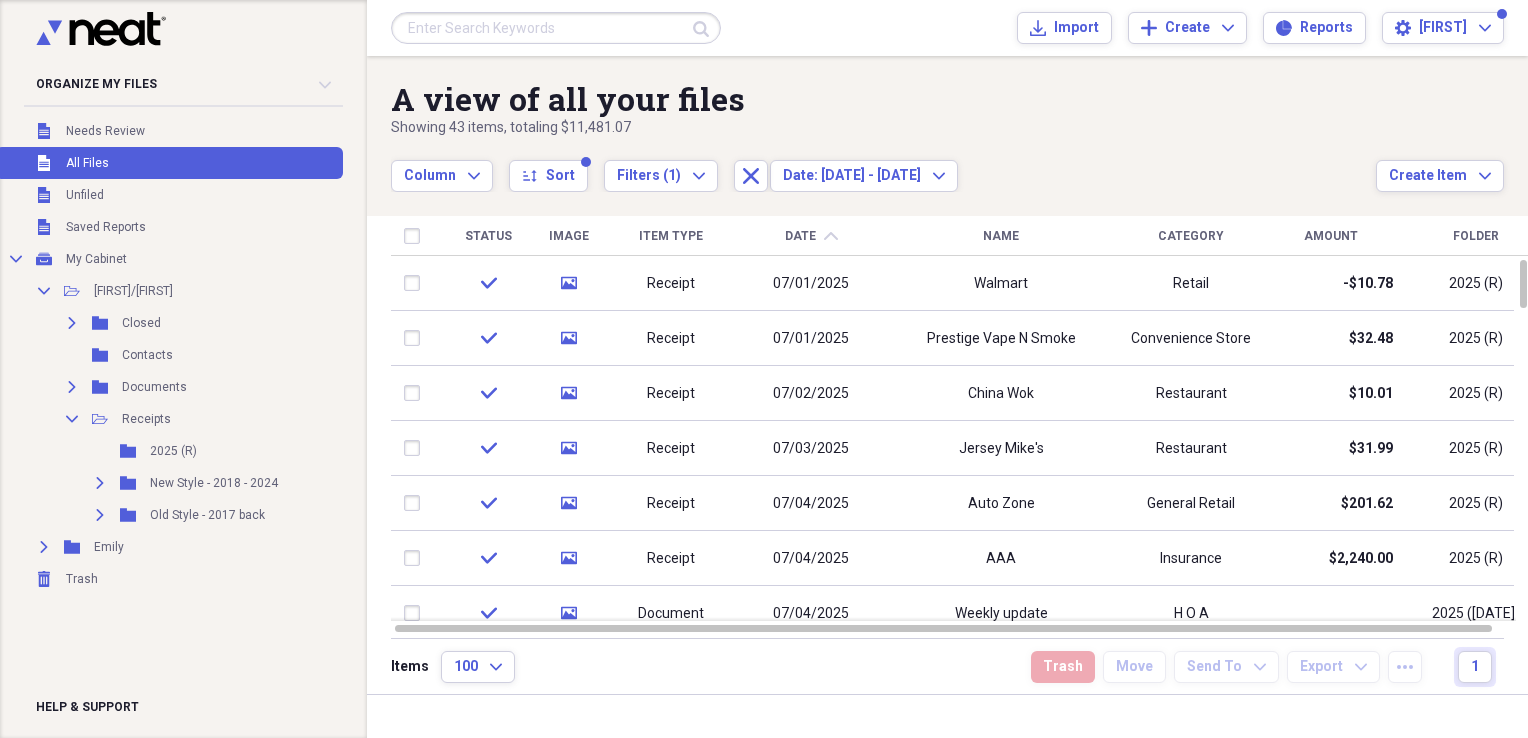 click on "Amount" at bounding box center [1331, 236] 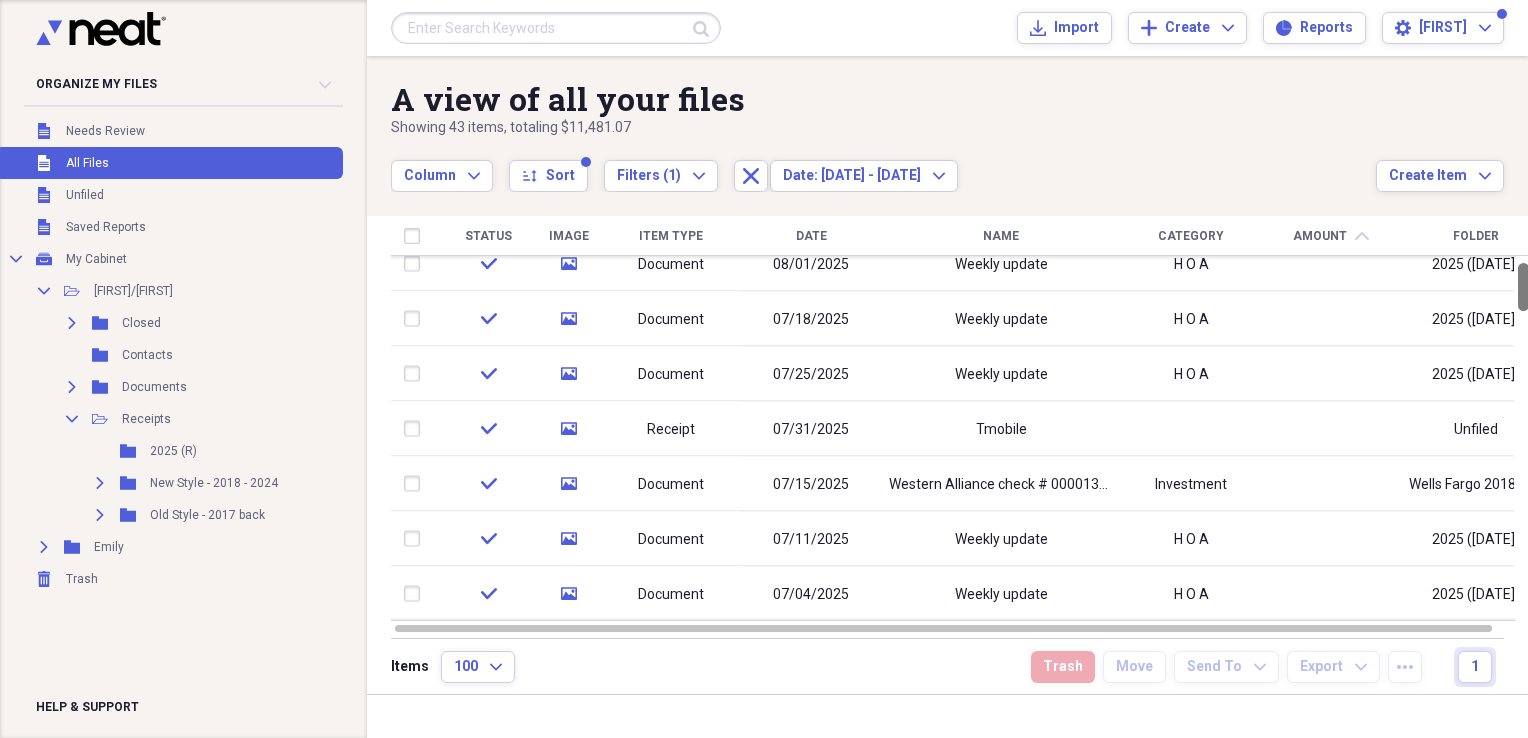 click at bounding box center [1523, 287] 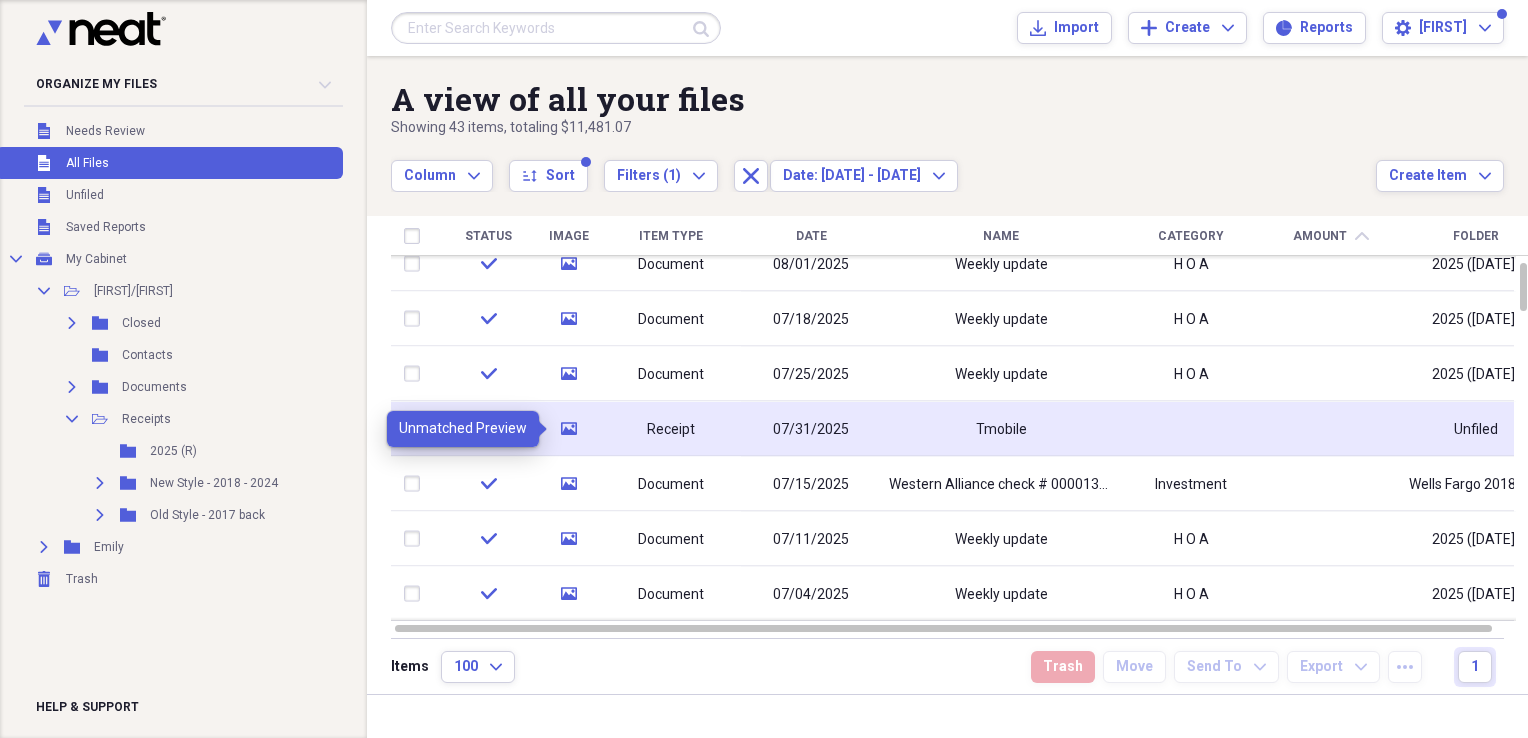click 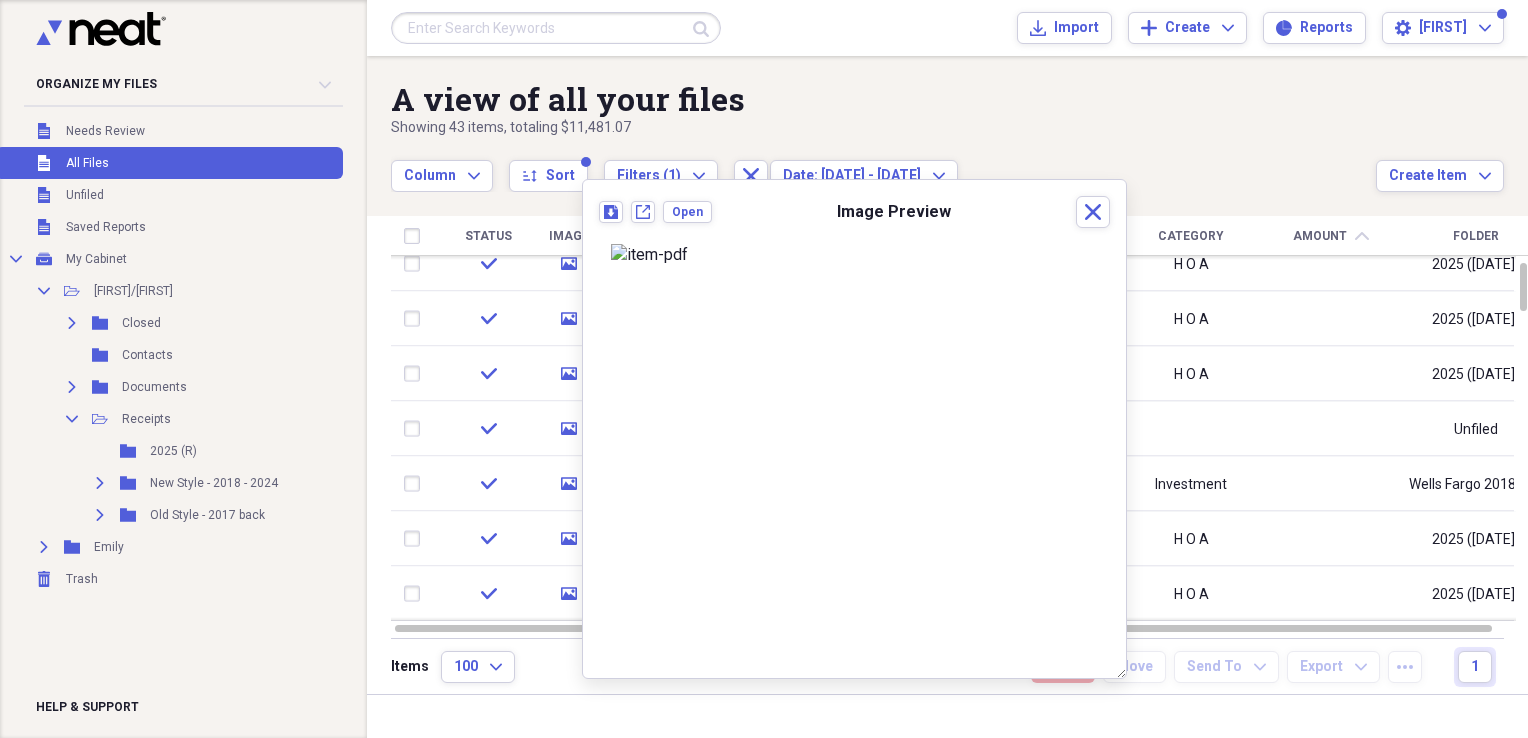 scroll, scrollTop: 0, scrollLeft: 0, axis: both 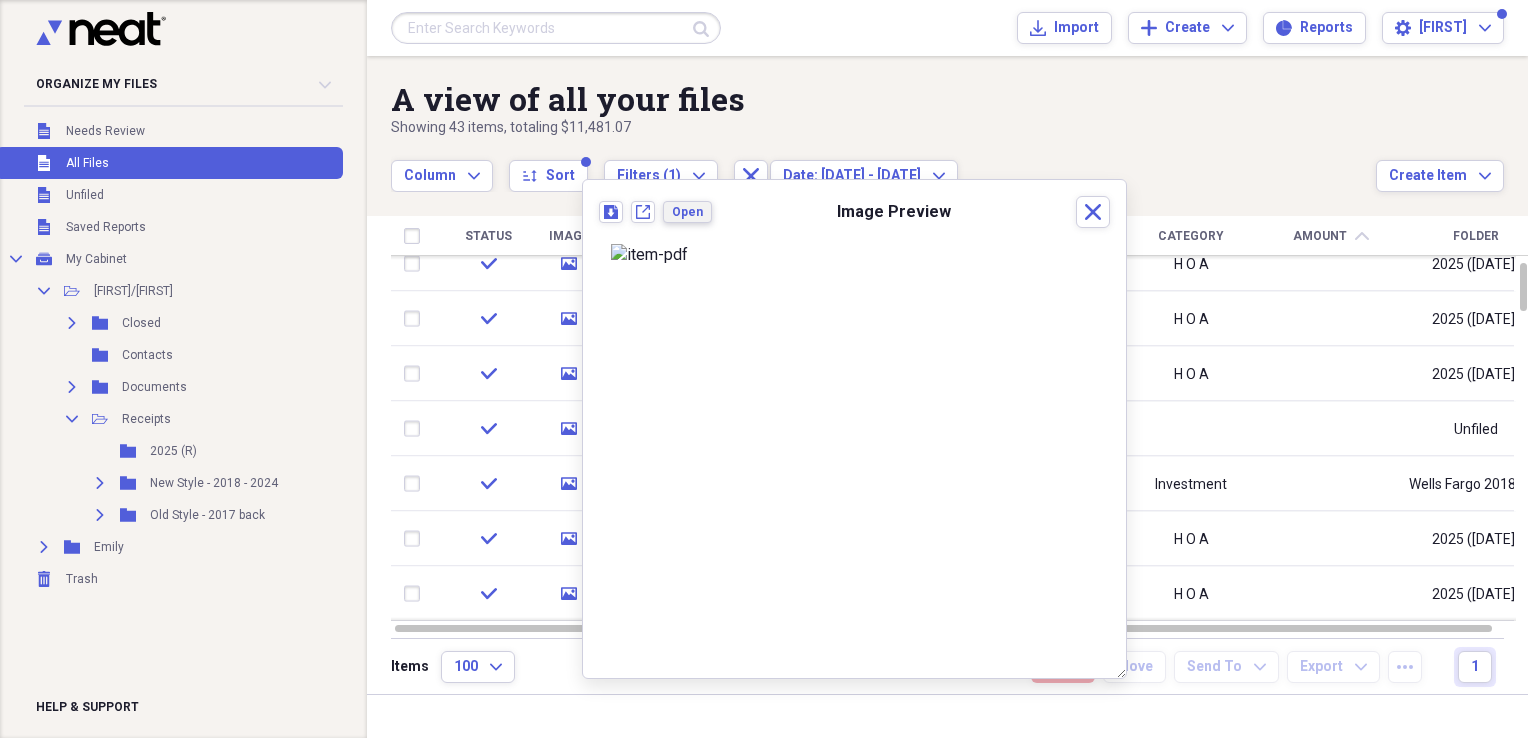 click on "Open" at bounding box center [687, 212] 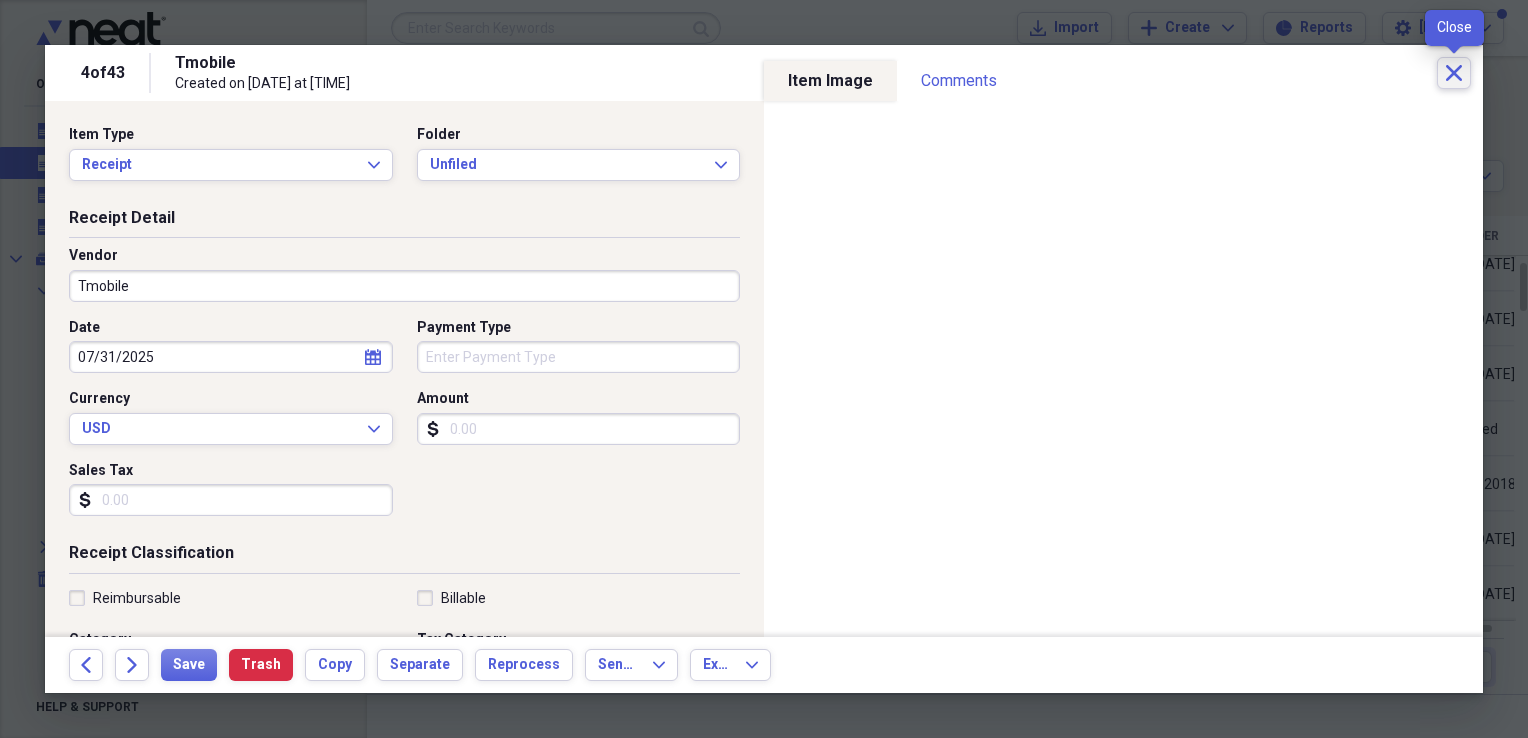 click on "Close" 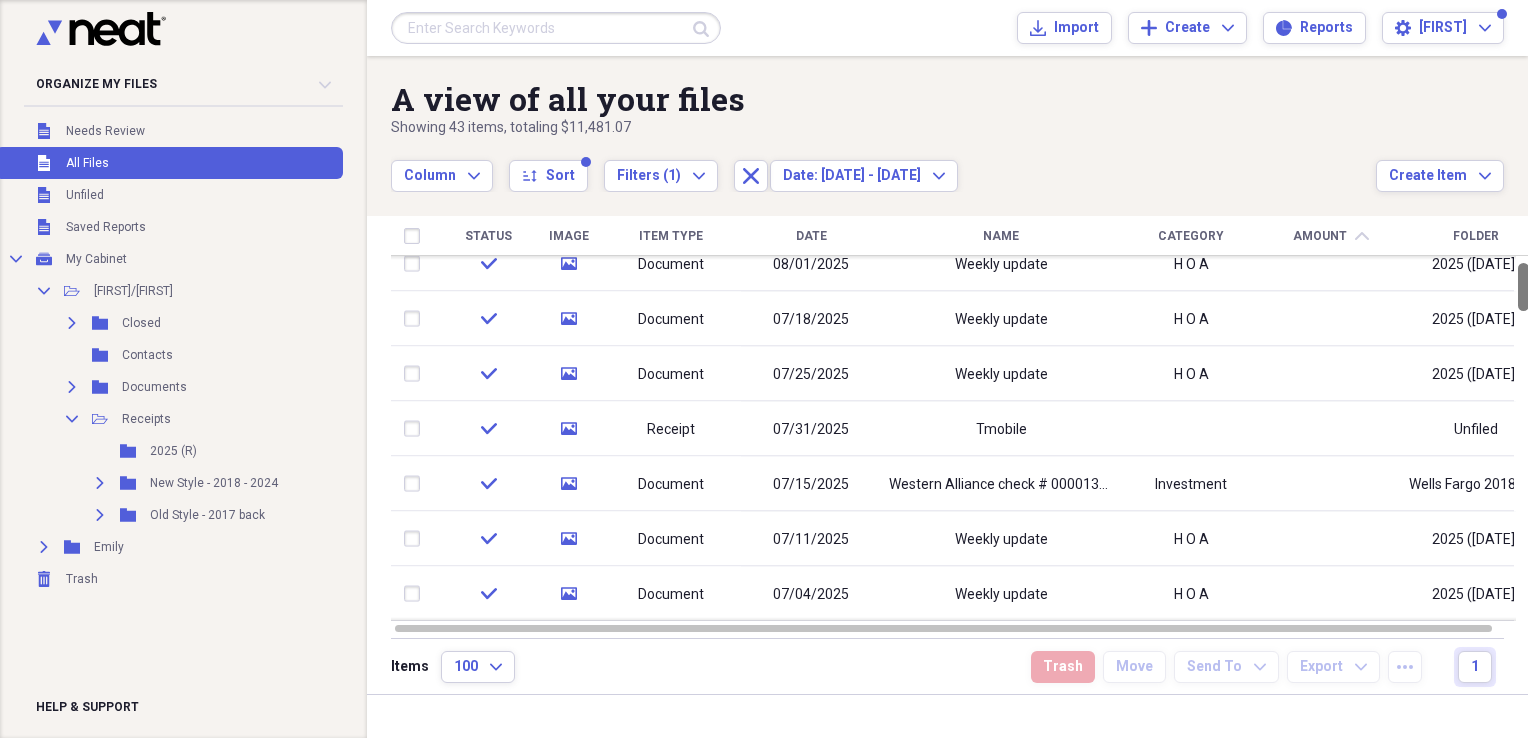 click at bounding box center (1523, 287) 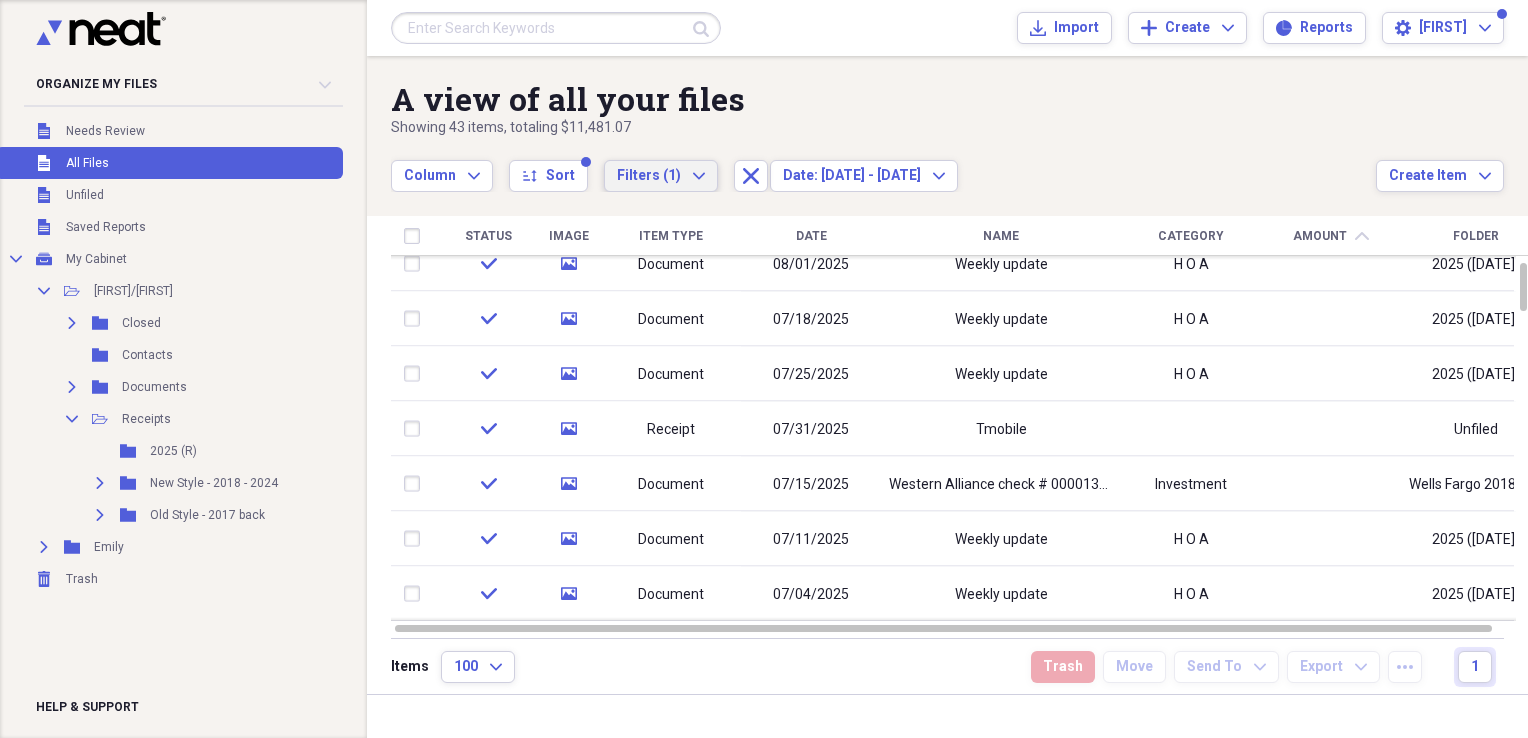 click on "Expand" 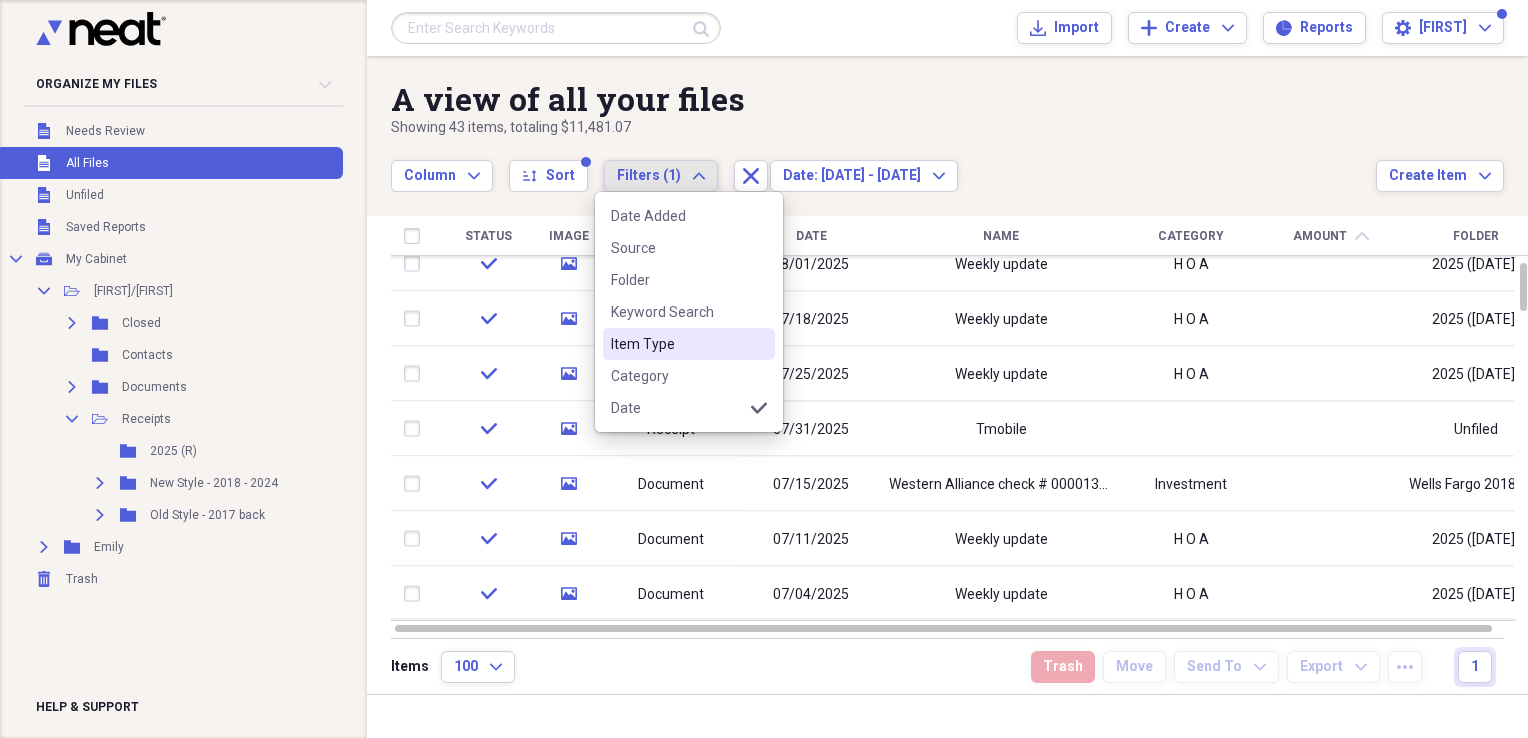 click on "Item Type" at bounding box center [677, 344] 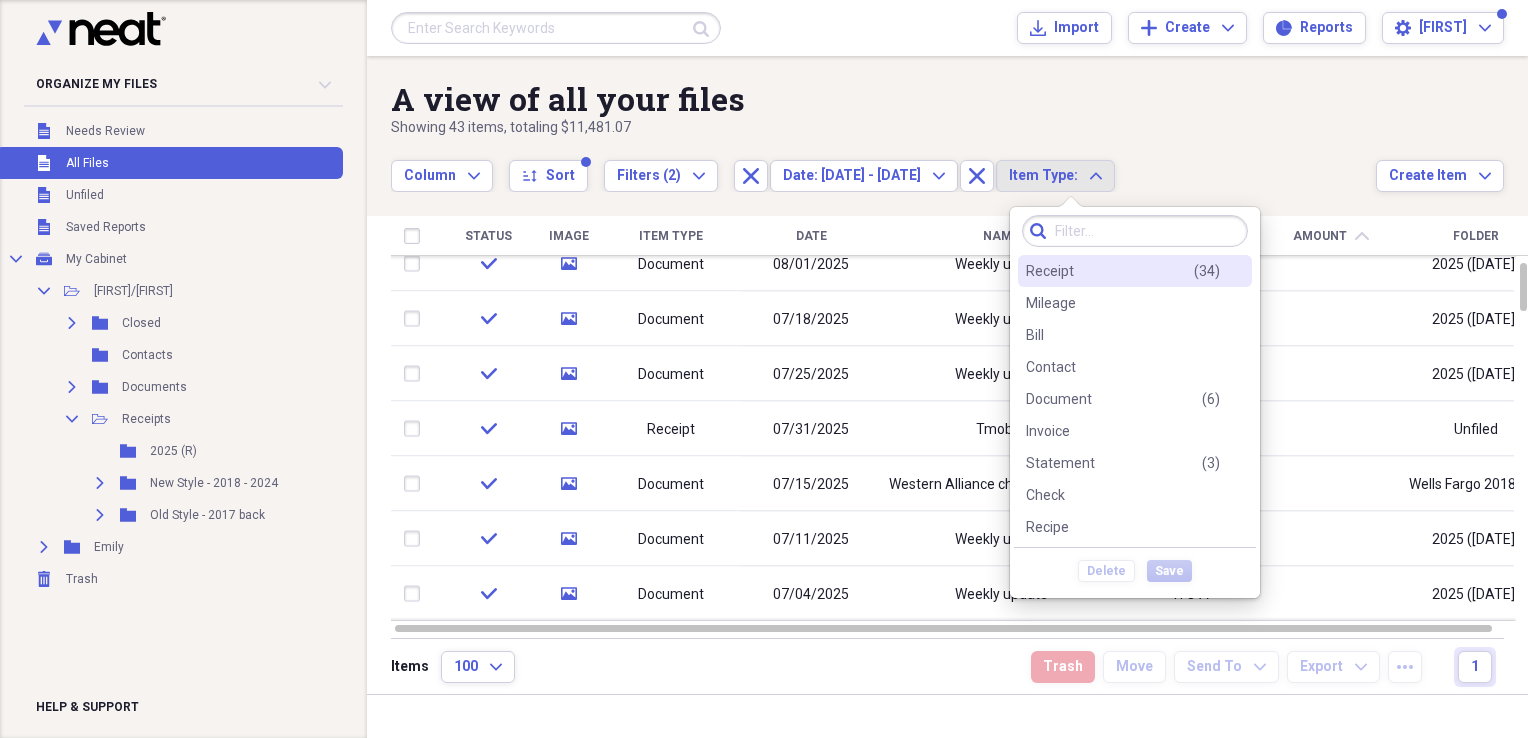 click on "Receipt" at bounding box center (1050, 271) 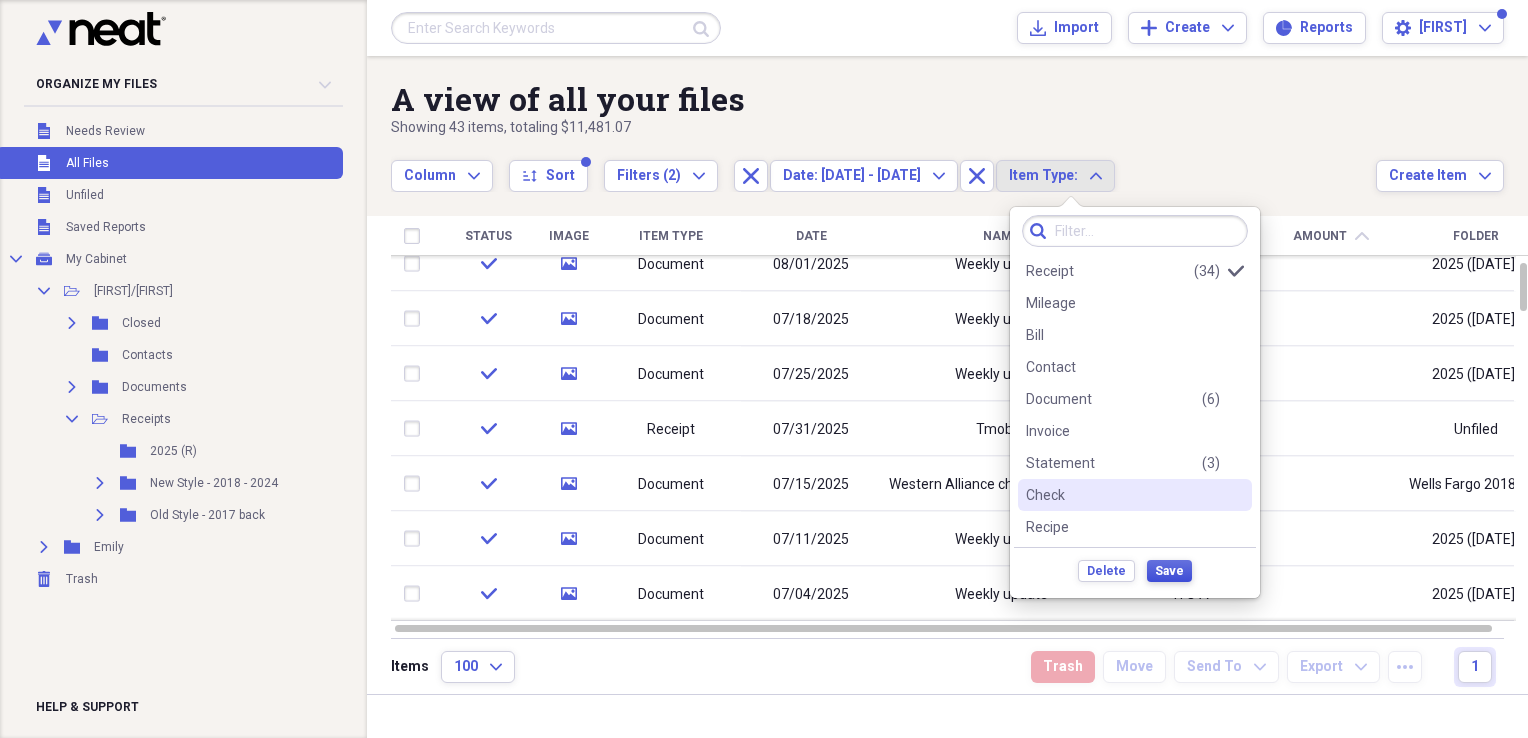 click on "Save" at bounding box center (1169, 571) 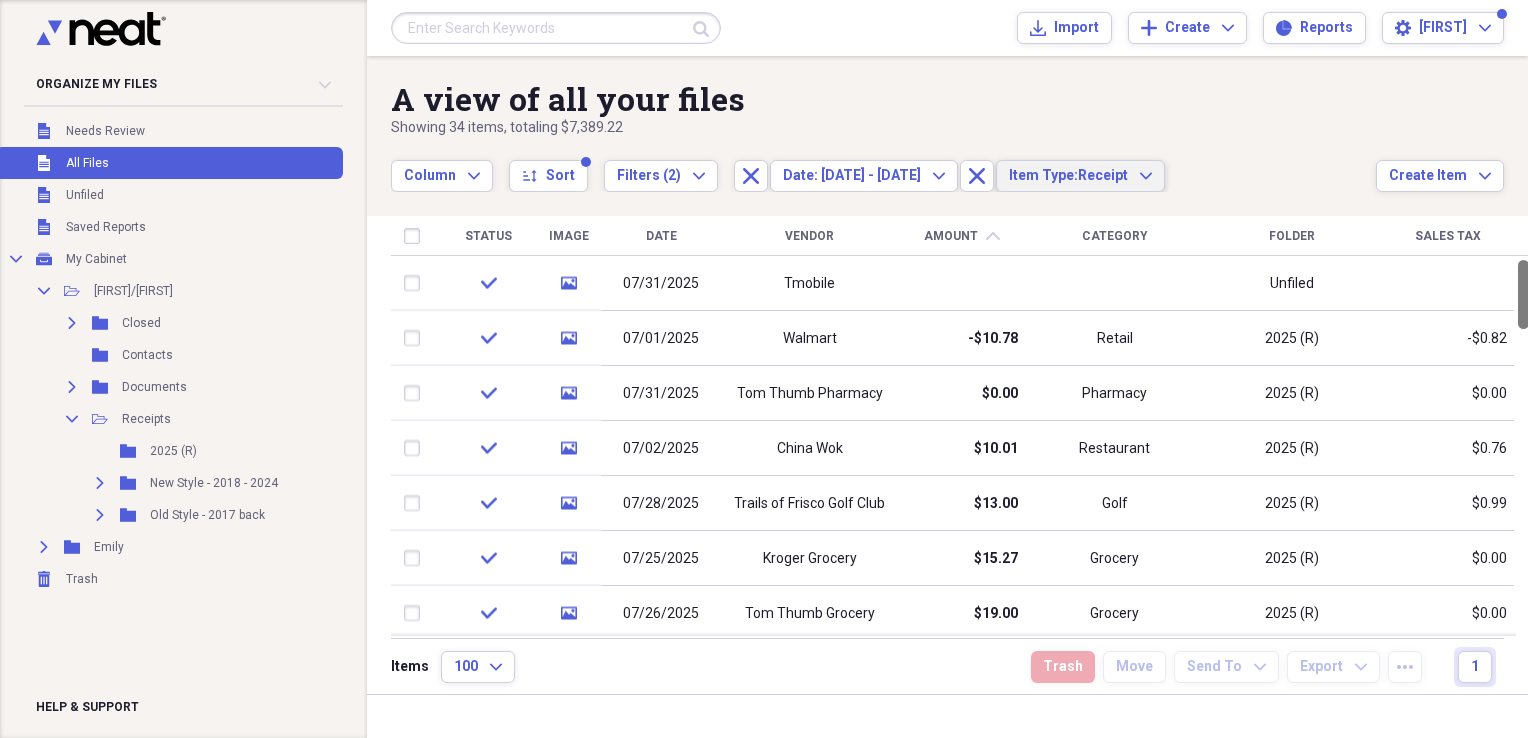 drag, startPoint x: 1522, startPoint y: 275, endPoint x: 1520, endPoint y: 17, distance: 258.00775 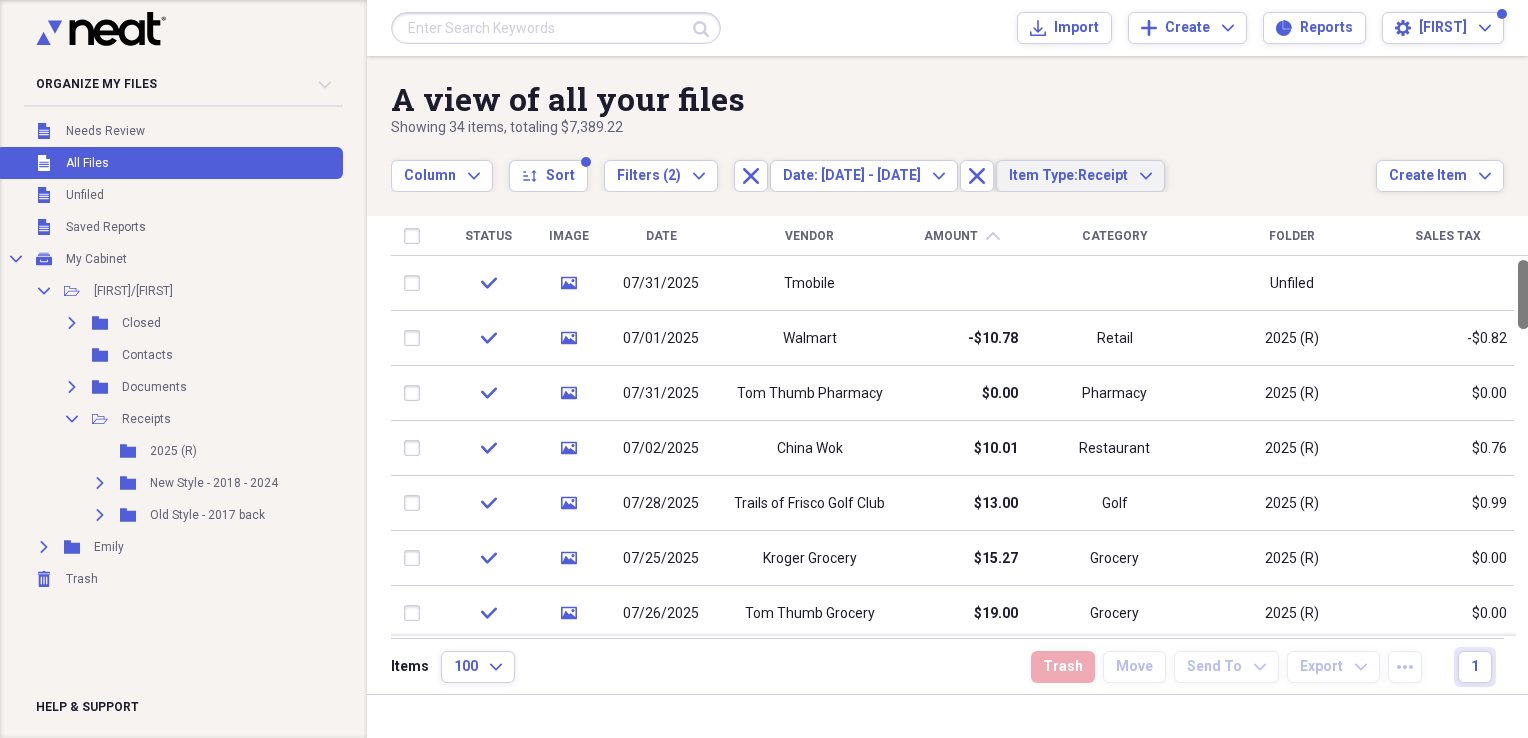 drag, startPoint x: 1520, startPoint y: 294, endPoint x: 1501, endPoint y: 194, distance: 101.788994 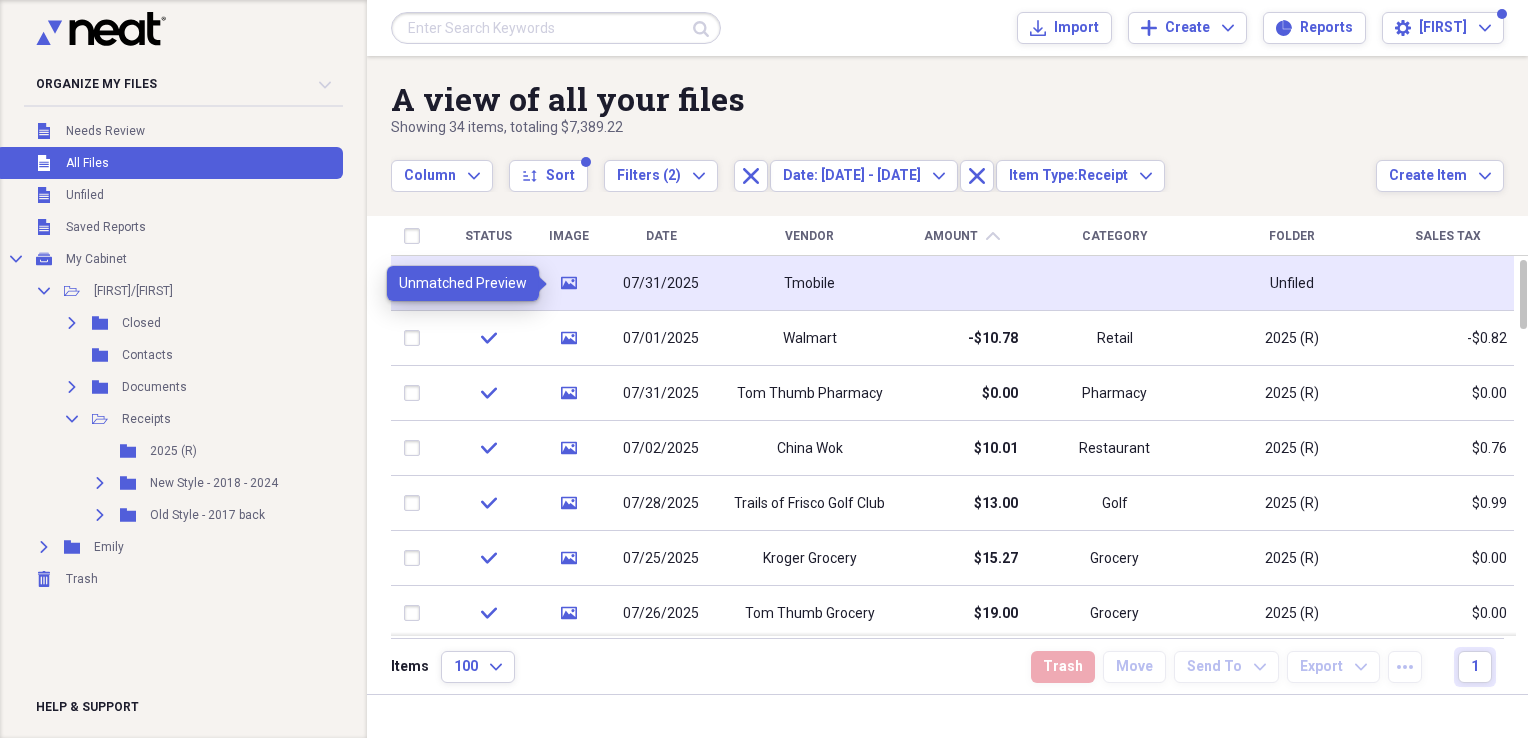click on "media" 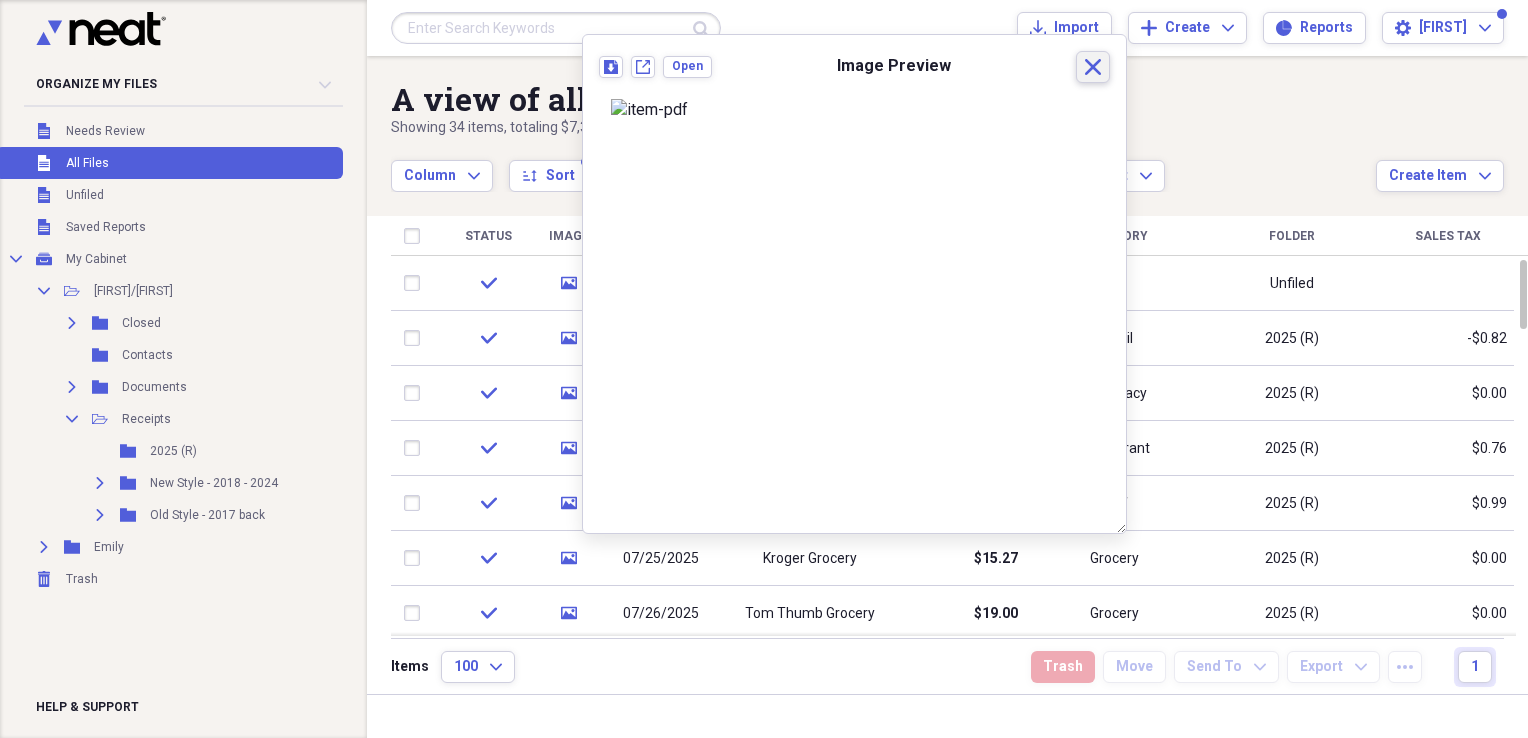 click on "Close" 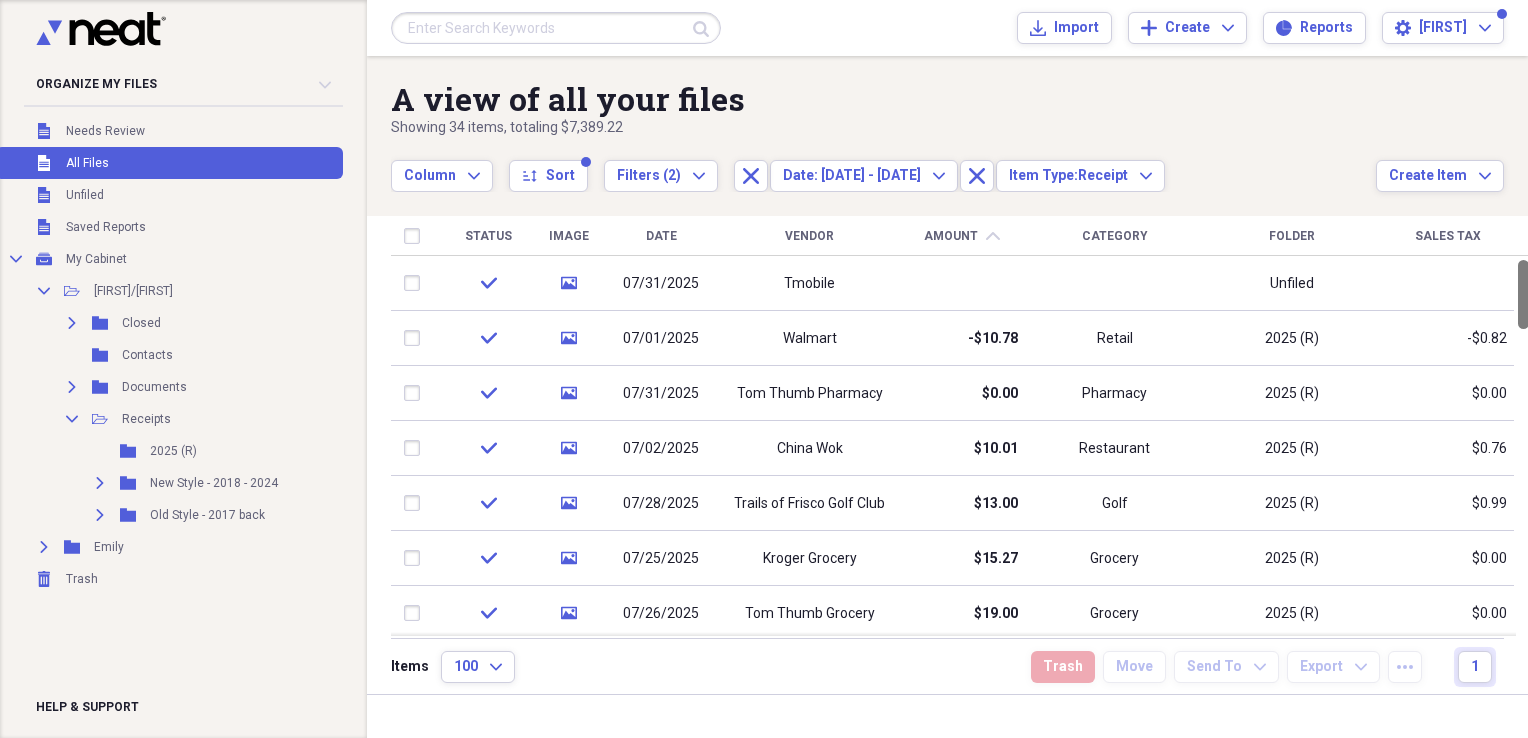 drag, startPoint x: 1520, startPoint y: 301, endPoint x: 1524, endPoint y: 155, distance: 146.05478 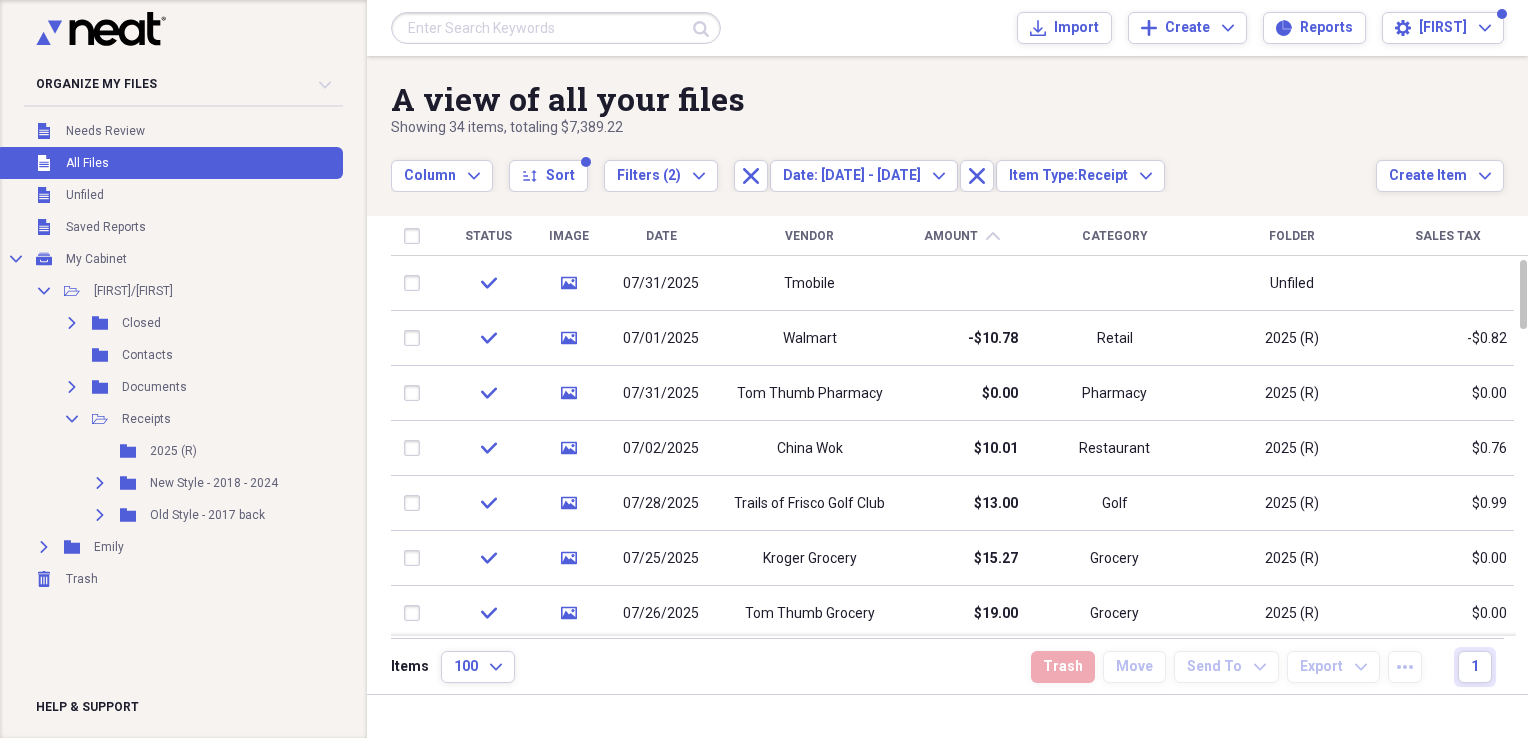 click on "Date" at bounding box center [661, 236] 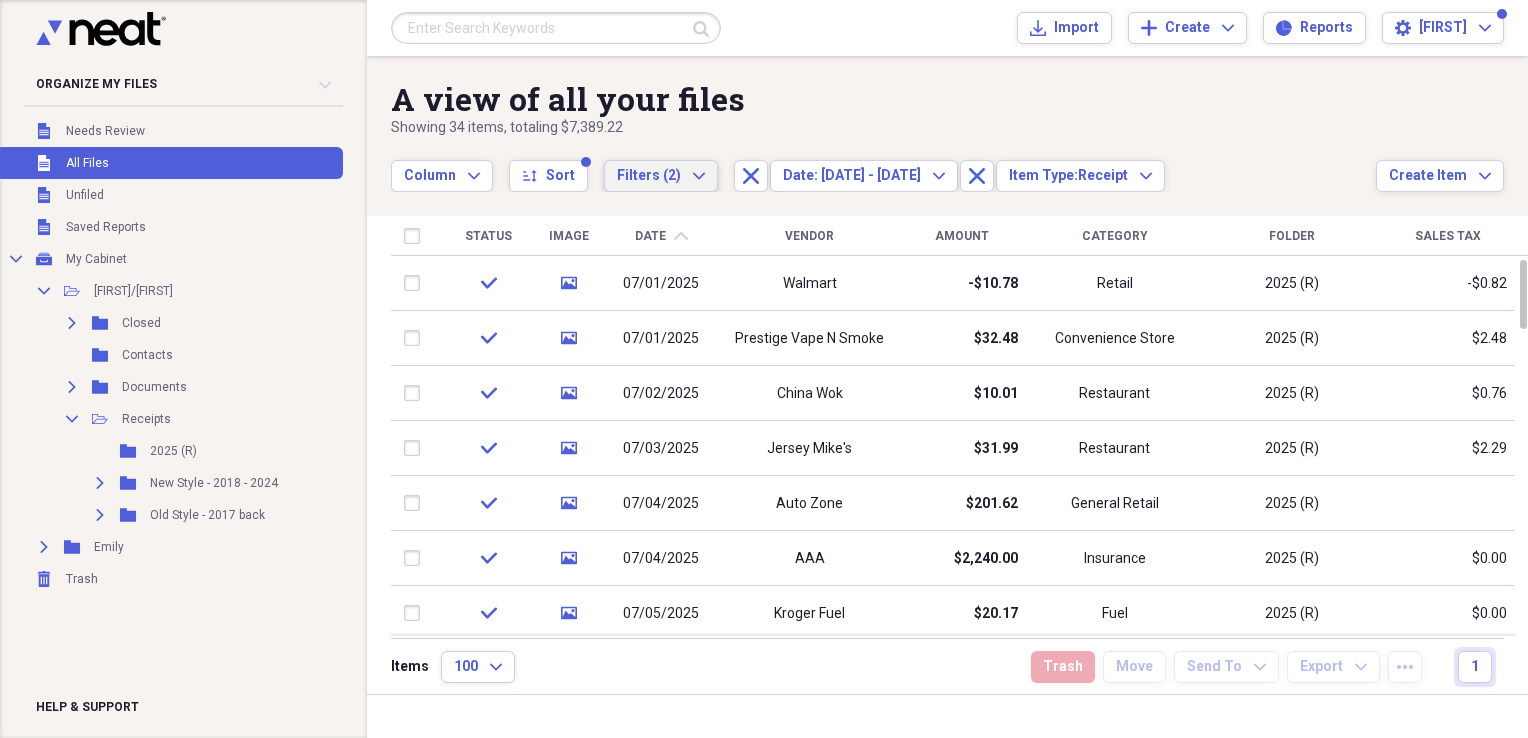 click on "Filters (2) Expand" at bounding box center [661, 176] 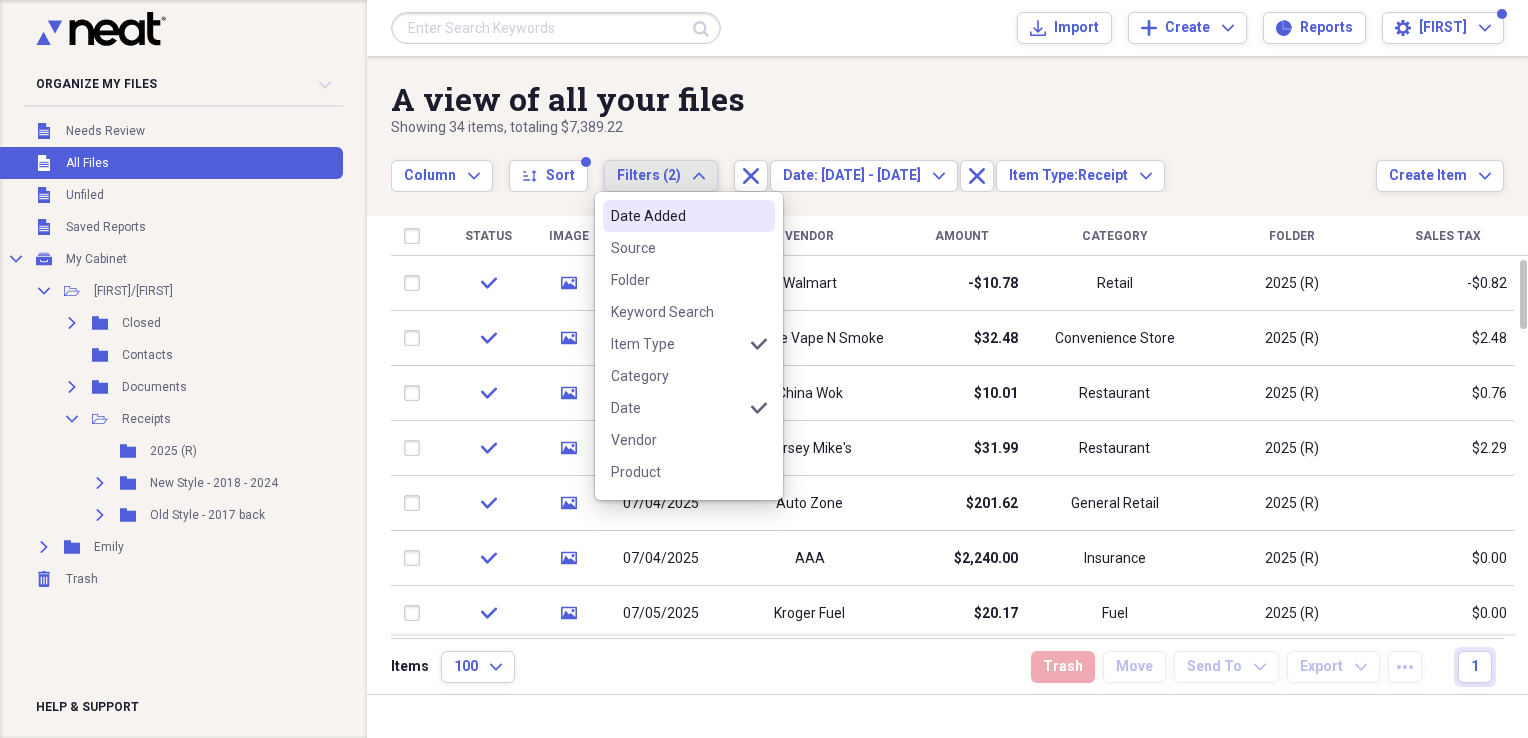click on "Filters (2) Expand" at bounding box center (661, 176) 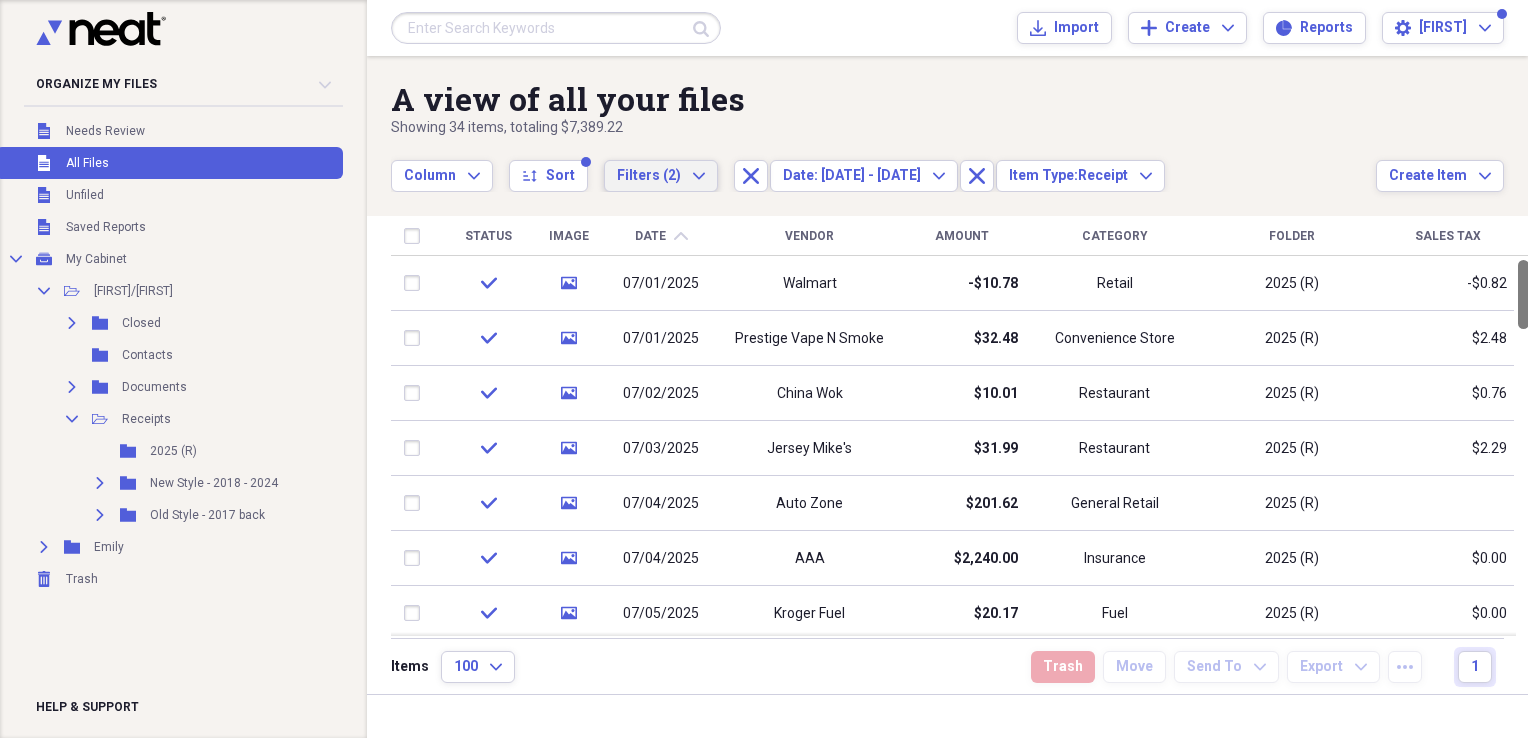 click at bounding box center [1523, 294] 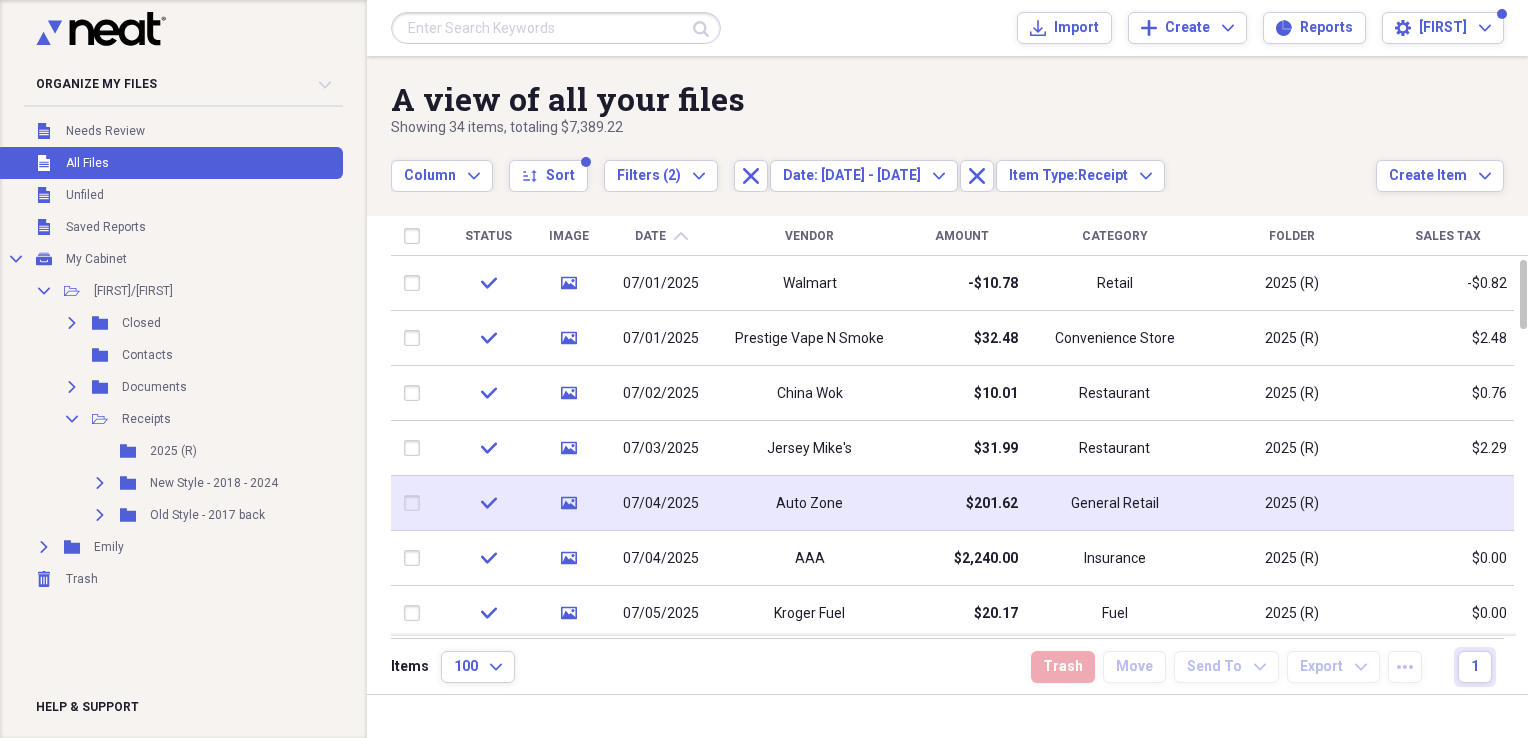 click on "media" 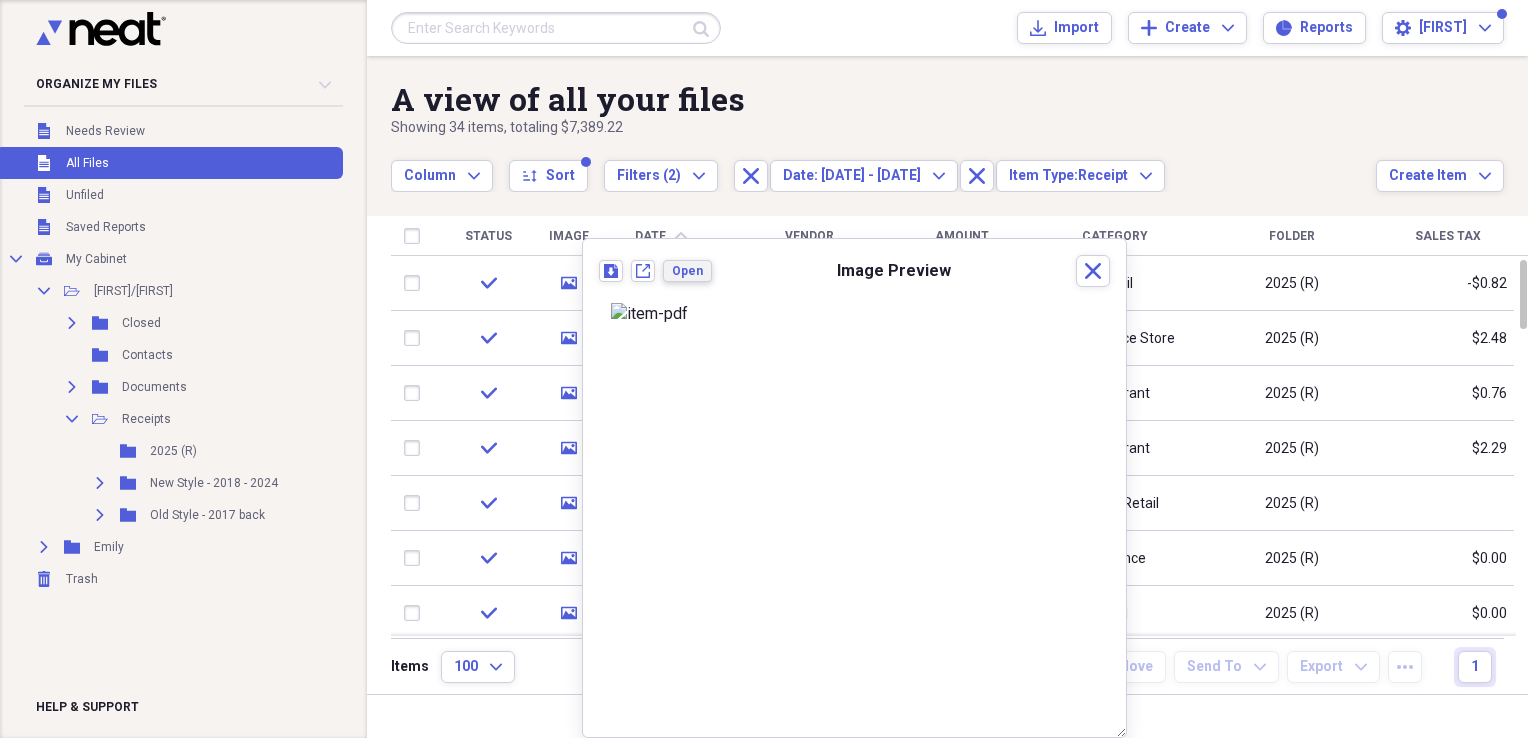 click on "Open" at bounding box center [687, 271] 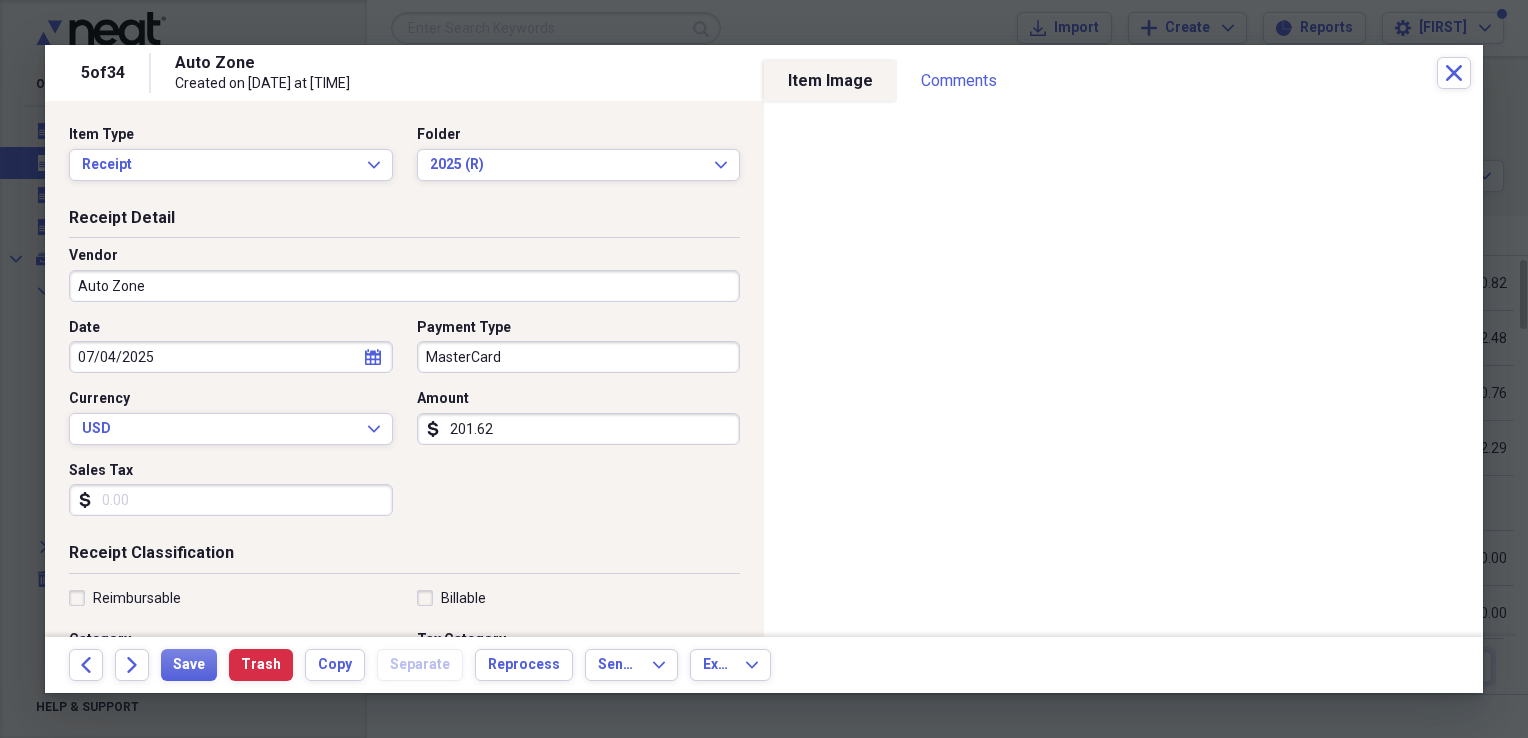 click on "Sales Tax" at bounding box center [231, 500] 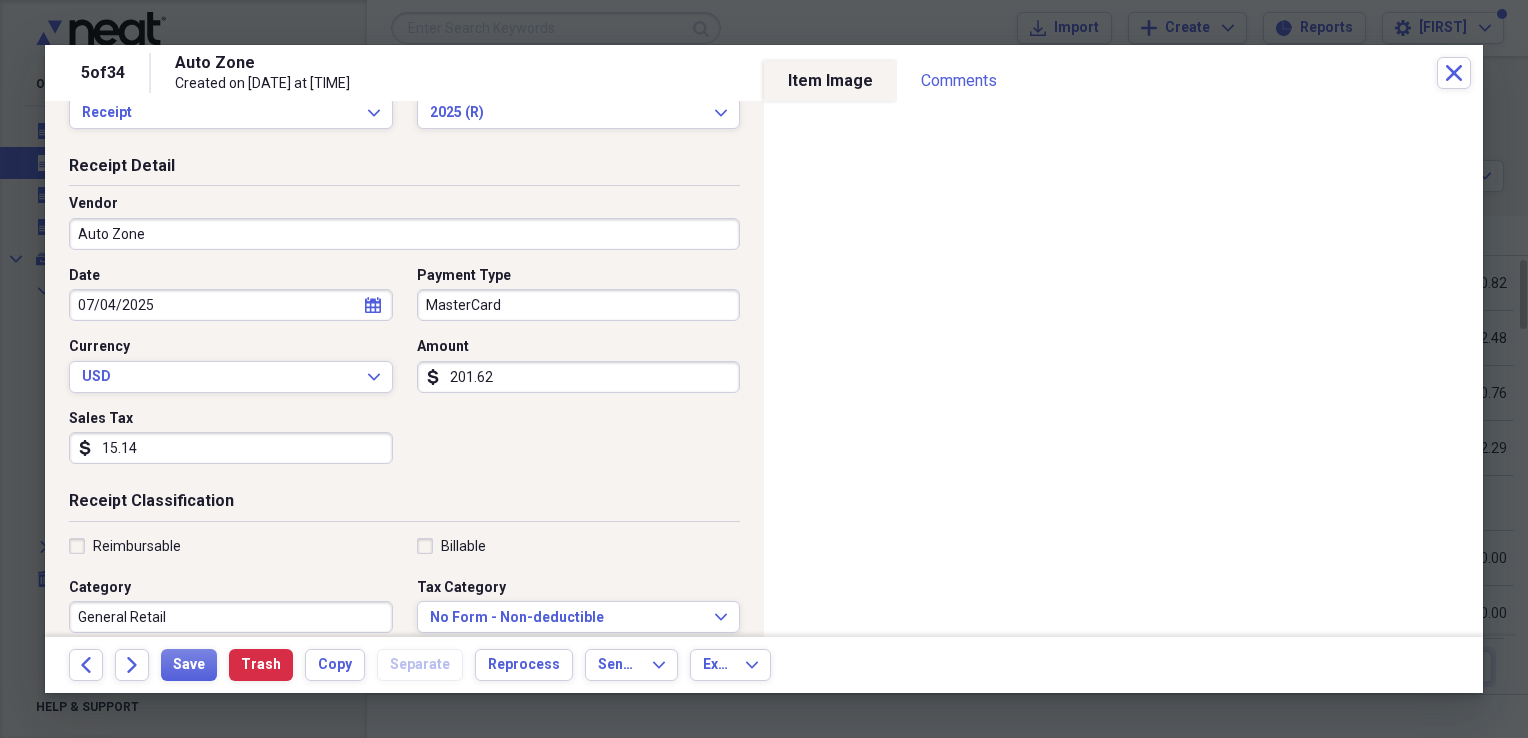 scroll, scrollTop: 40, scrollLeft: 0, axis: vertical 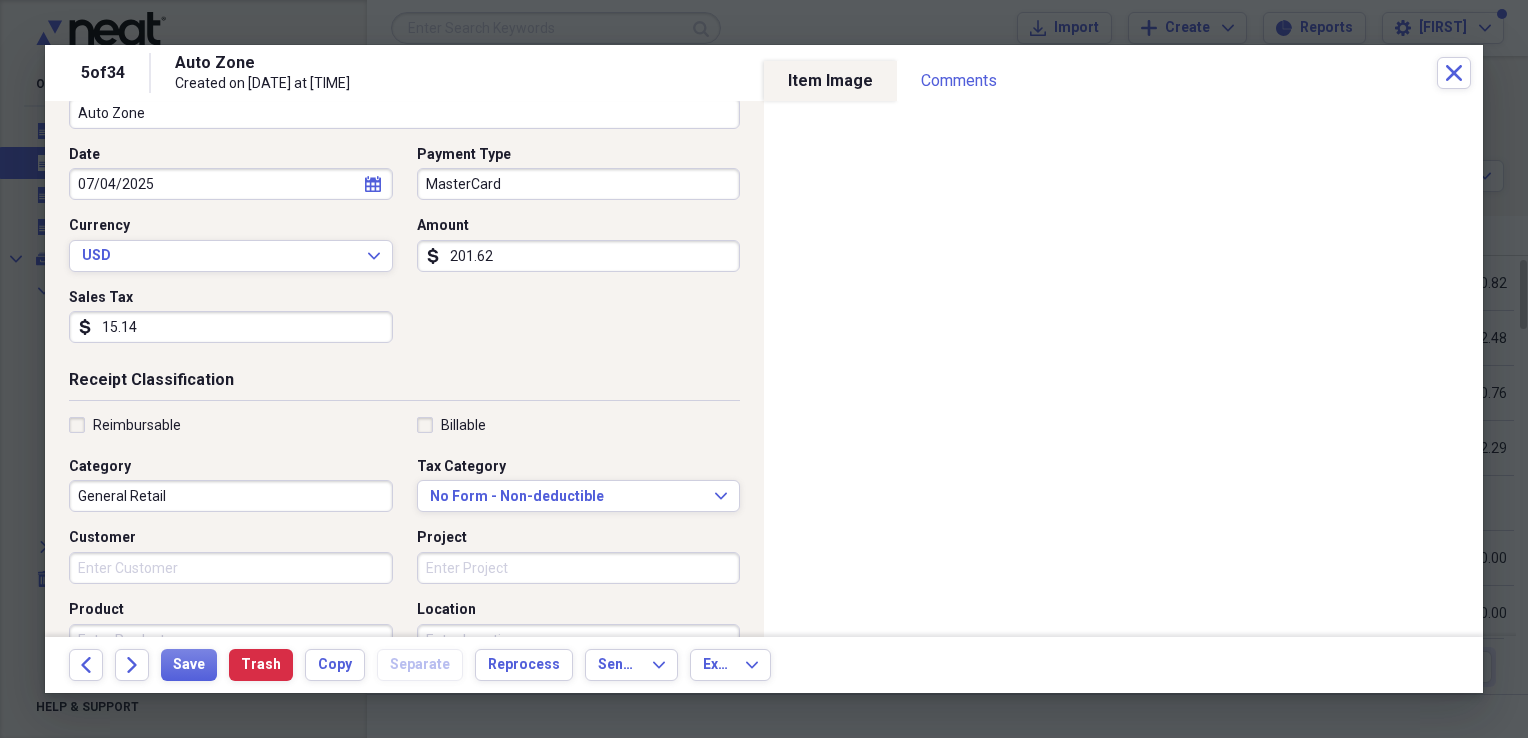 type on "15.14" 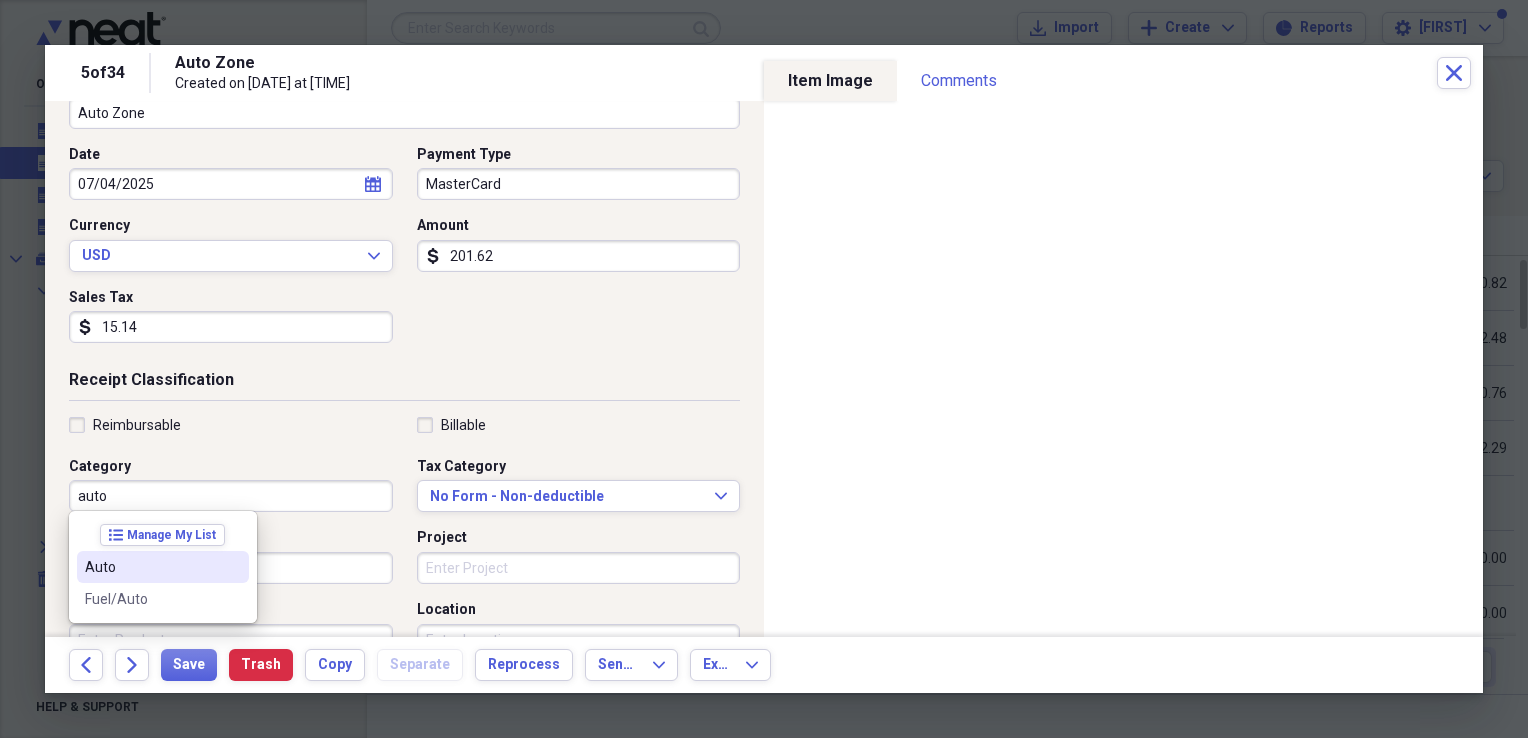 click on "Auto" at bounding box center [151, 567] 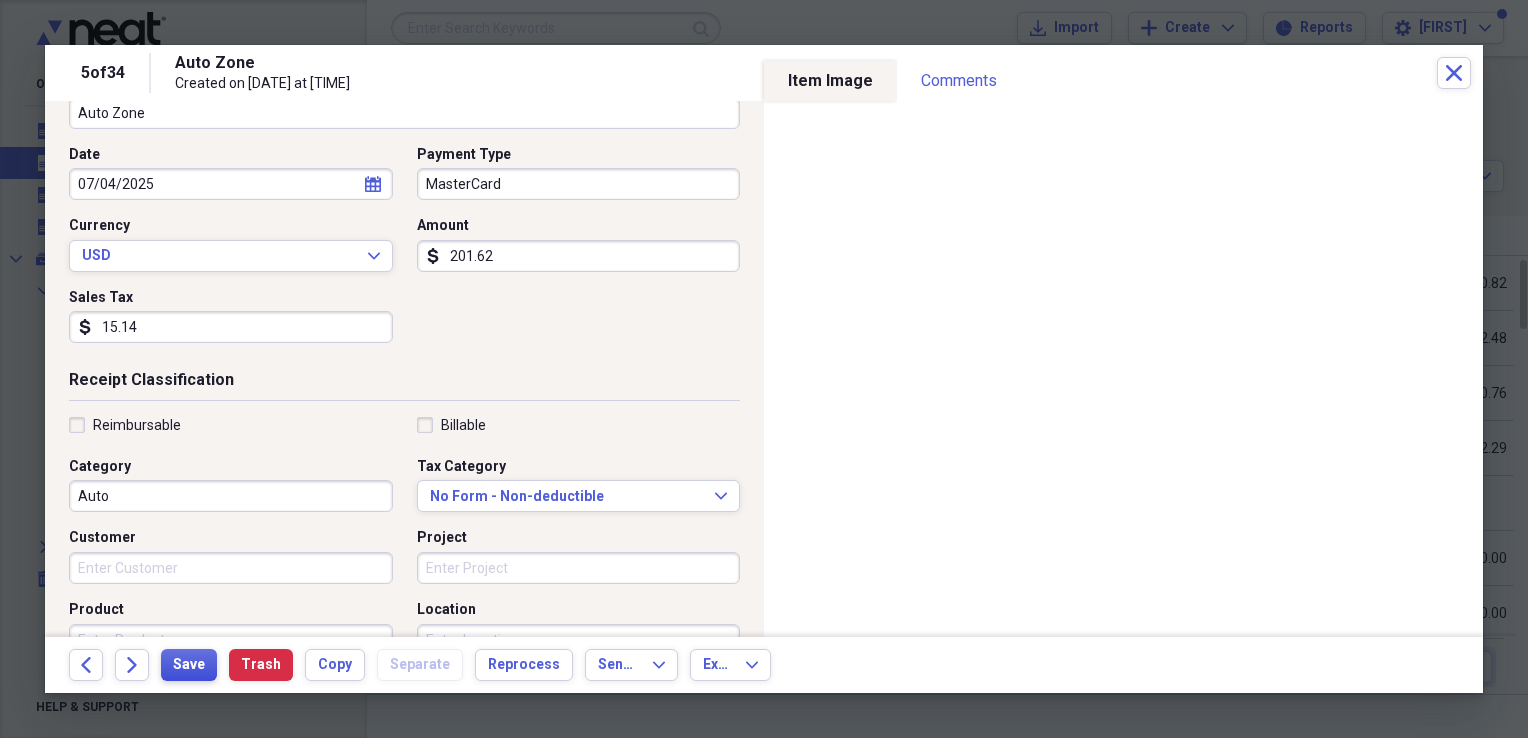 click on "Save" at bounding box center [189, 665] 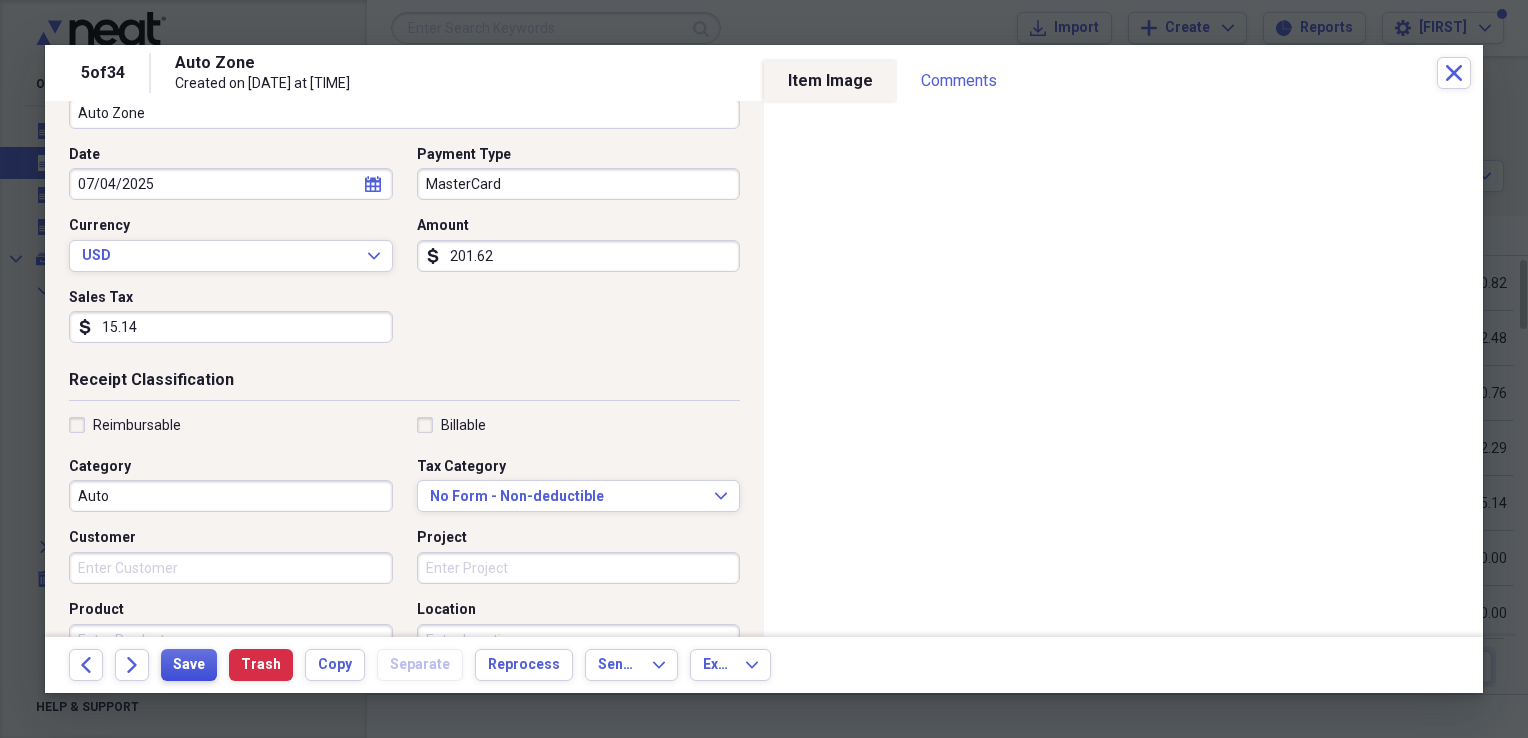 click on "Save" at bounding box center [189, 665] 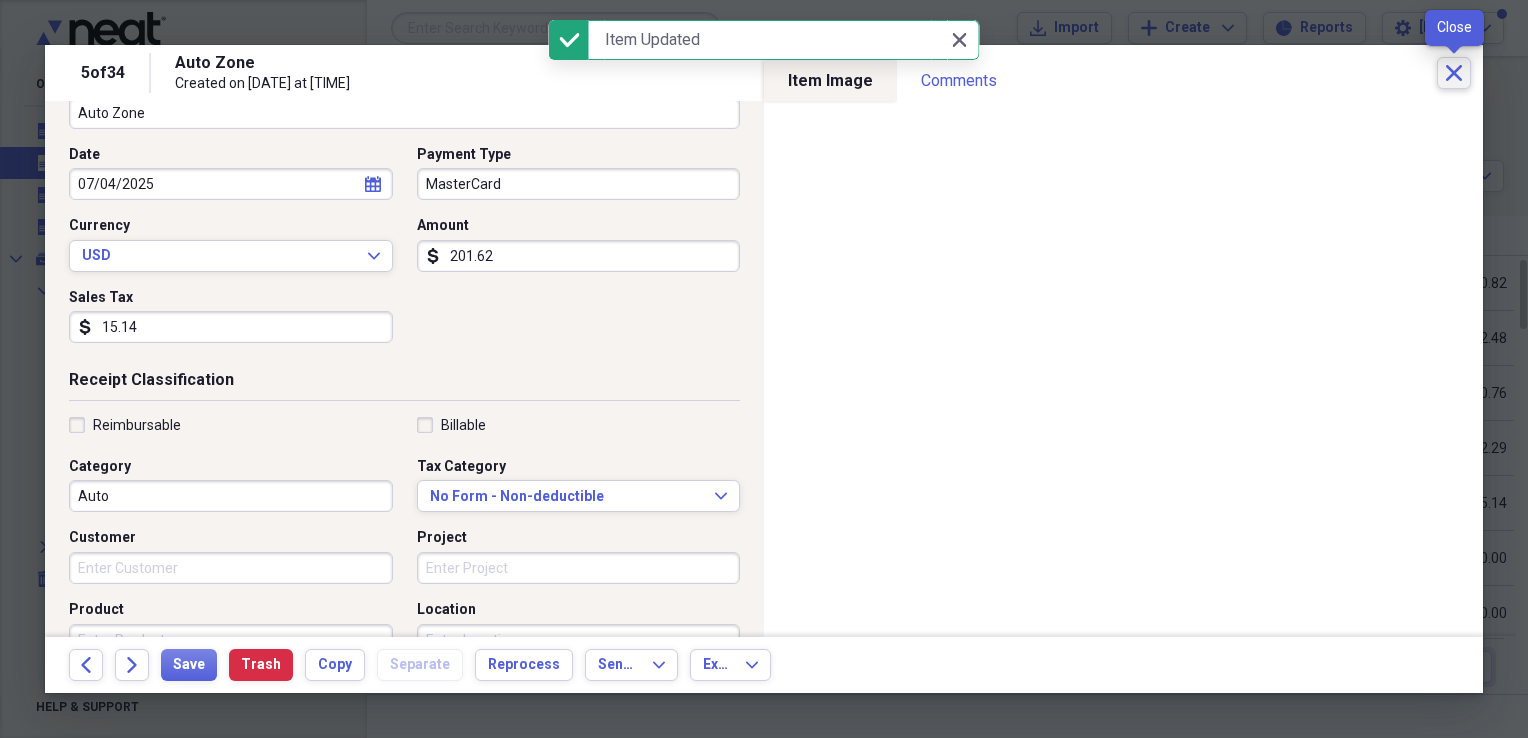 click on "Close" at bounding box center [1454, 73] 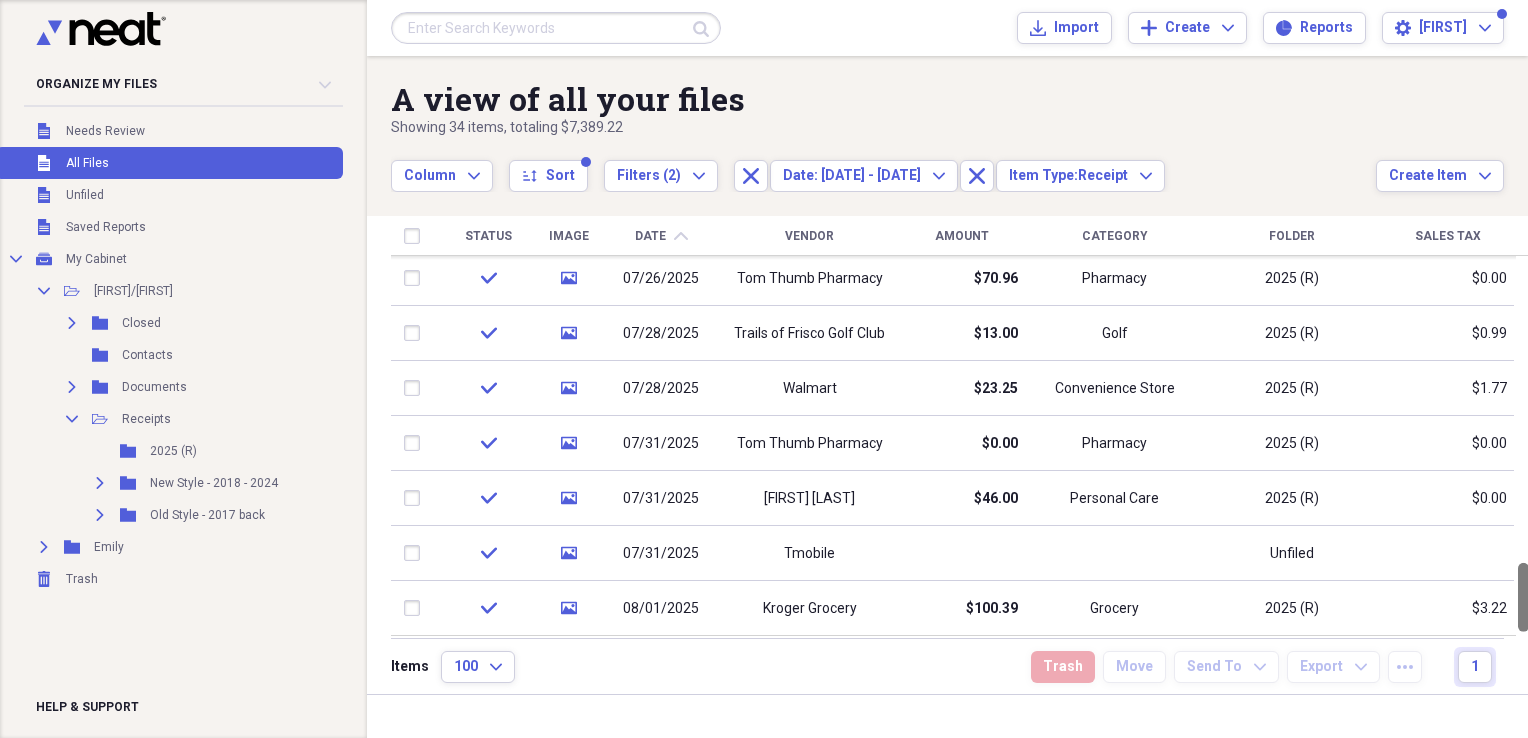 drag, startPoint x: 1522, startPoint y: 289, endPoint x: 1527, endPoint y: 706, distance: 417.02997 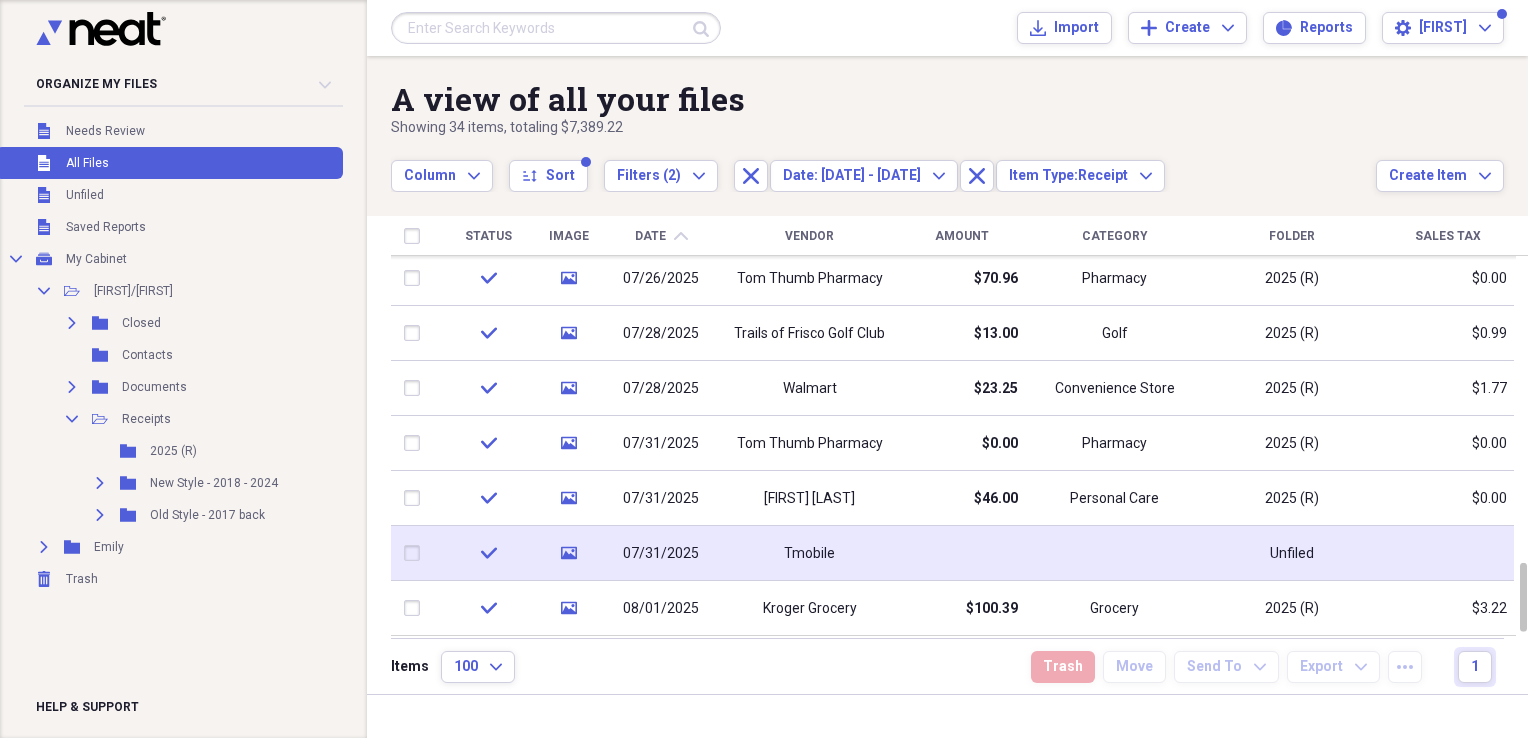 click 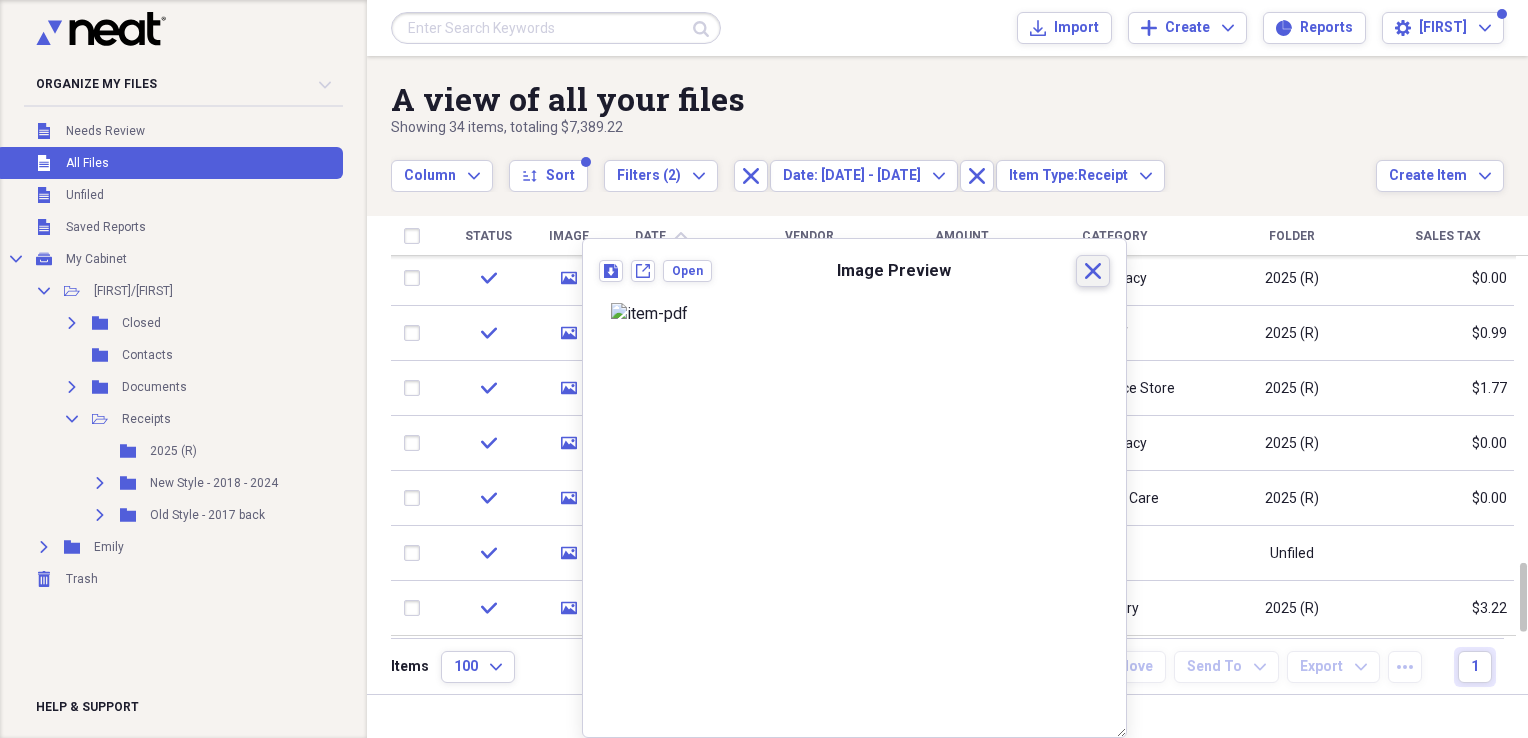 click on "Close" 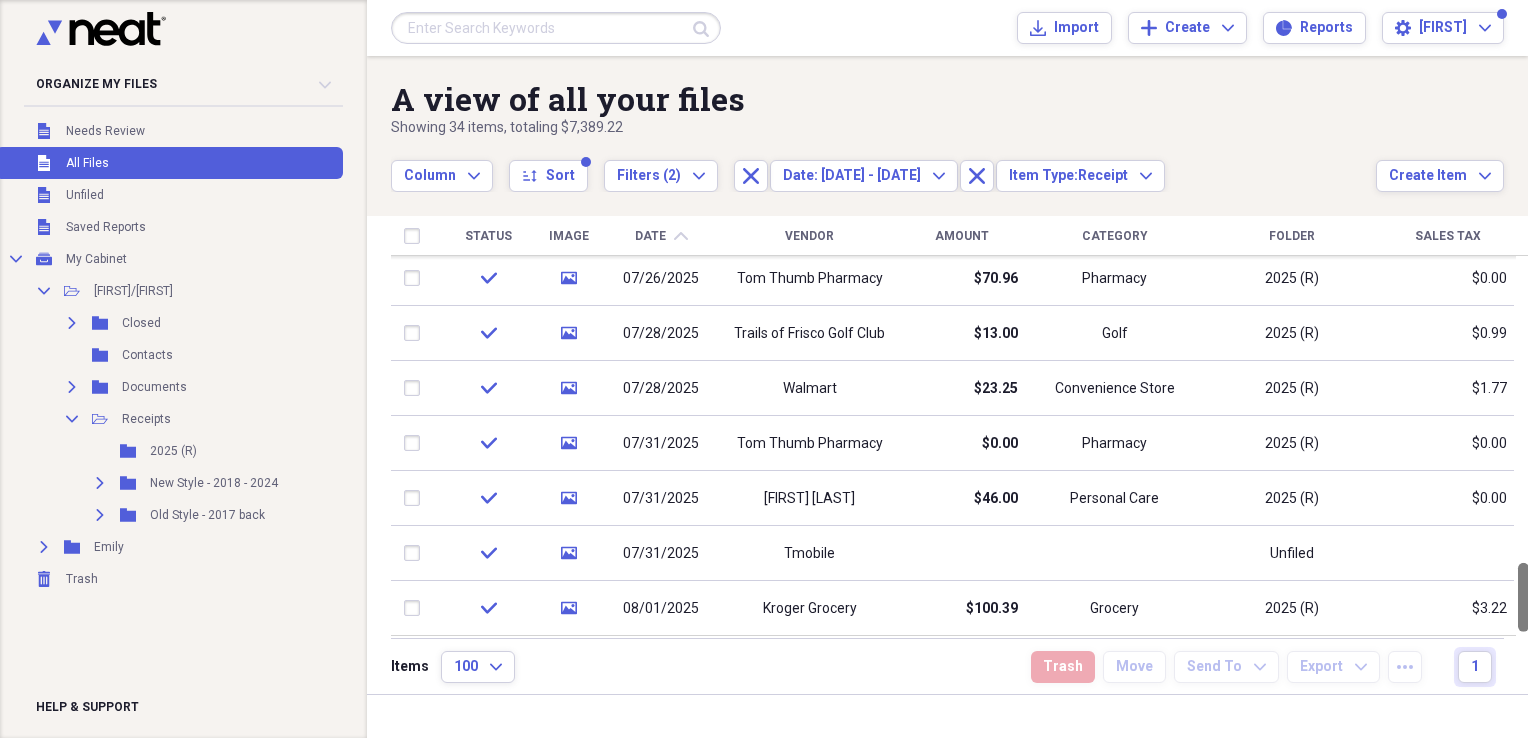 drag, startPoint x: 1520, startPoint y: 596, endPoint x: 1312, endPoint y: 674, distance: 222.1441 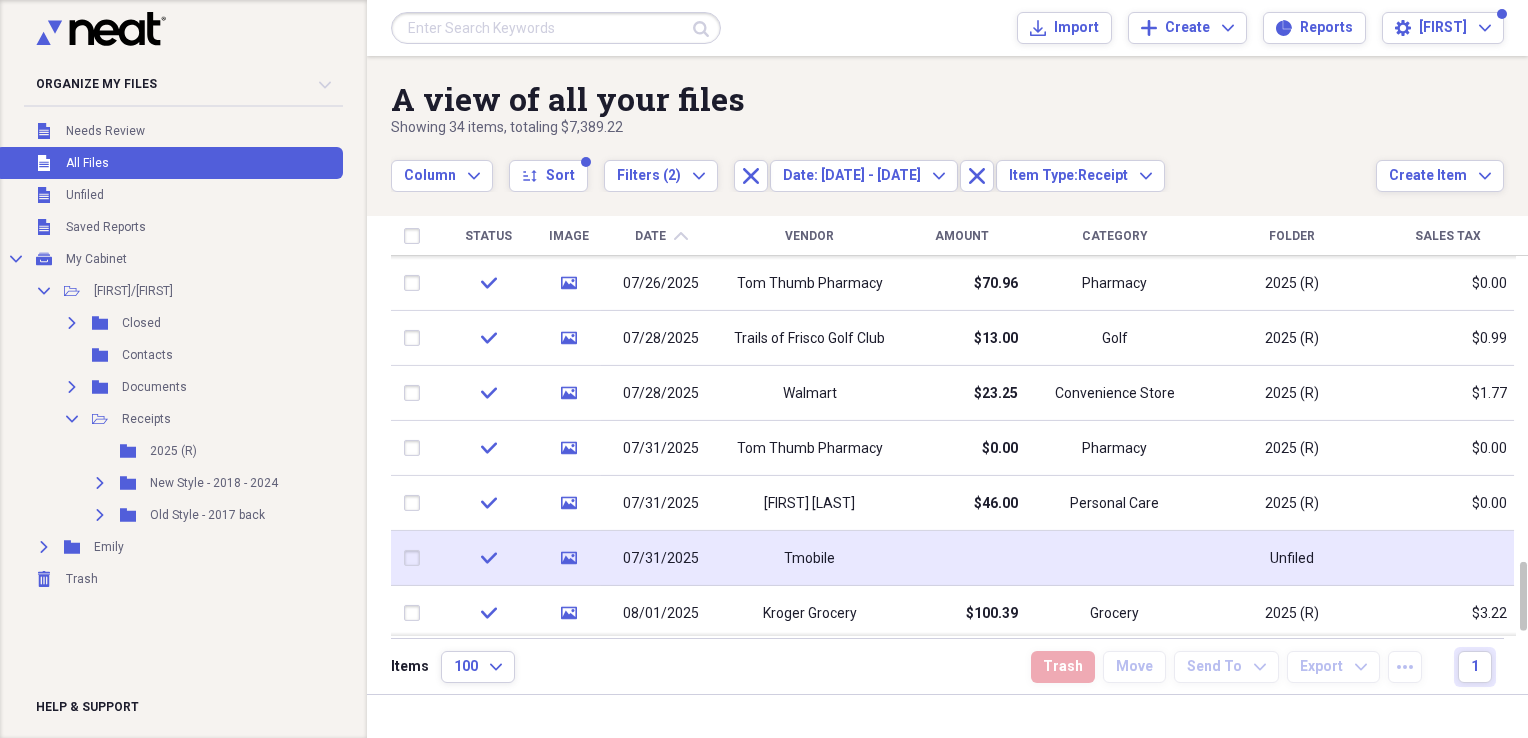 click 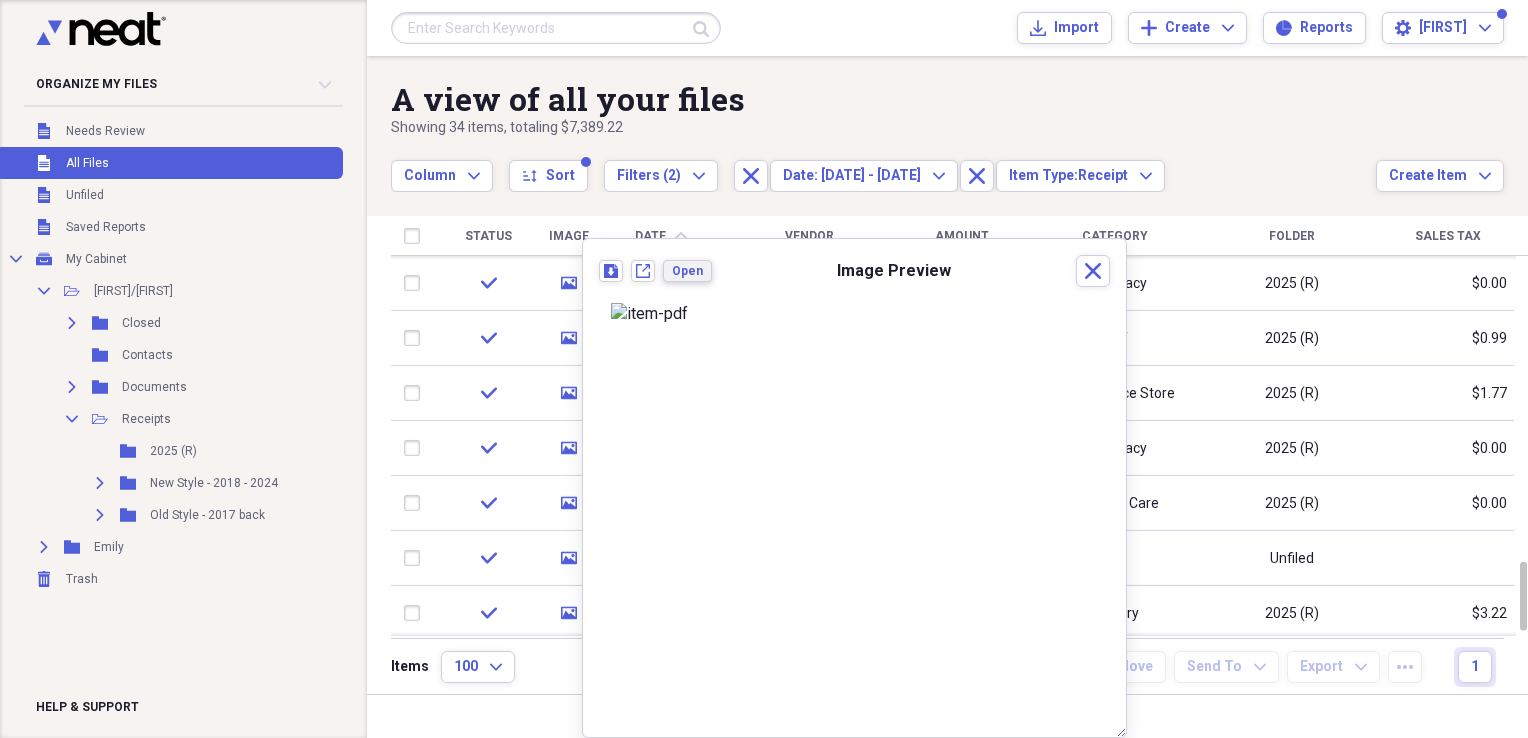click on "Open" at bounding box center [687, 271] 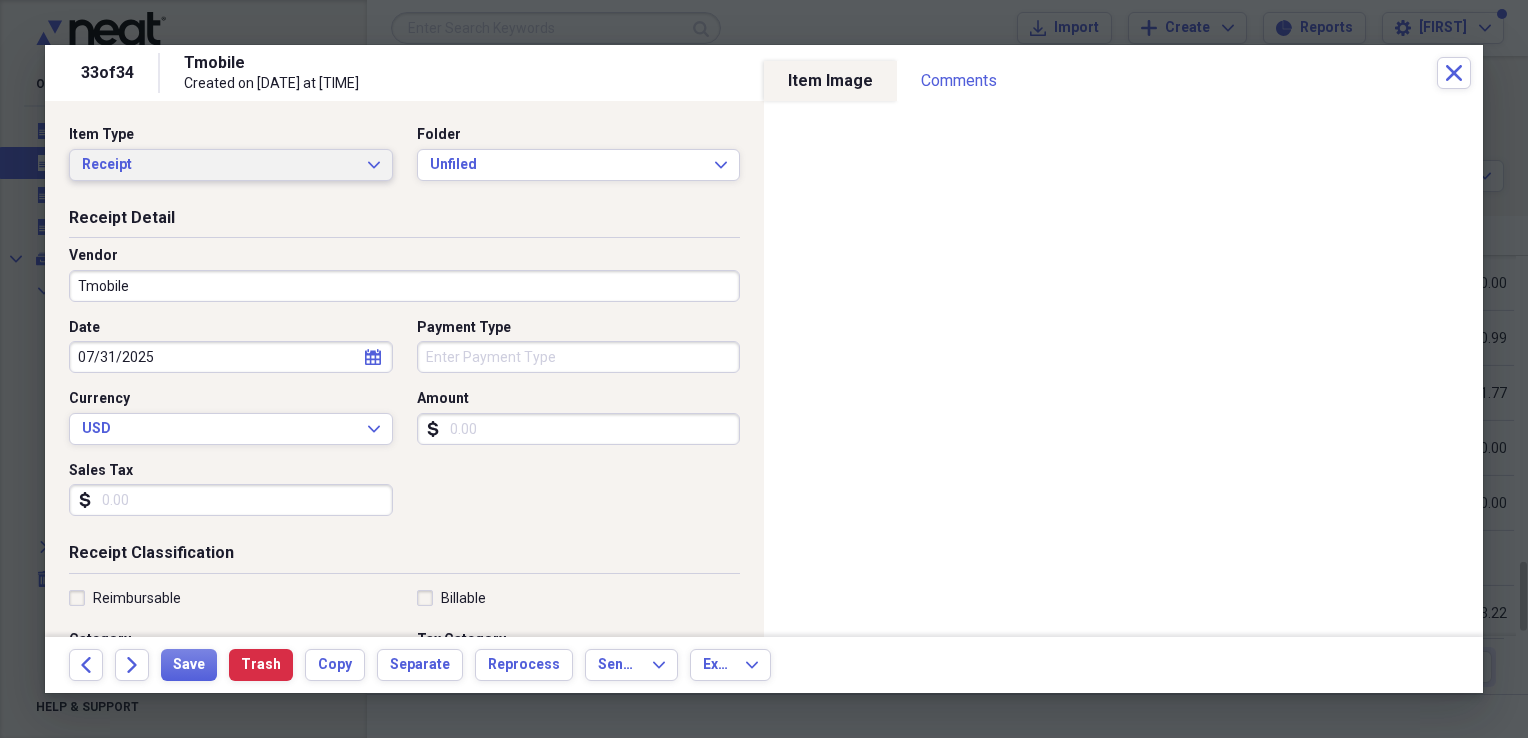 click on "Expand" 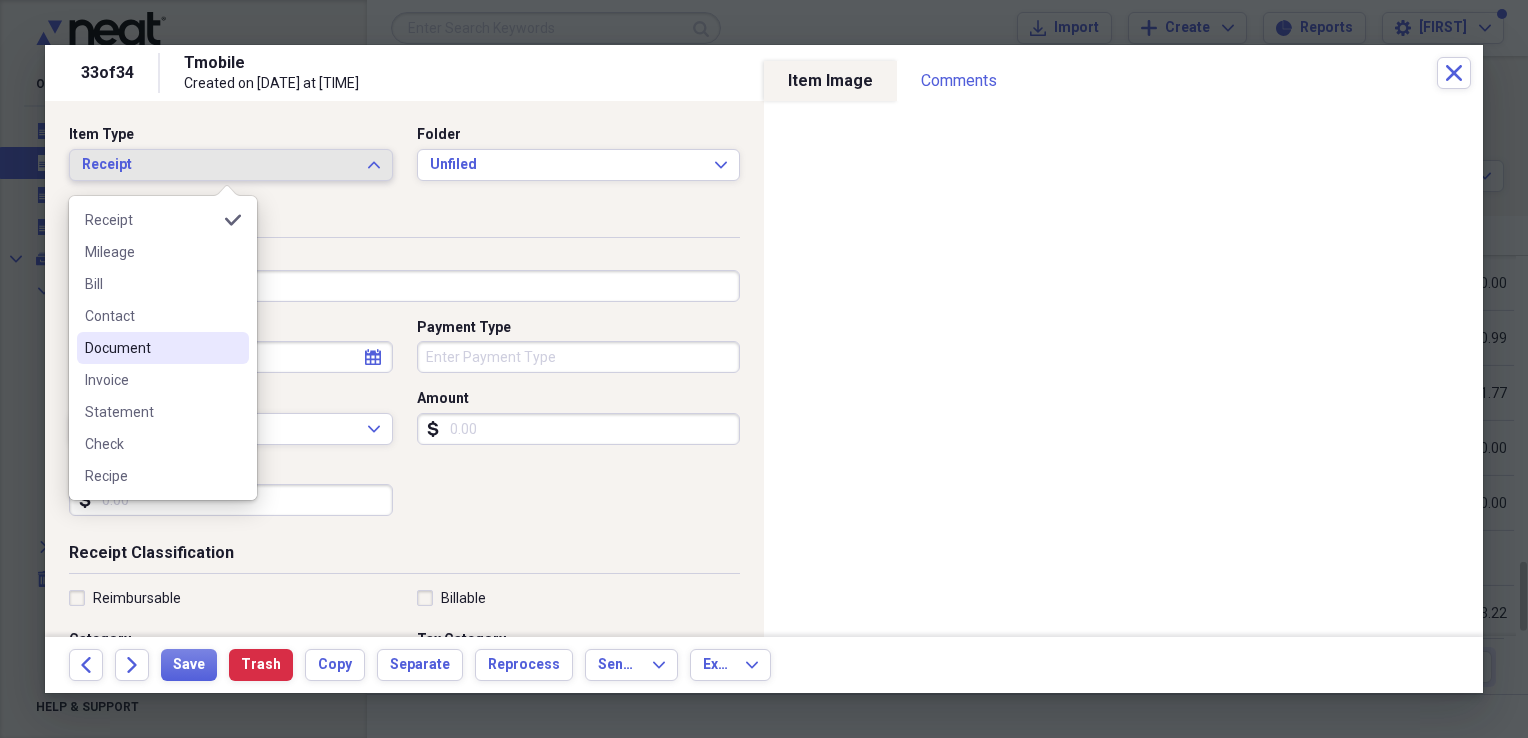 click on "Document" at bounding box center (151, 348) 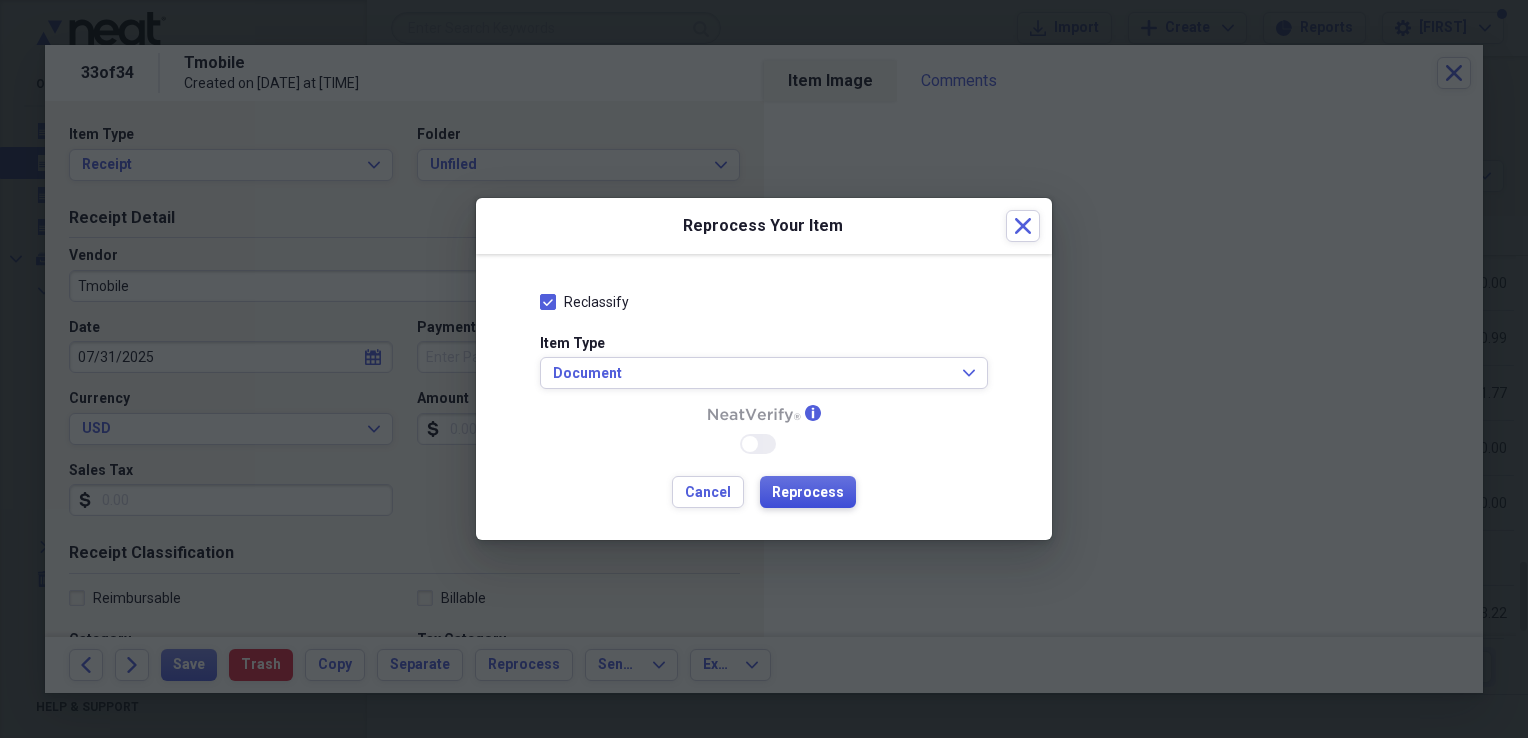 click on "Reprocess" at bounding box center (808, 493) 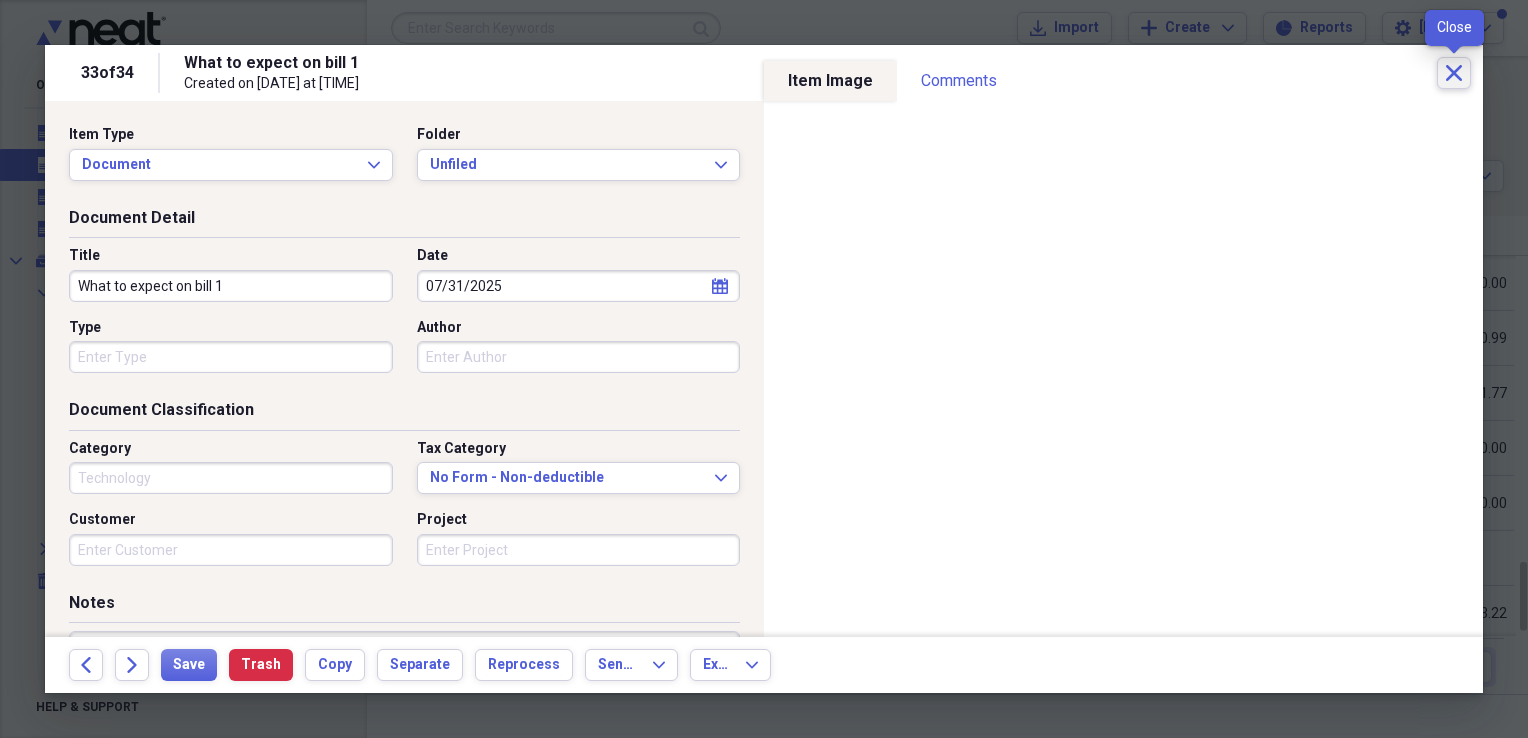 type on "Technology" 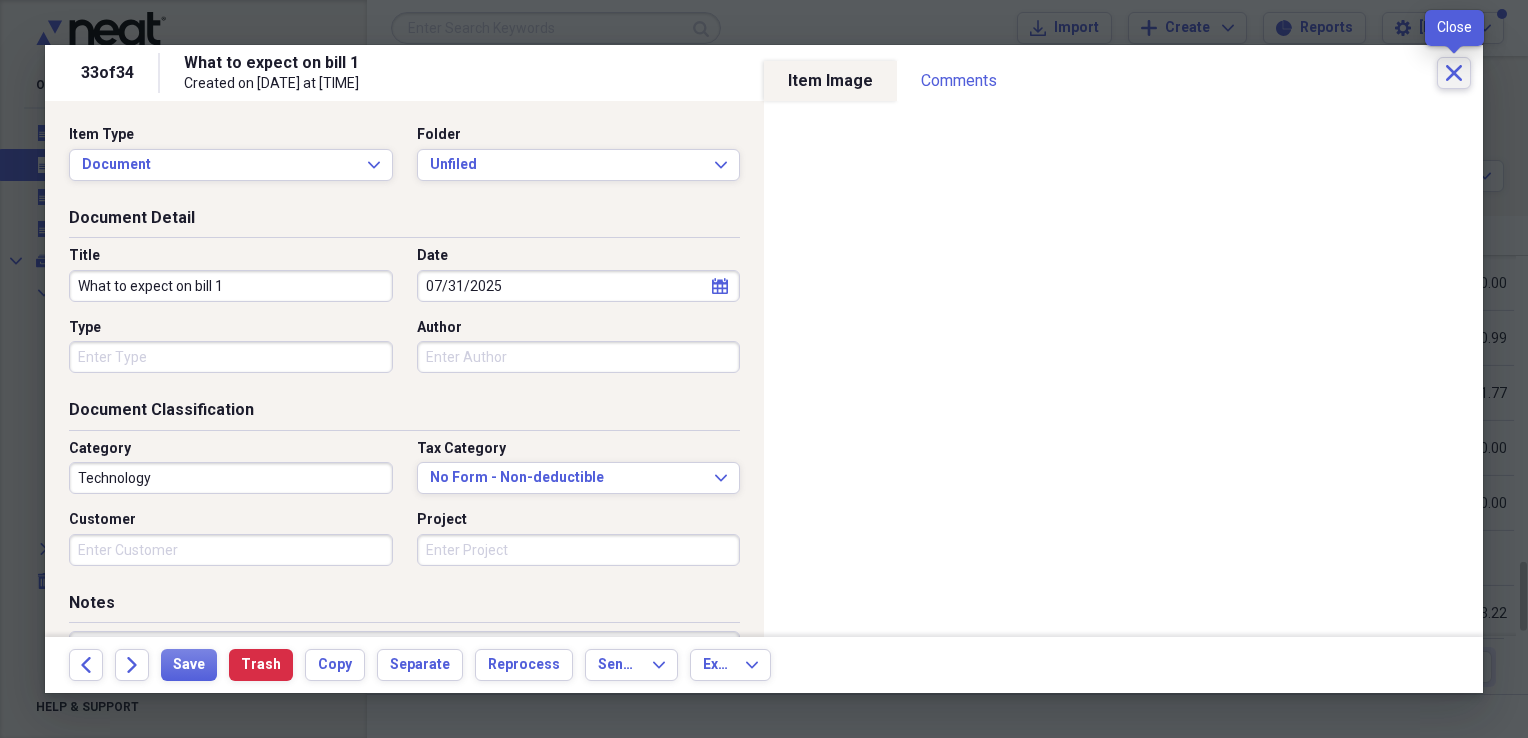 click on "Close" 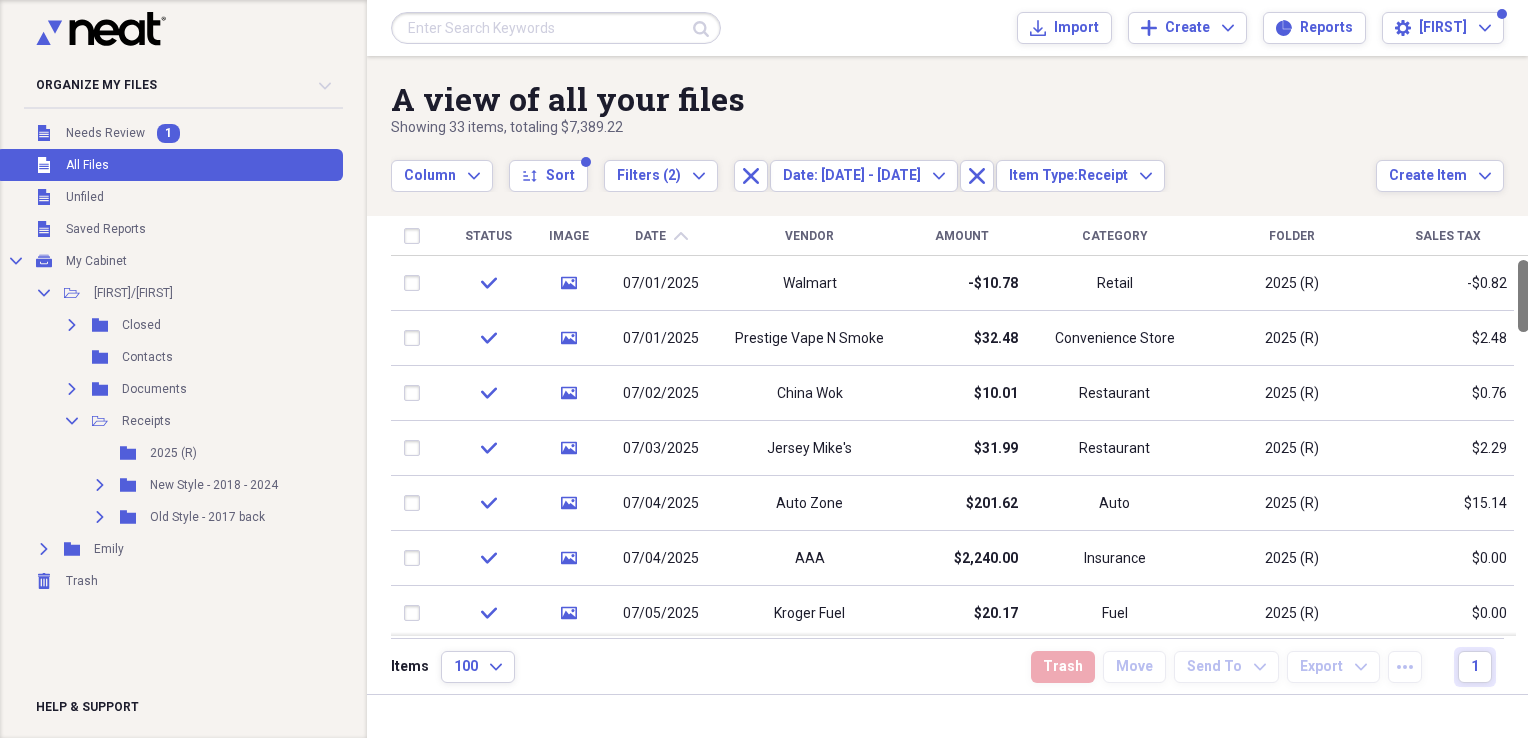 drag, startPoint x: 1520, startPoint y: 601, endPoint x: 1514, endPoint y: 106, distance: 495.03638 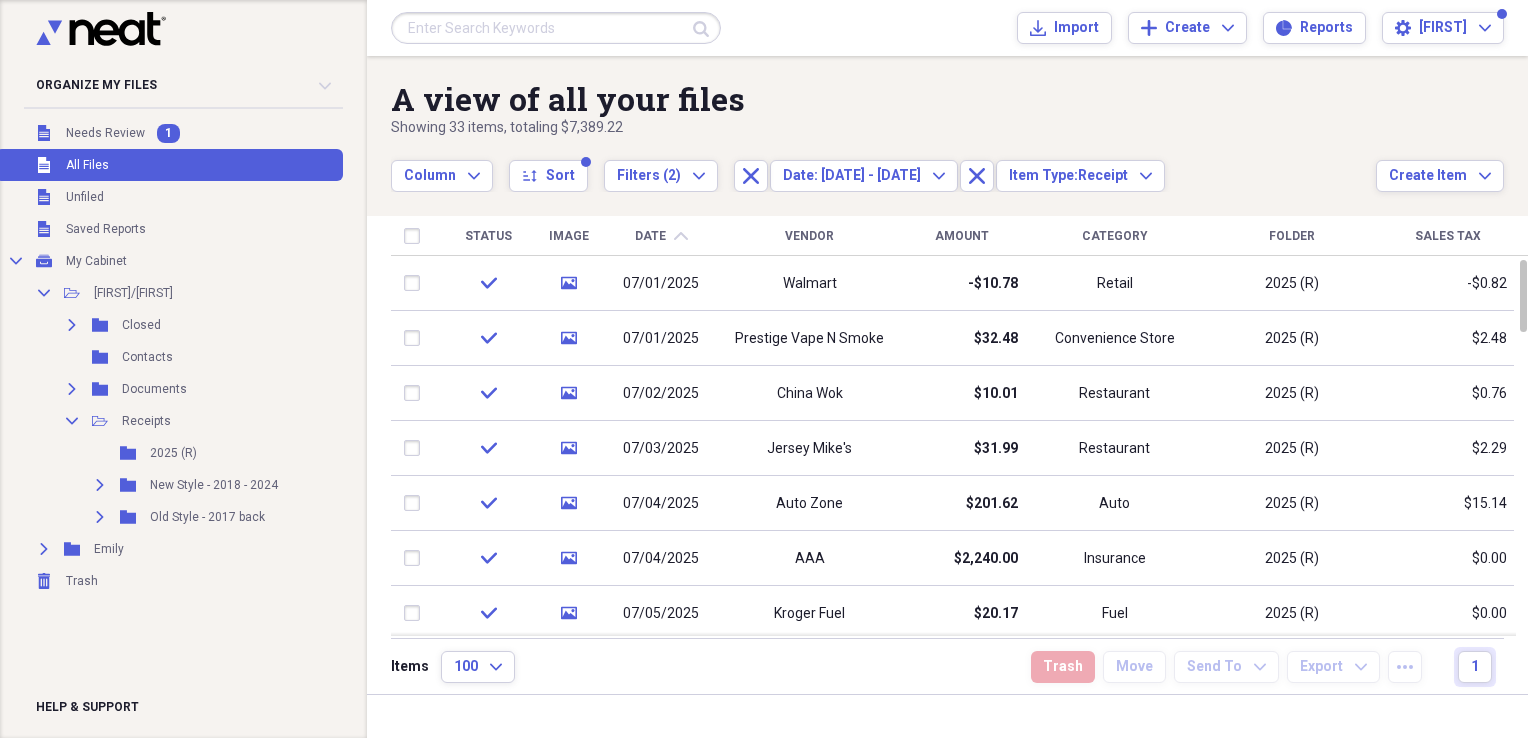 click on "Amount" at bounding box center [962, 236] 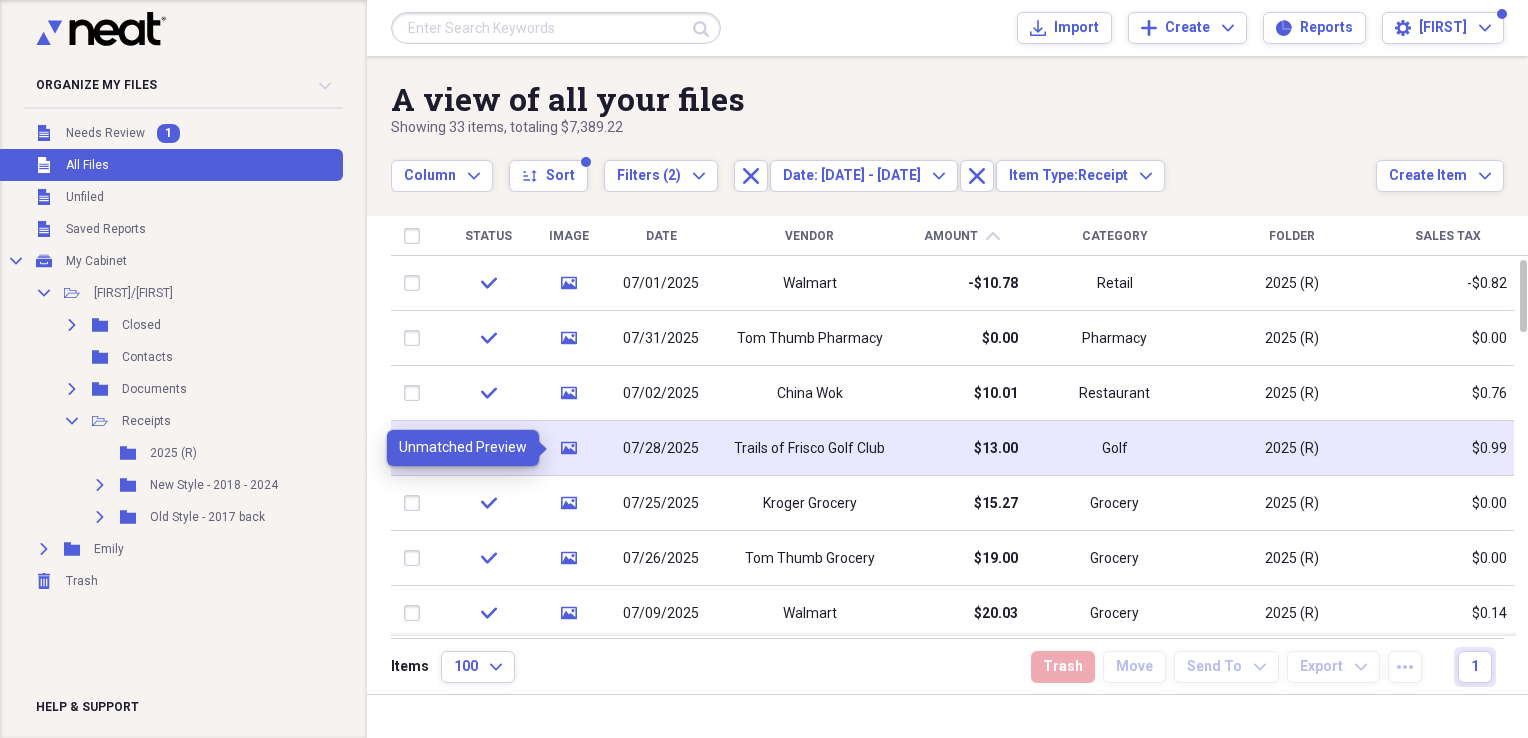 click 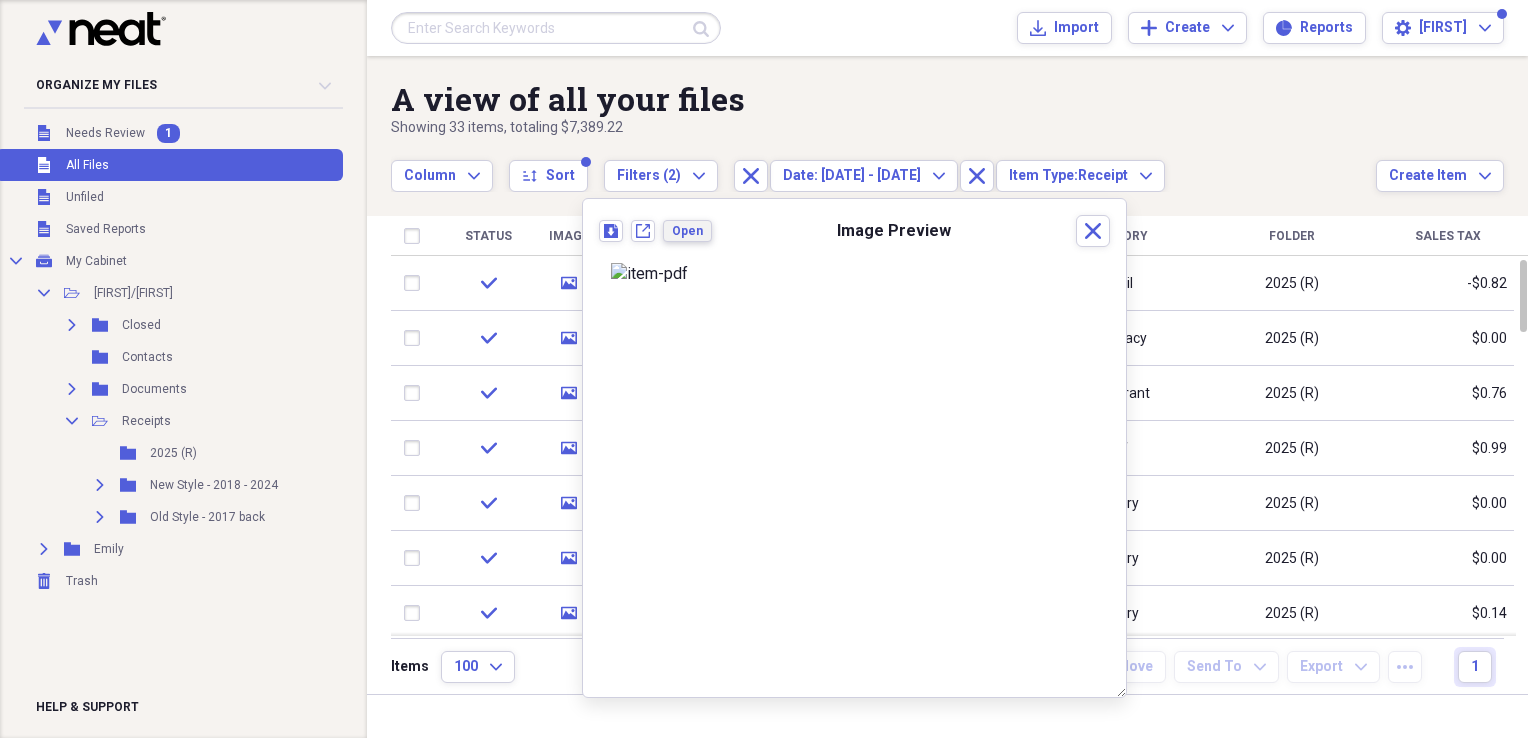 click on "Open" at bounding box center [687, 231] 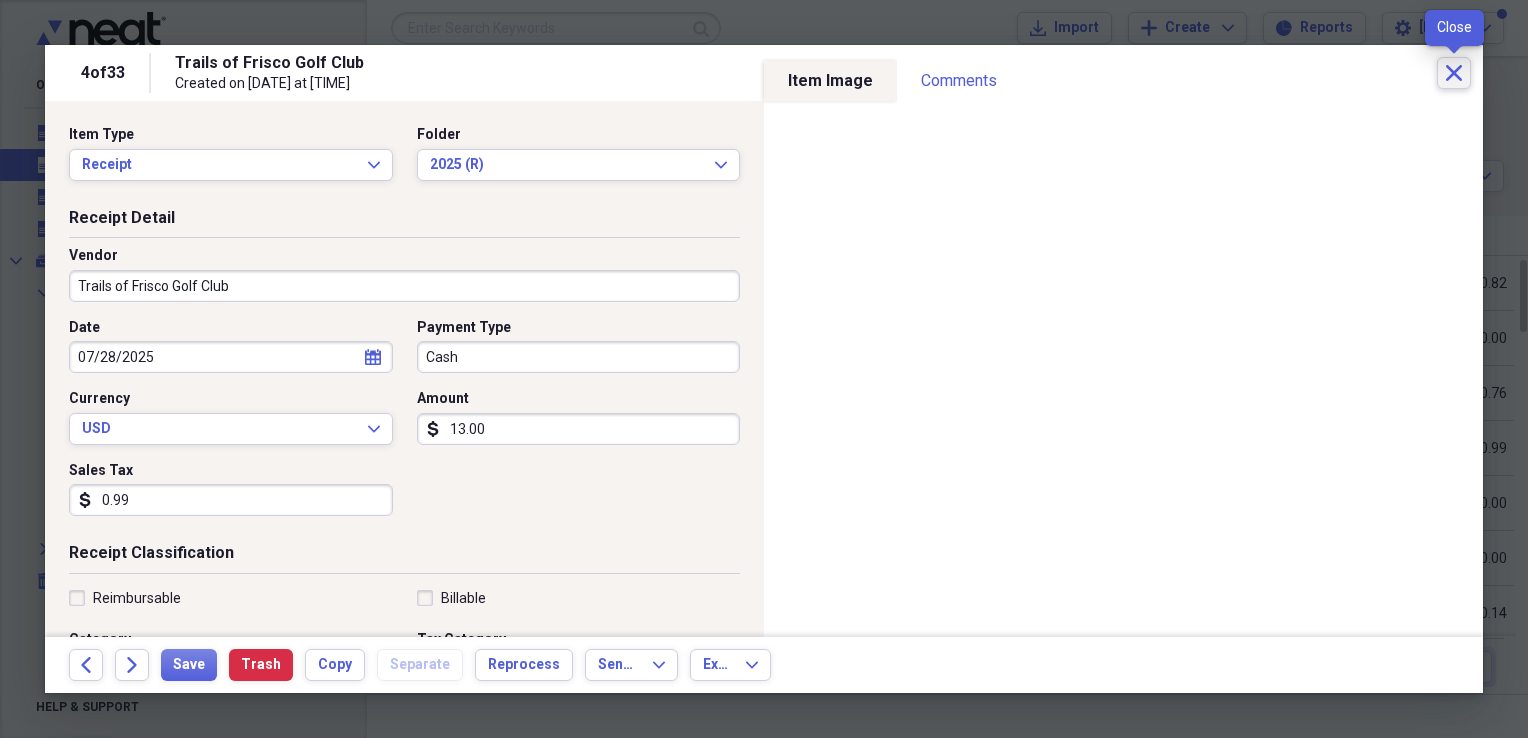 click on "Close" 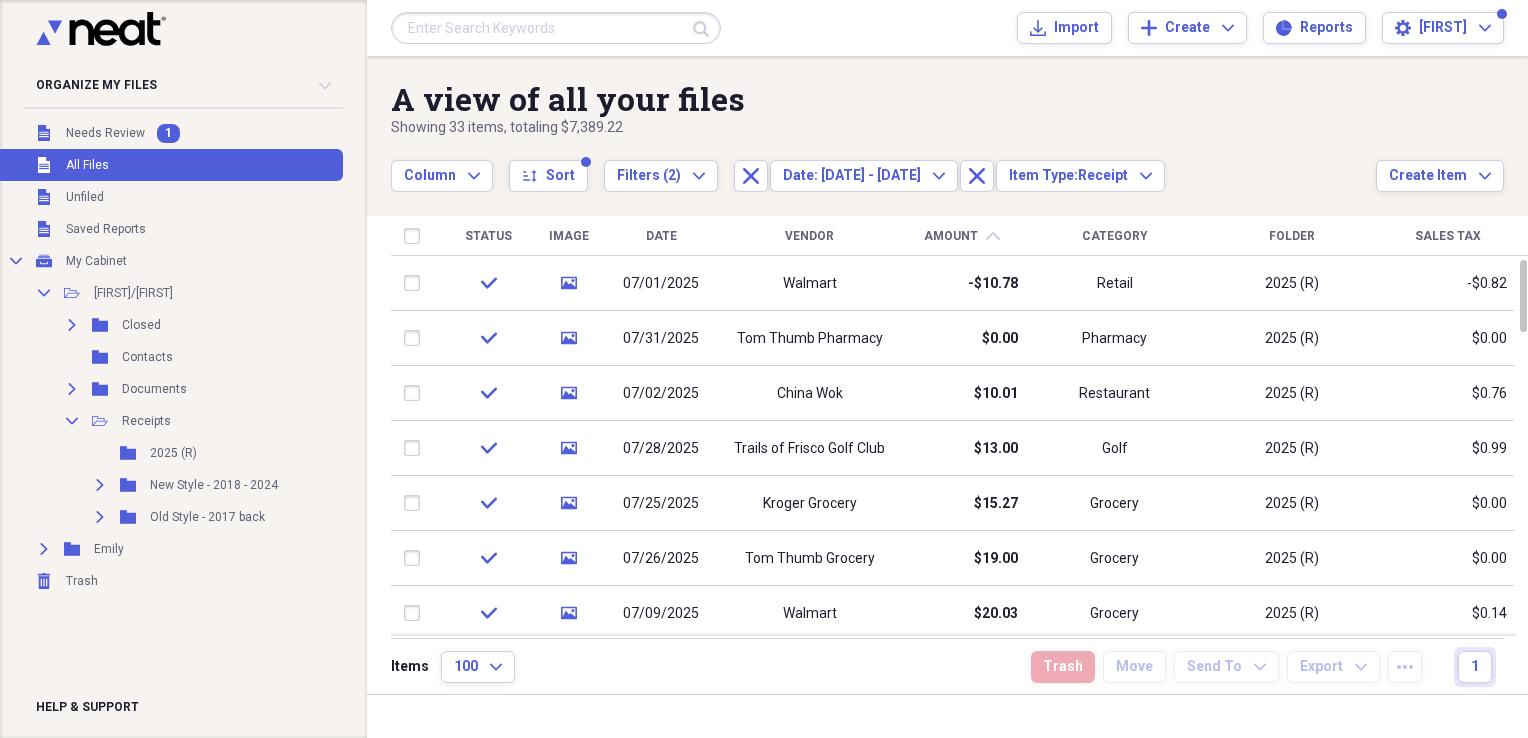 click on "Date" at bounding box center (661, 236) 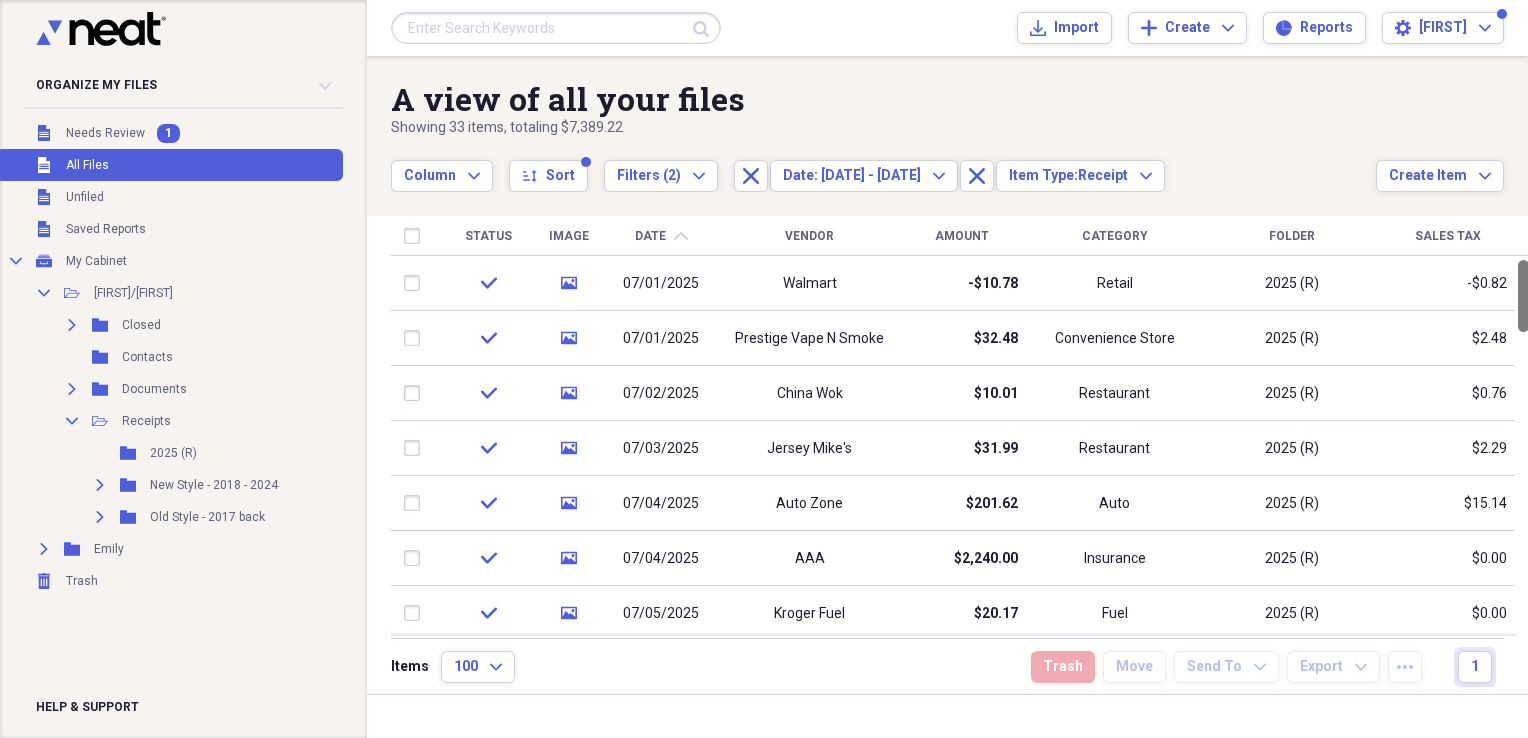 drag, startPoint x: 1522, startPoint y: 272, endPoint x: 1474, endPoint y: 91, distance: 187.25652 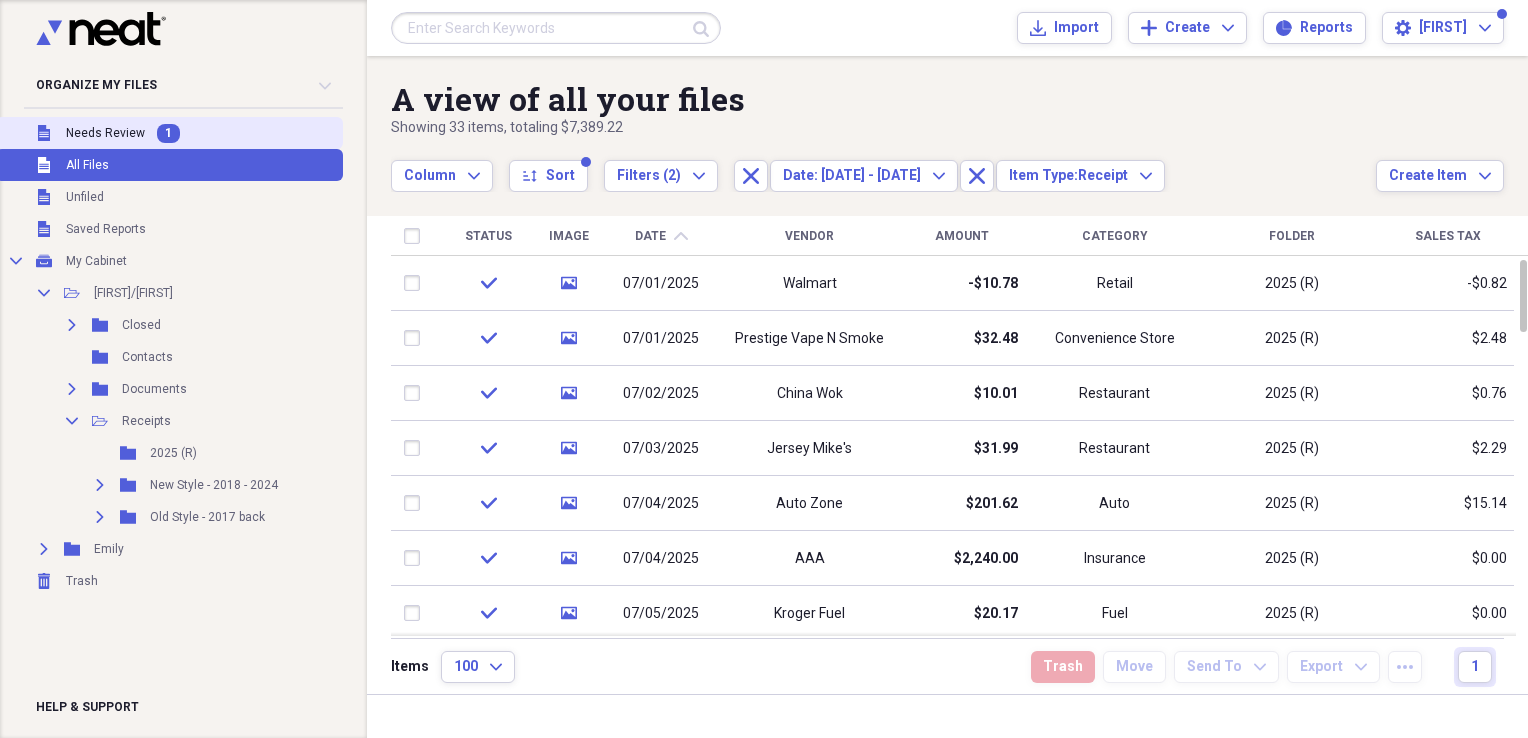 click on "Needs Review" at bounding box center (105, 133) 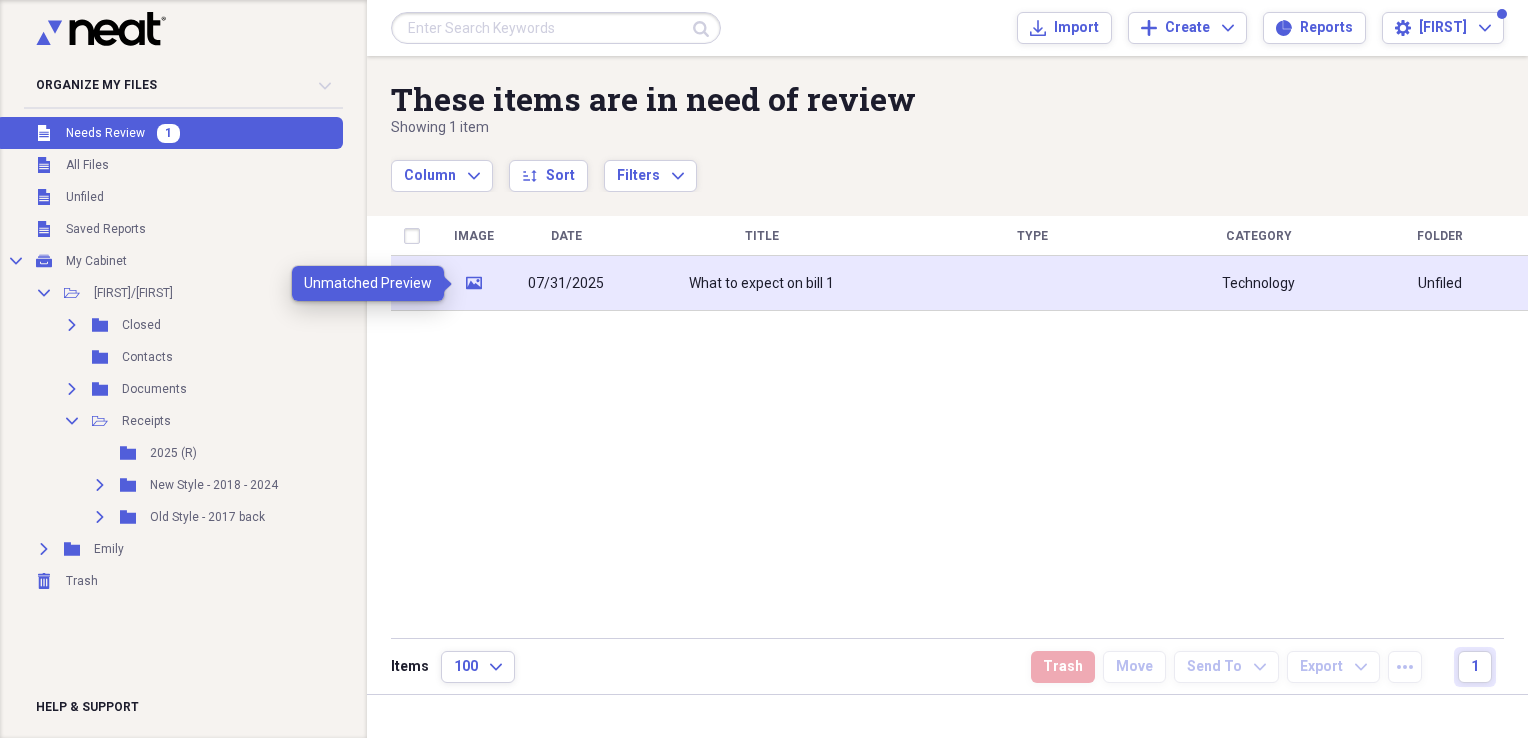 click on "media" 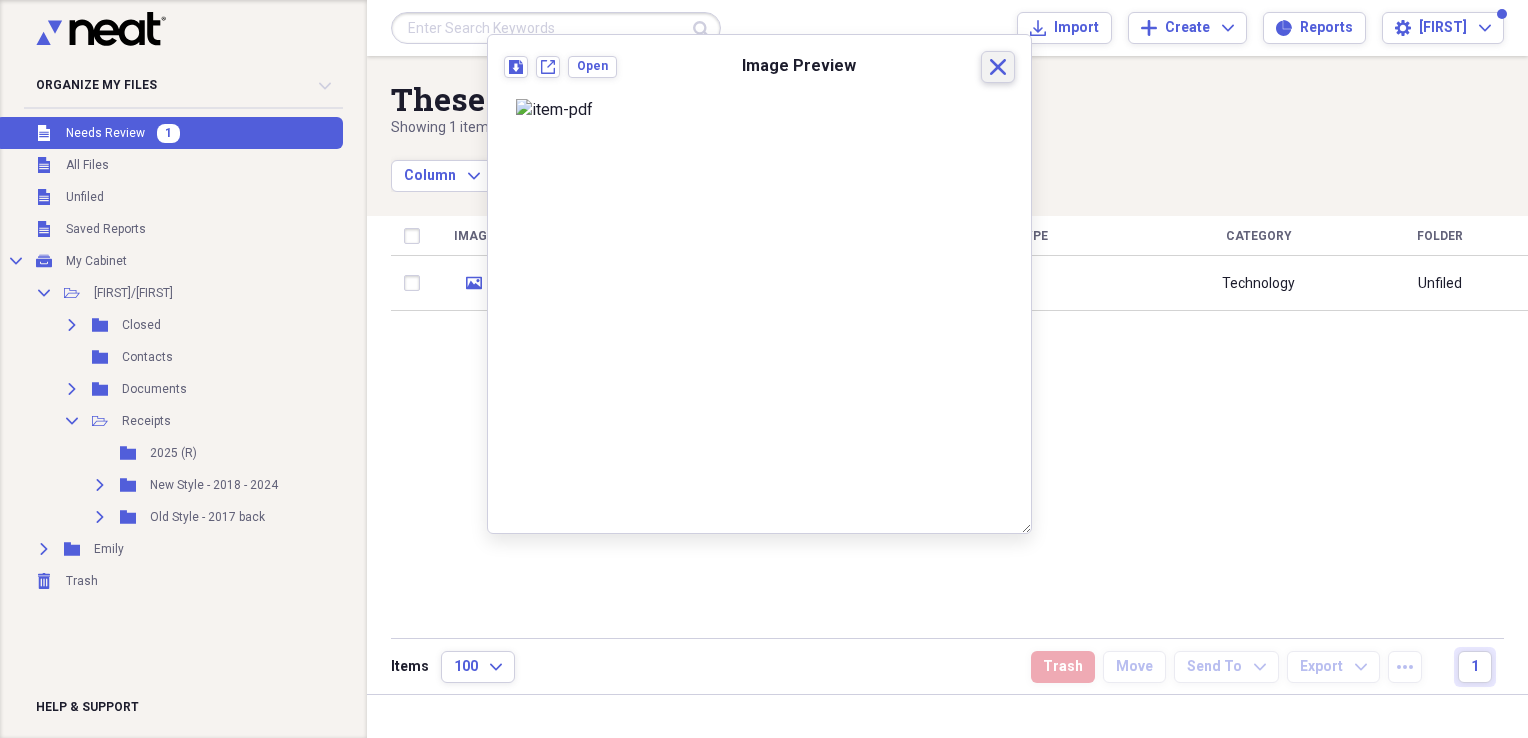 click on "Close" 